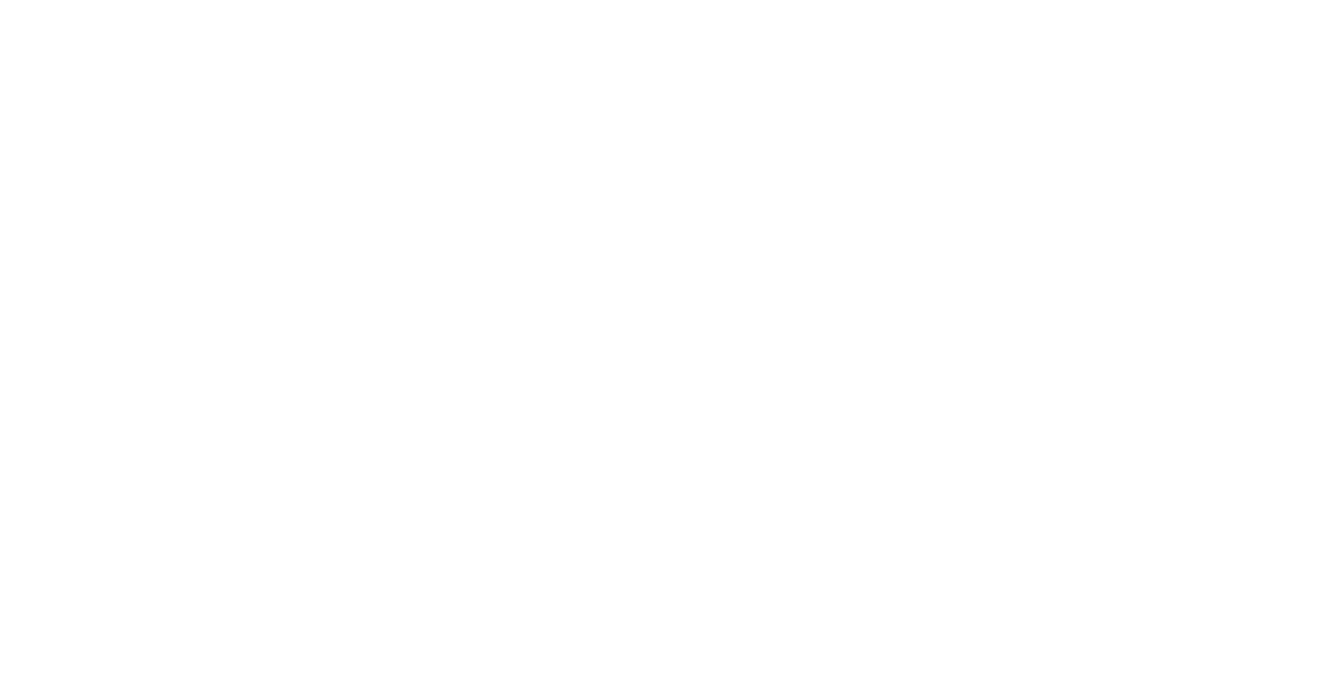 scroll, scrollTop: 0, scrollLeft: 0, axis: both 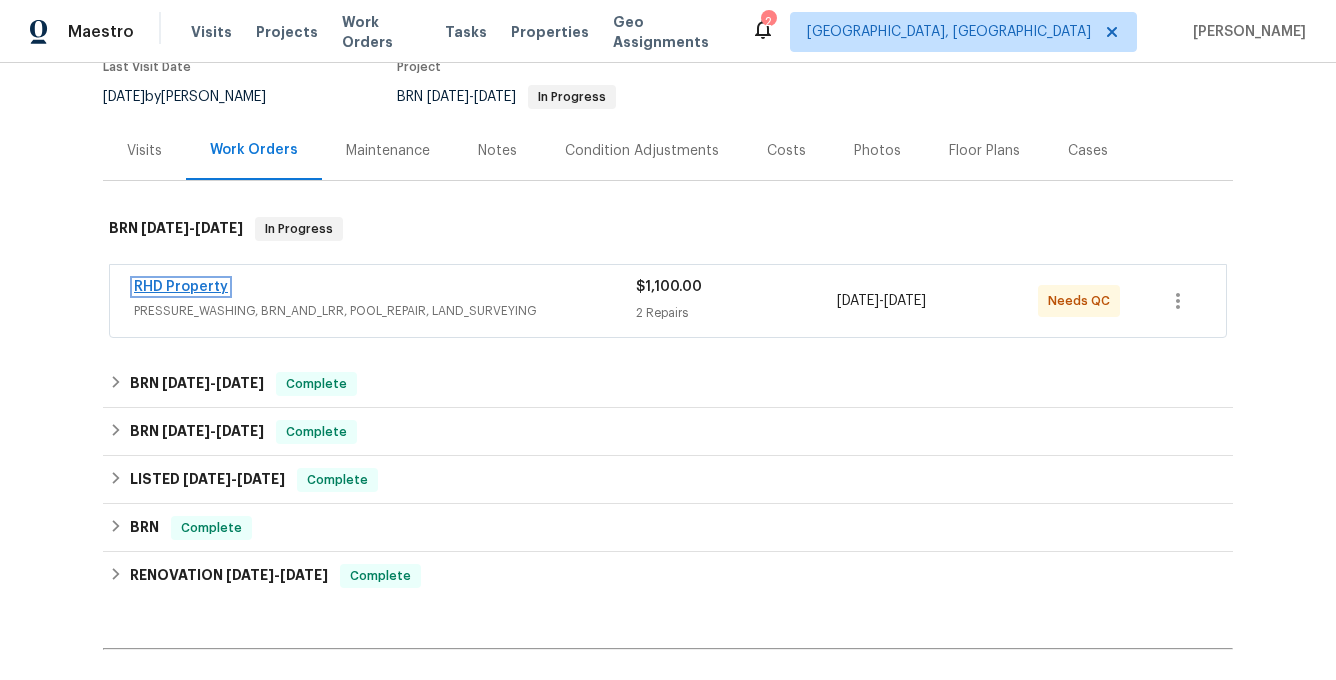 click on "RHD Property" at bounding box center (181, 287) 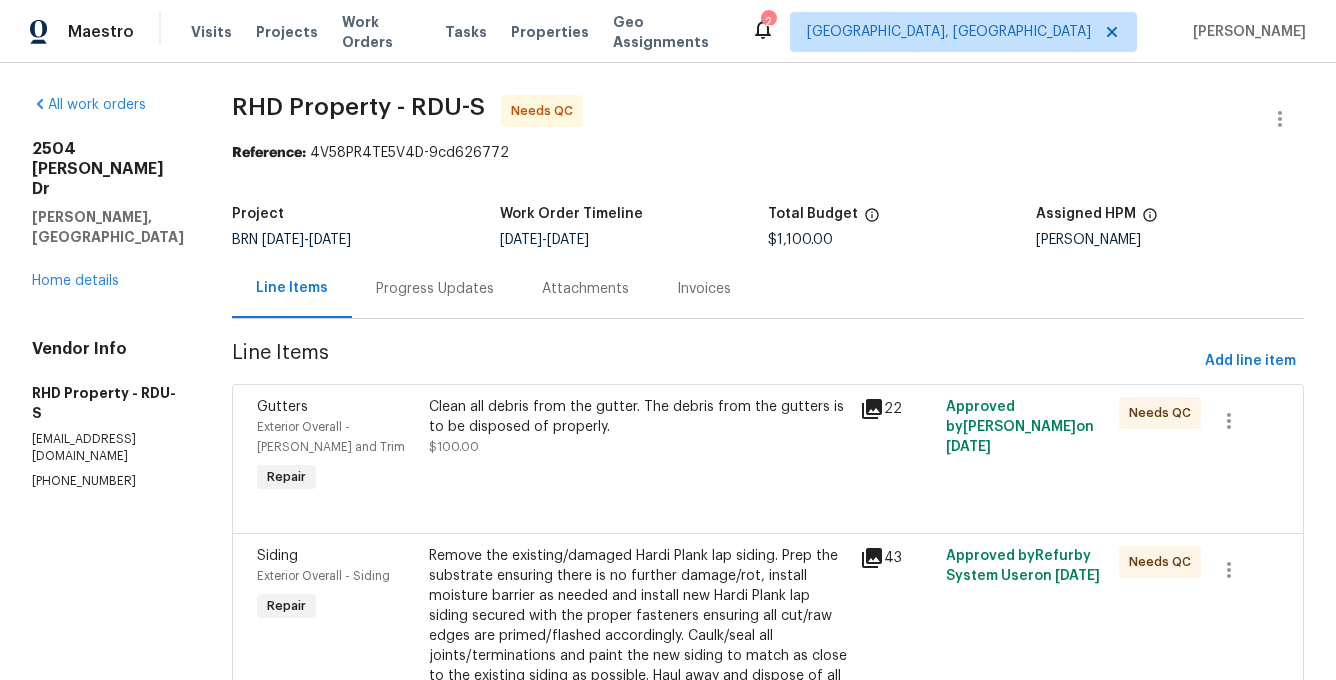 click on "Invoices" at bounding box center (704, 289) 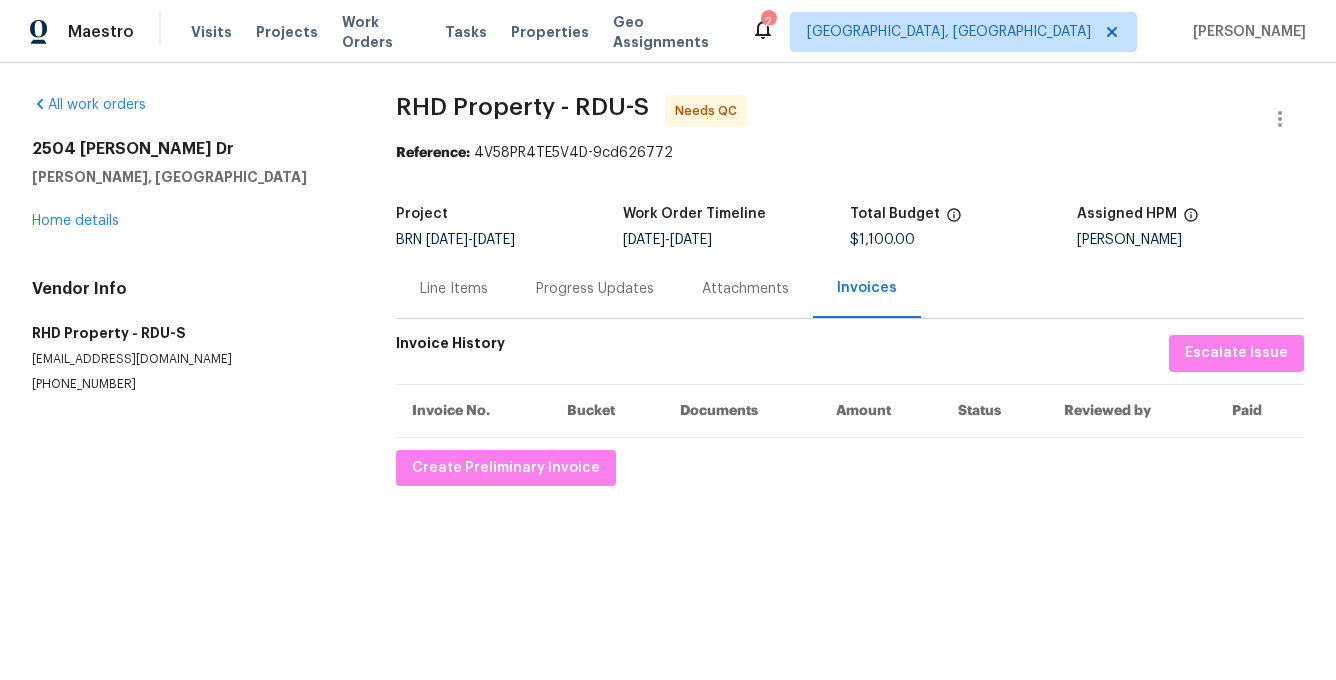 click on "Progress Updates" at bounding box center [595, 289] 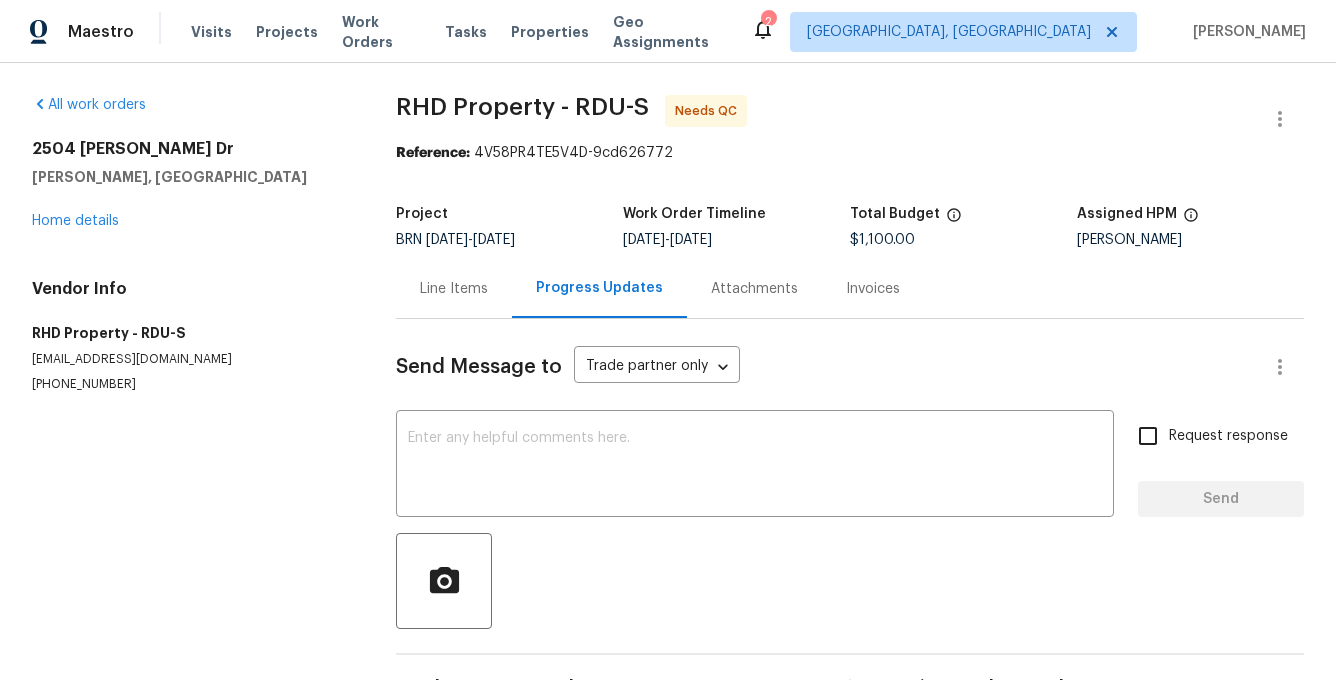 click on "Line Items" at bounding box center (454, 289) 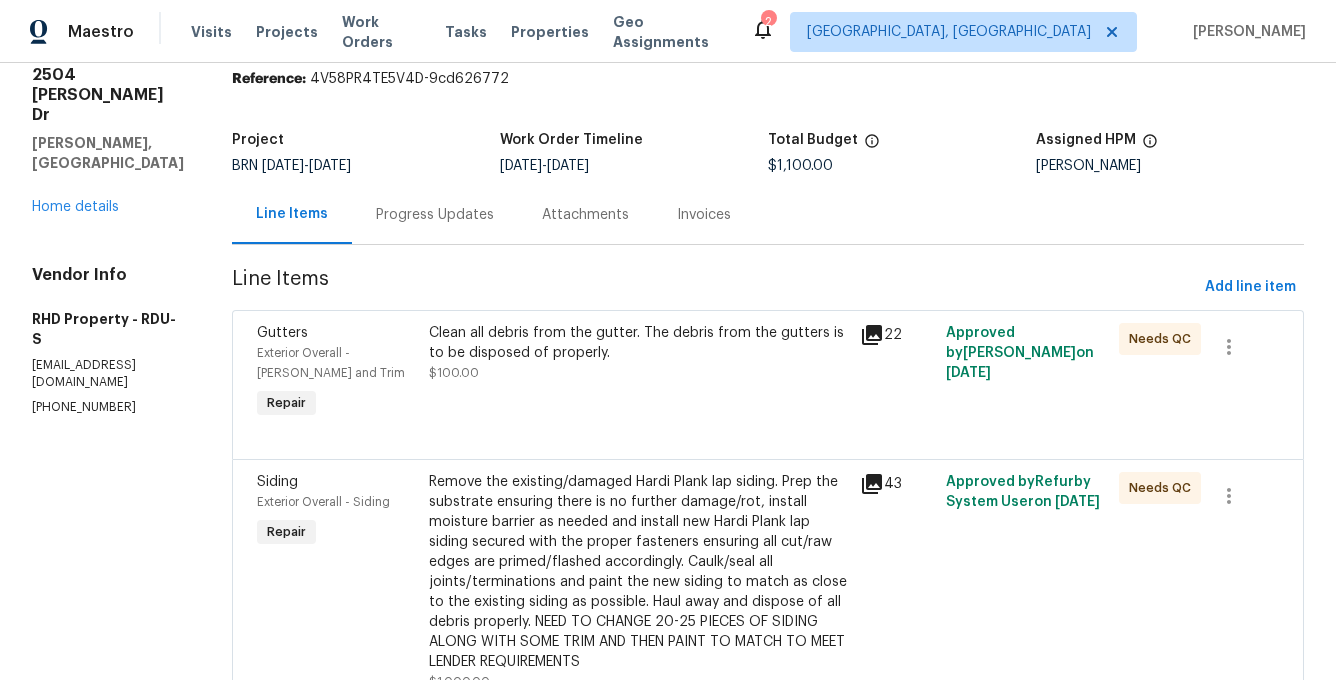 scroll, scrollTop: 44, scrollLeft: 0, axis: vertical 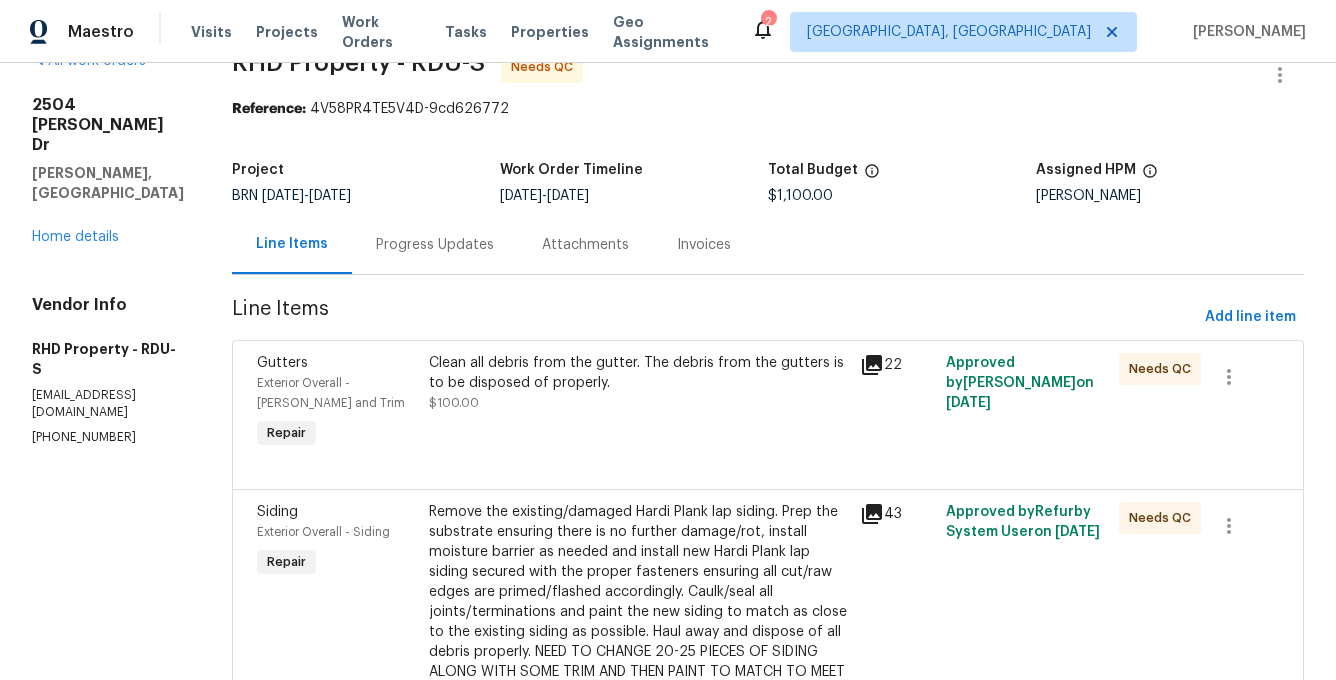 click on "Line Items" at bounding box center [714, 317] 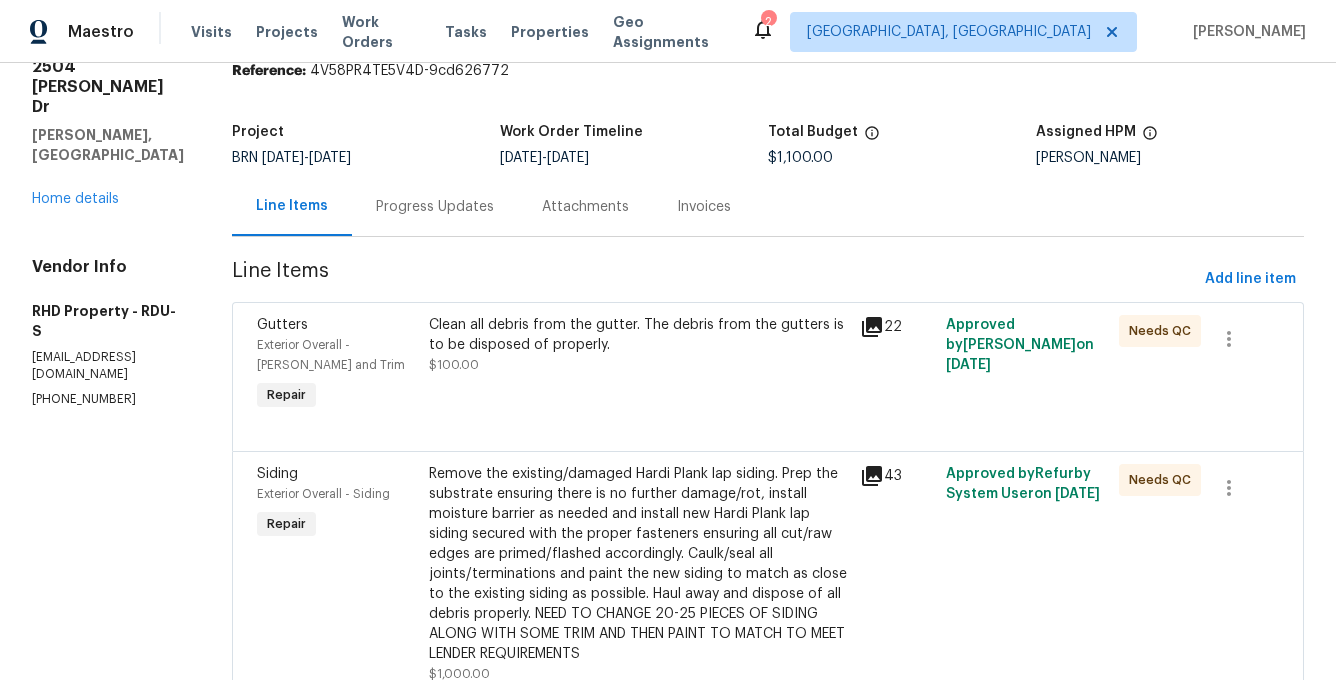scroll, scrollTop: 84, scrollLeft: 0, axis: vertical 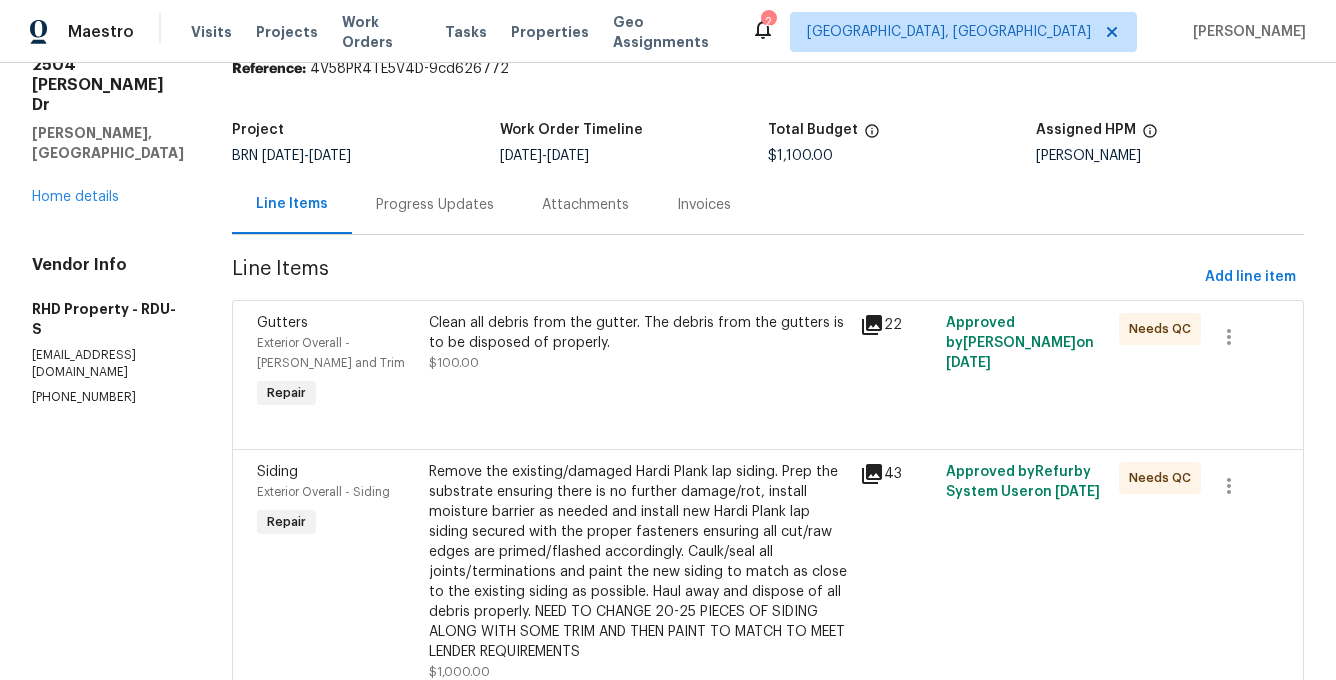 click on "All work orders 2504 Timothy Dr Fuquay Varina, NC 27526 Home details Vendor Info RHD Property - RDU-S rhdopendoor@rhdproperty.com (919) 424-7516" at bounding box center (108, 478) 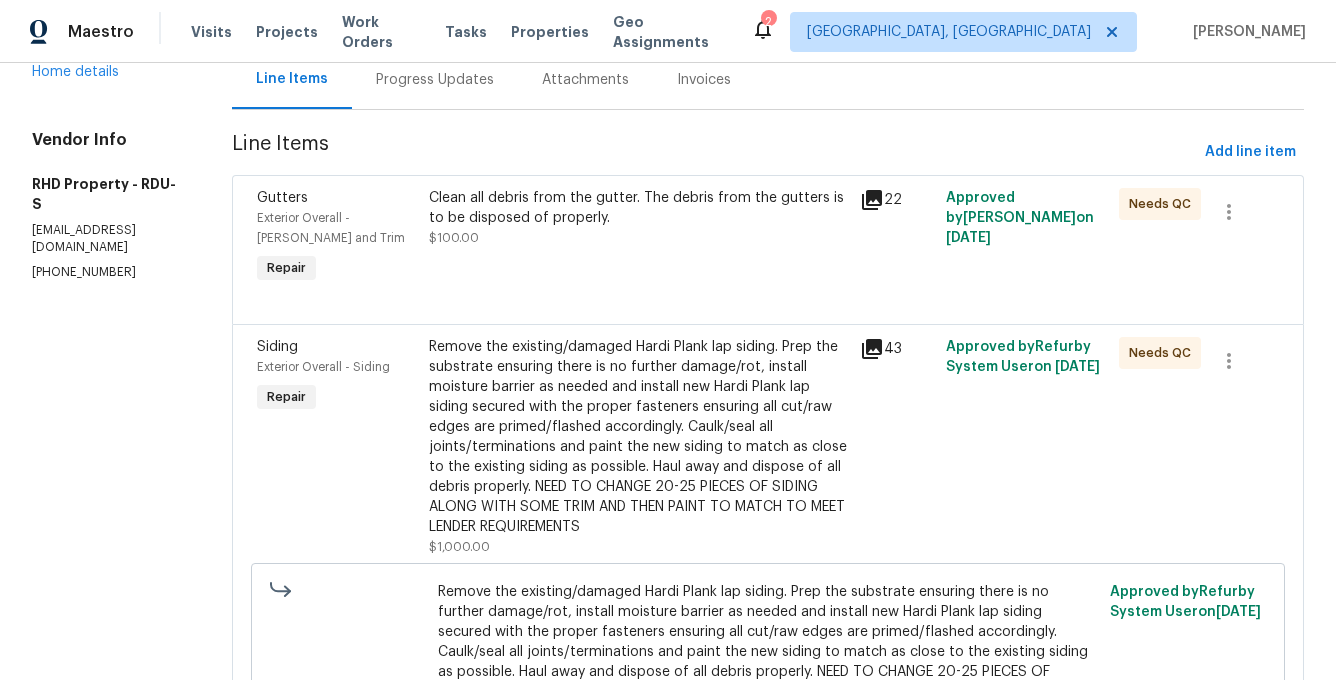 scroll, scrollTop: 231, scrollLeft: 0, axis: vertical 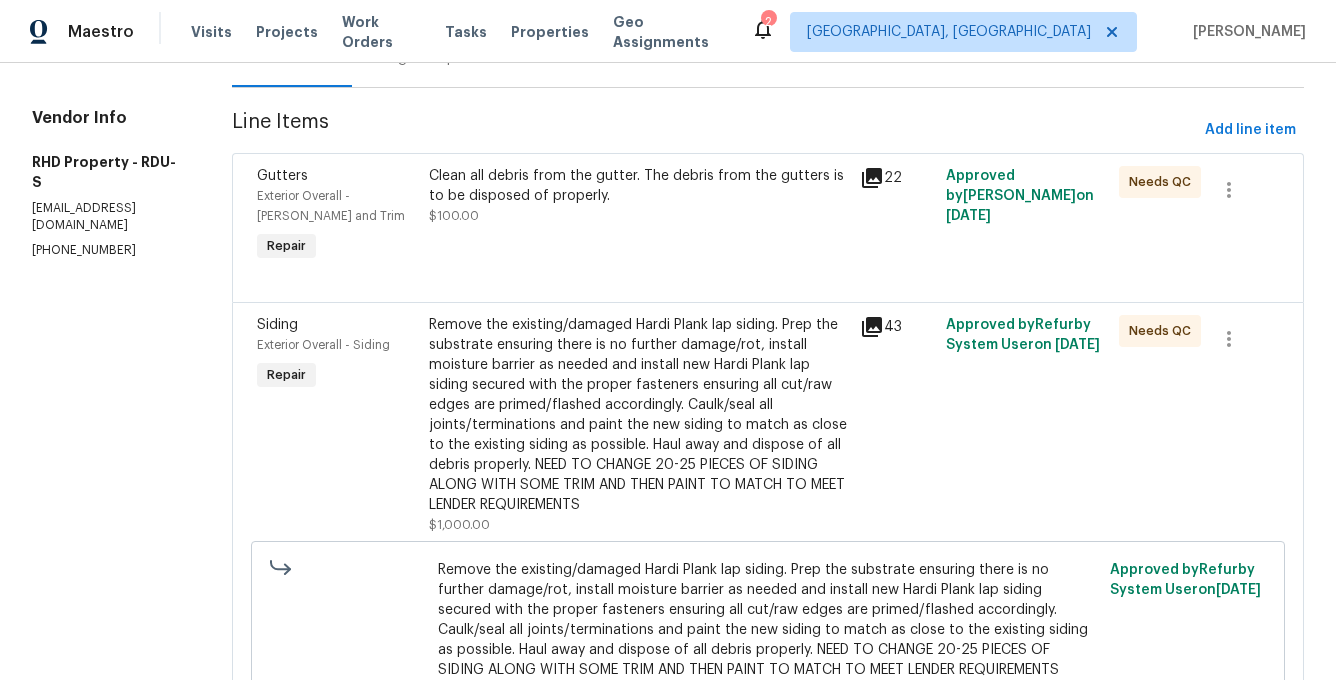 click on "All work orders 2504 Timothy Dr Fuquay Varina, NC 27526 Home details Vendor Info RHD Property - RDU-S rhdopendoor@rhdproperty.com (919) 424-7516" at bounding box center (108, 331) 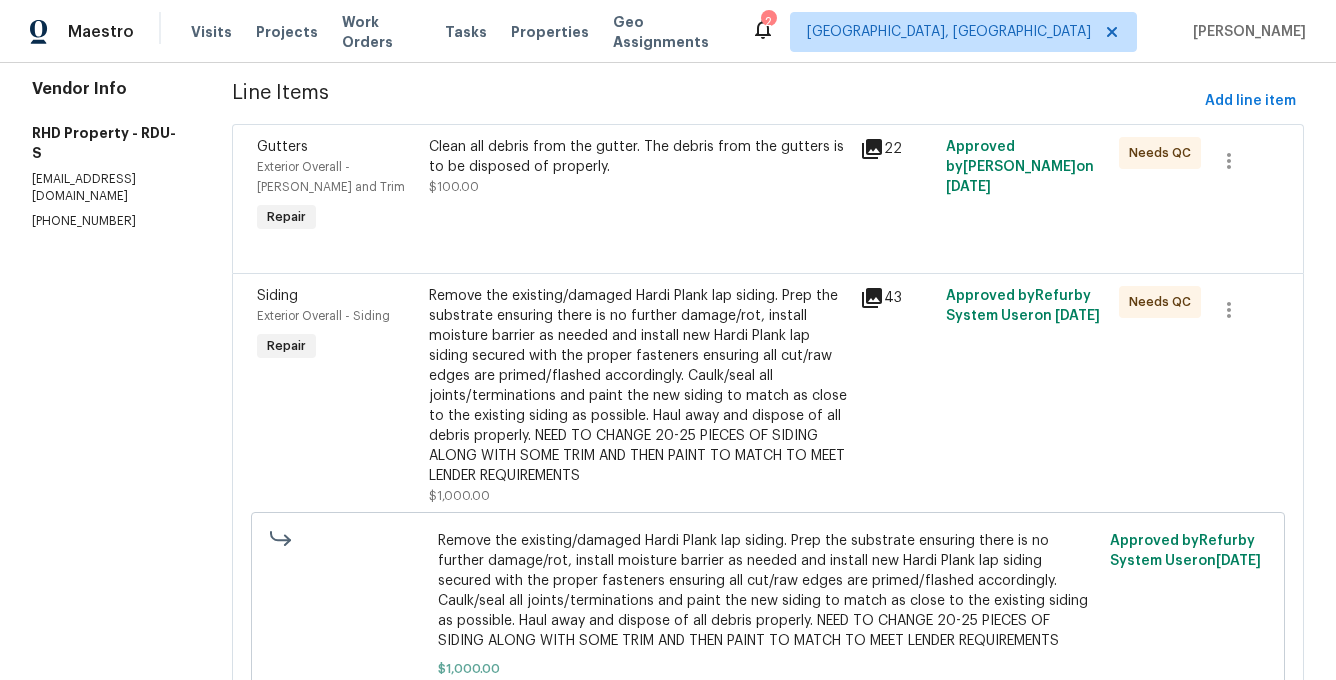 scroll, scrollTop: 0, scrollLeft: 0, axis: both 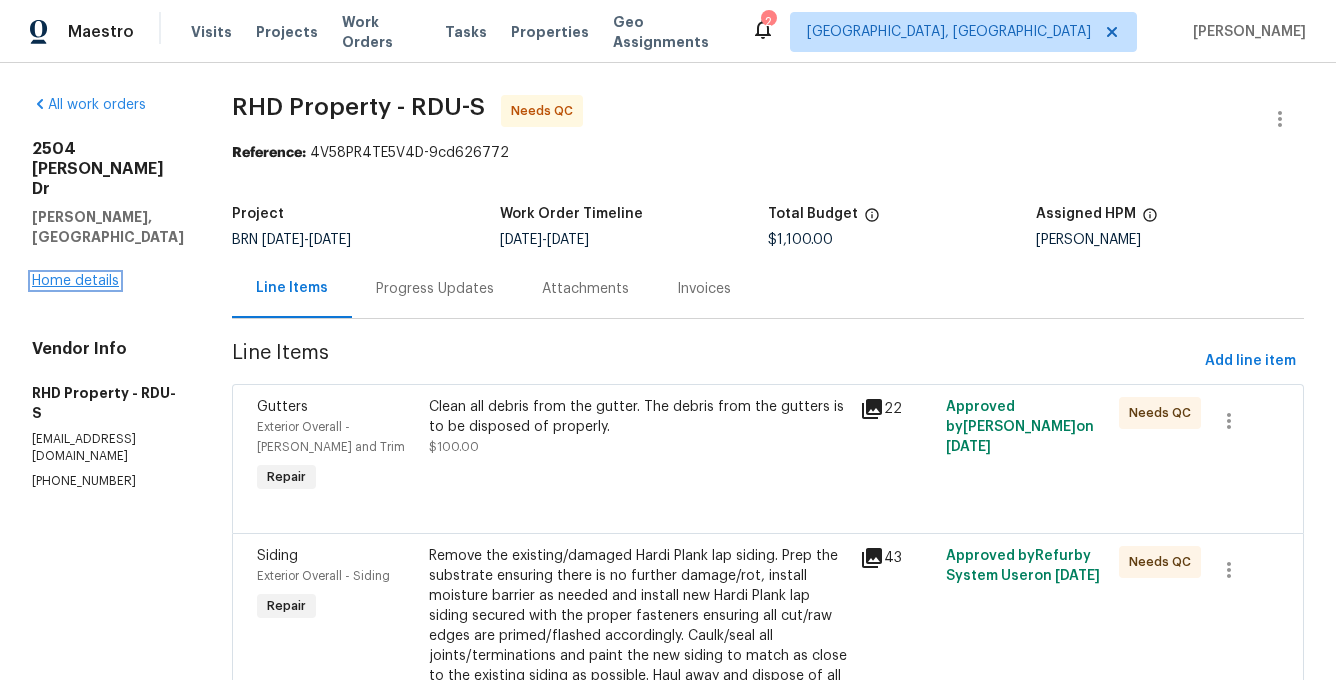 click on "Home details" at bounding box center [75, 281] 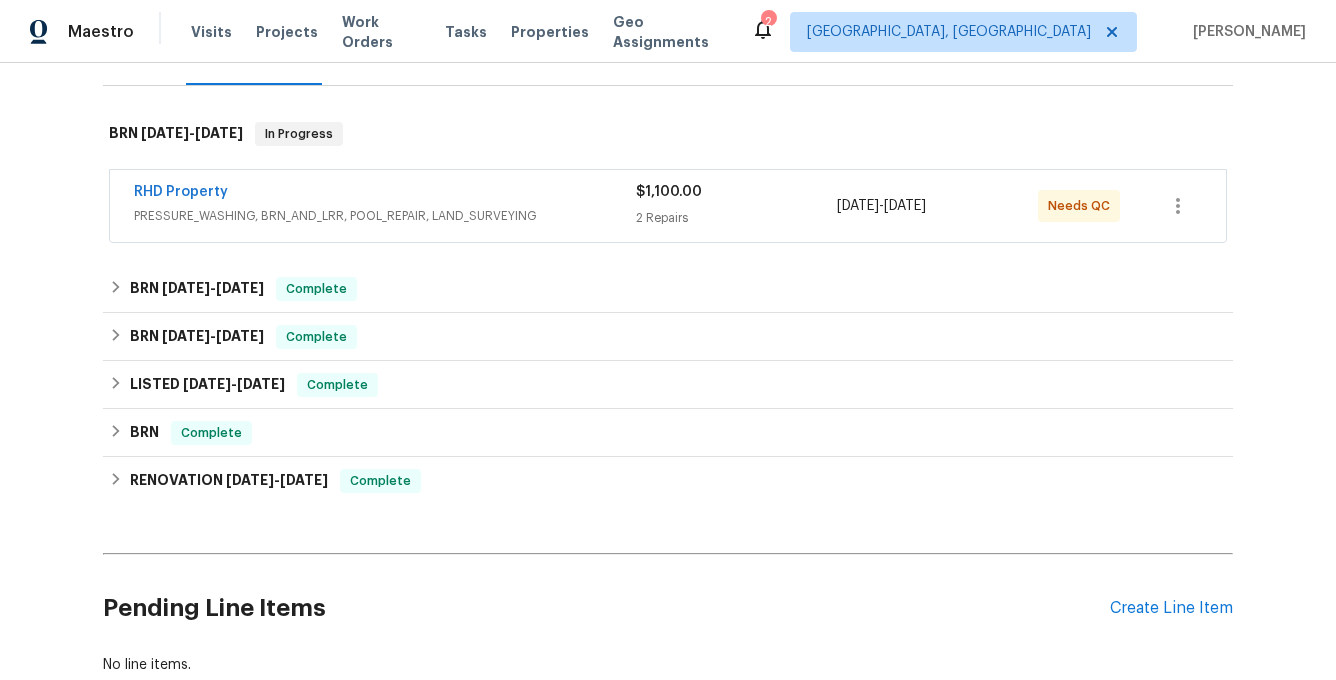 scroll, scrollTop: 298, scrollLeft: 0, axis: vertical 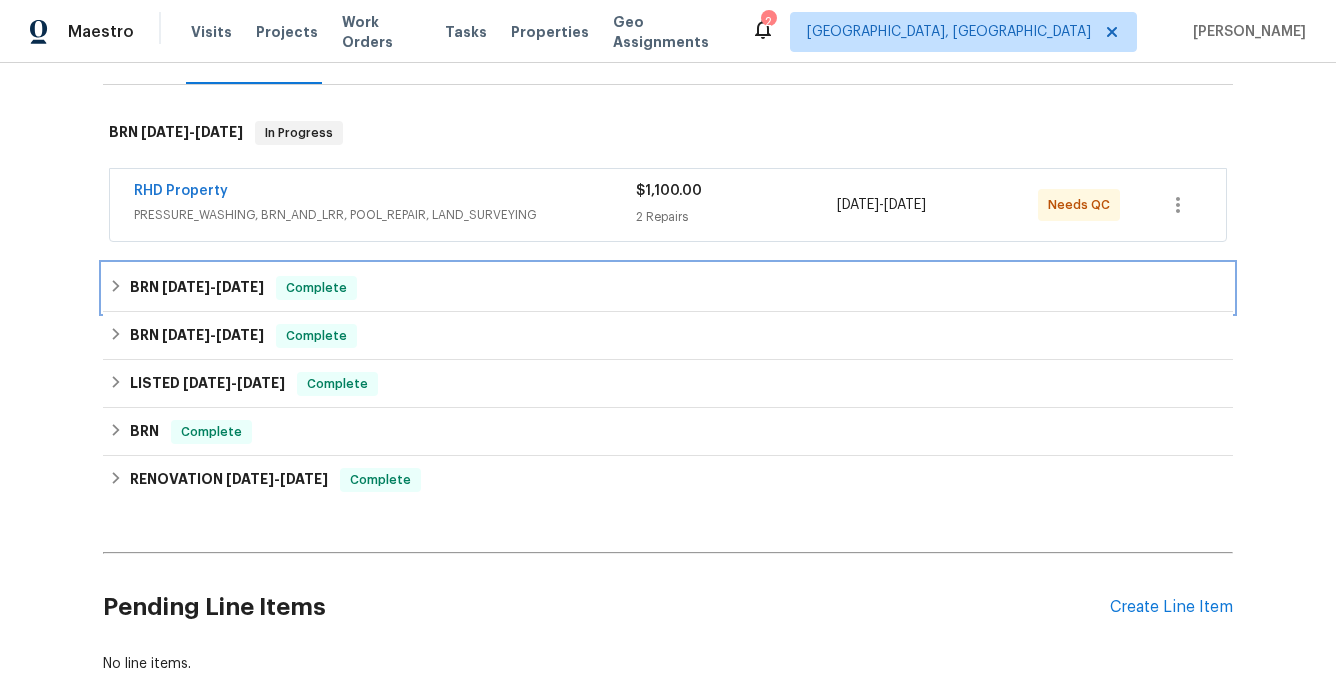 click on "[DATE]" at bounding box center (240, 287) 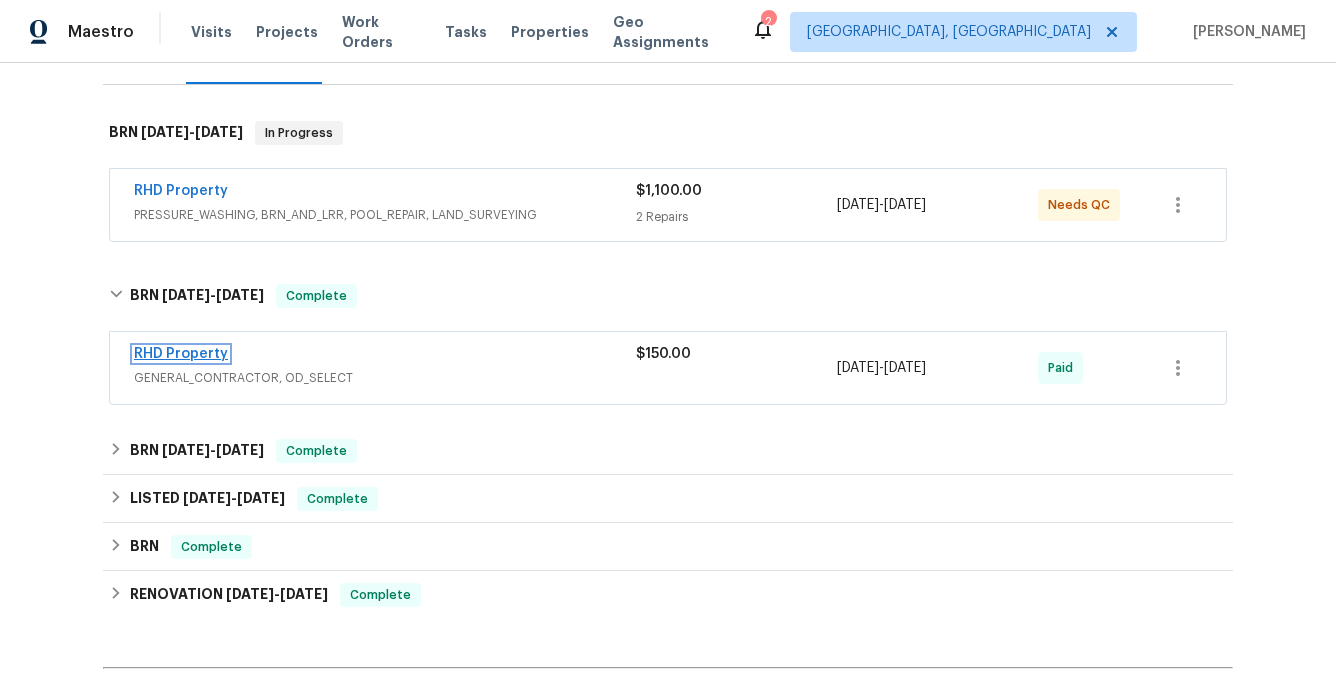click on "RHD Property" at bounding box center [181, 354] 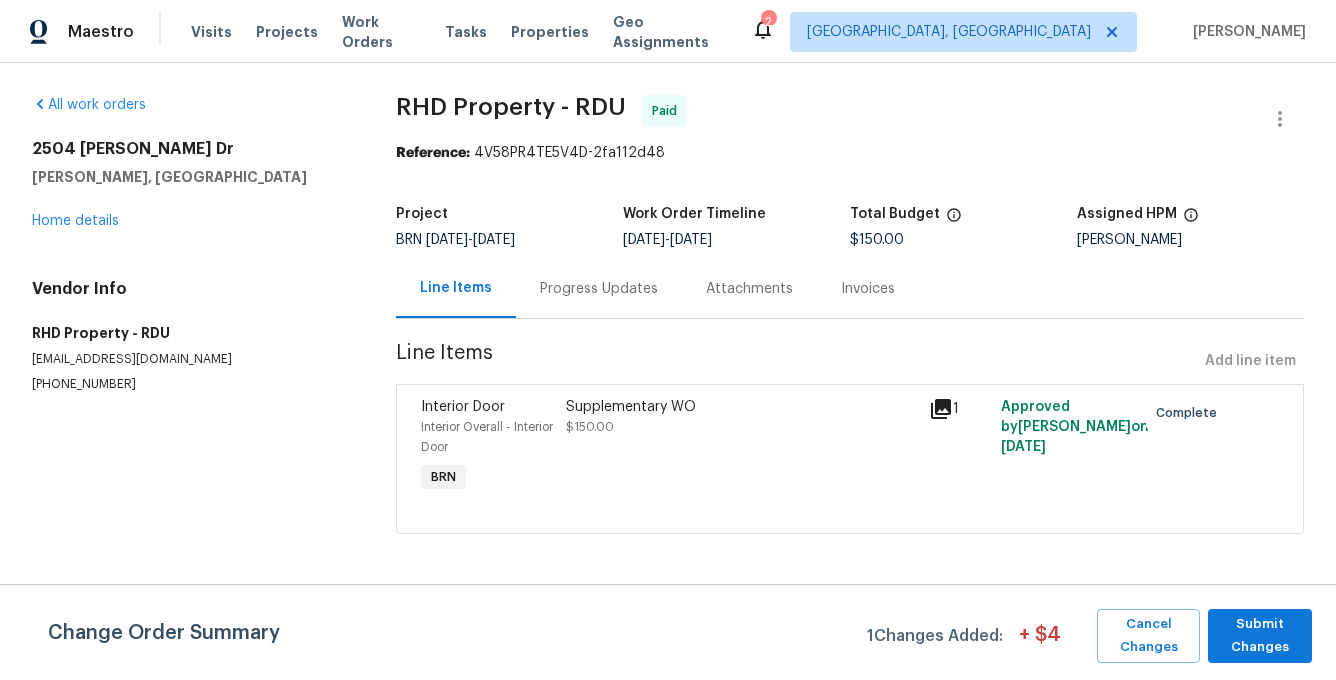 click on "Invoices" at bounding box center (868, 289) 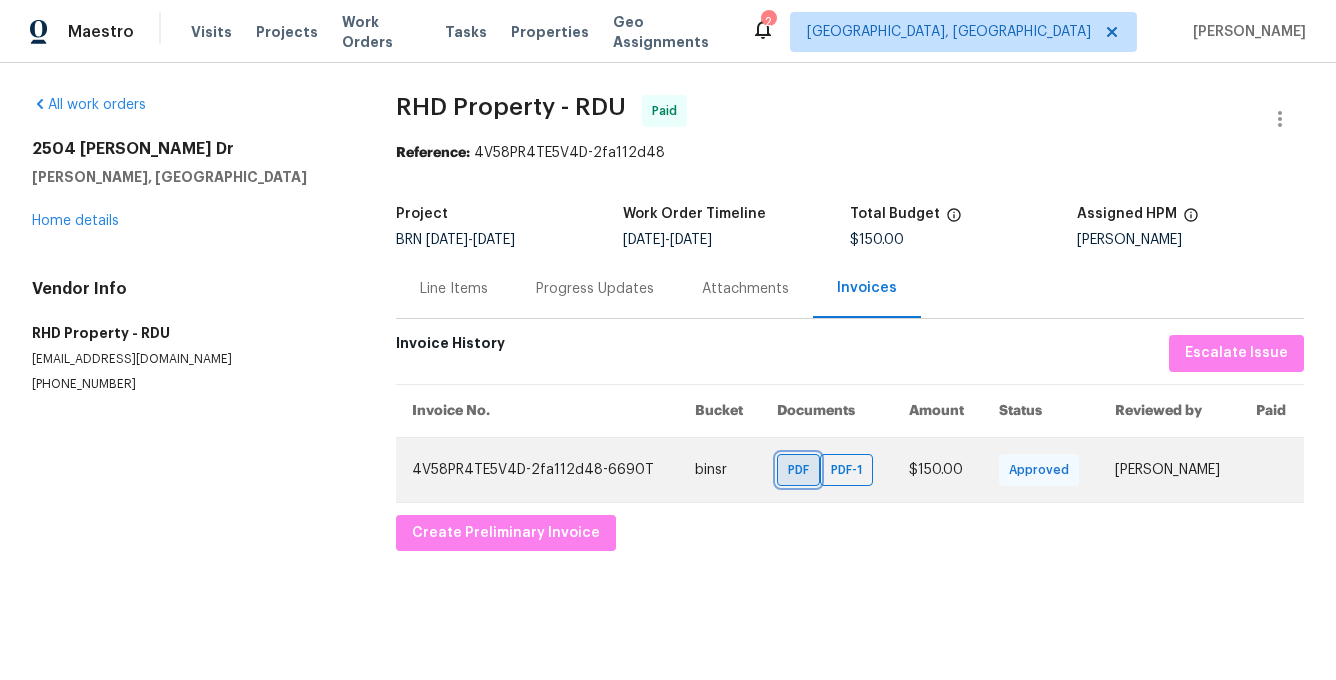 click on "PDF" at bounding box center [802, 470] 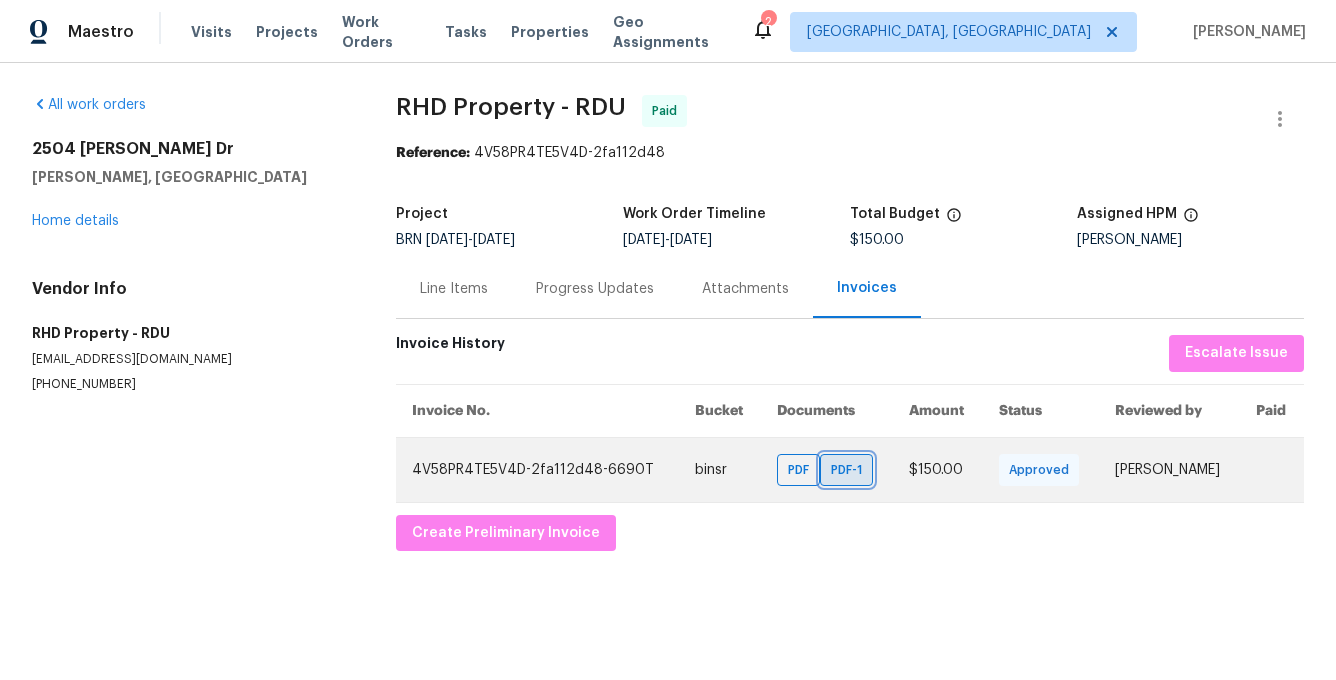 click on "PDF-1" at bounding box center (850, 470) 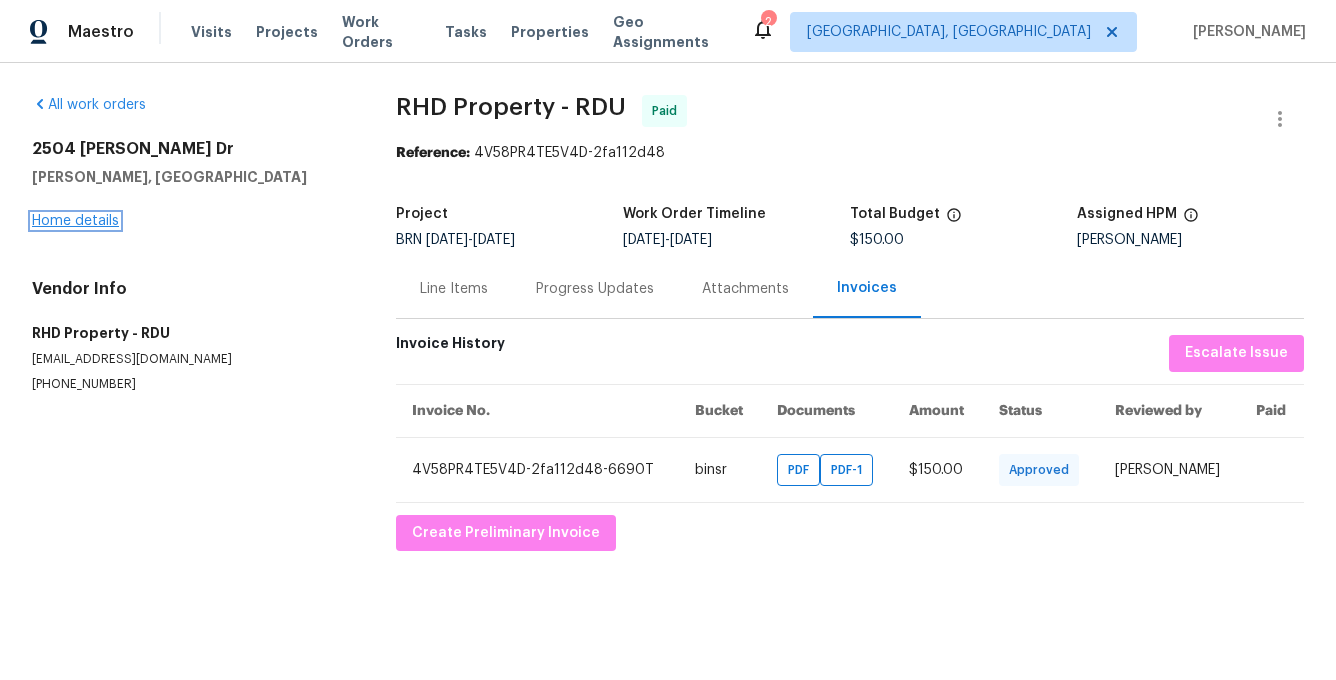 click on "Home details" at bounding box center [75, 221] 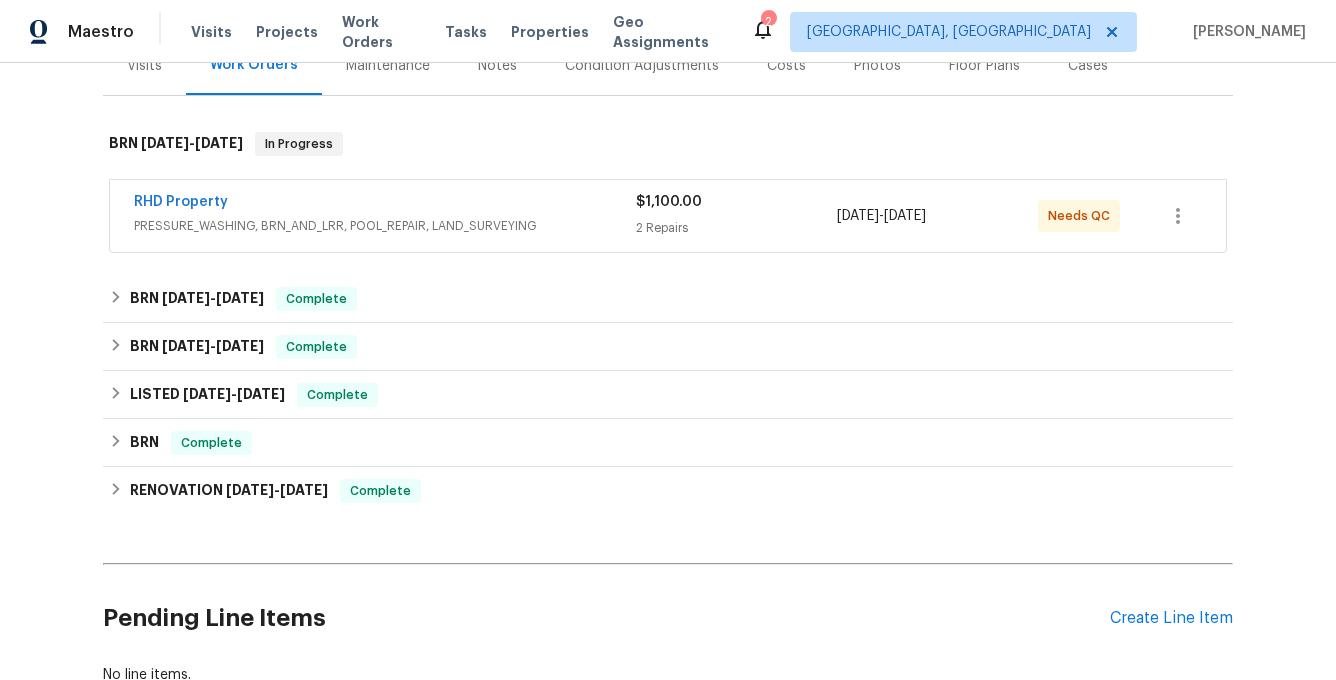 scroll, scrollTop: 290, scrollLeft: 0, axis: vertical 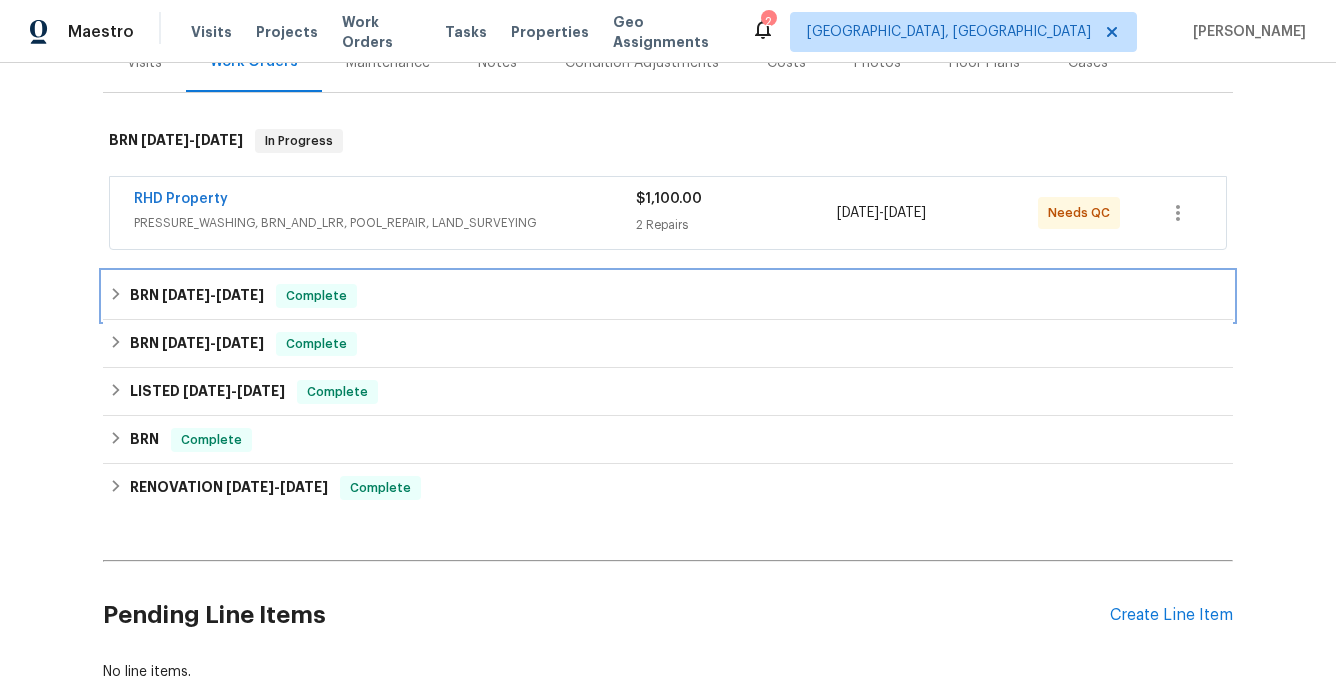 click on "[DATE]" at bounding box center [240, 295] 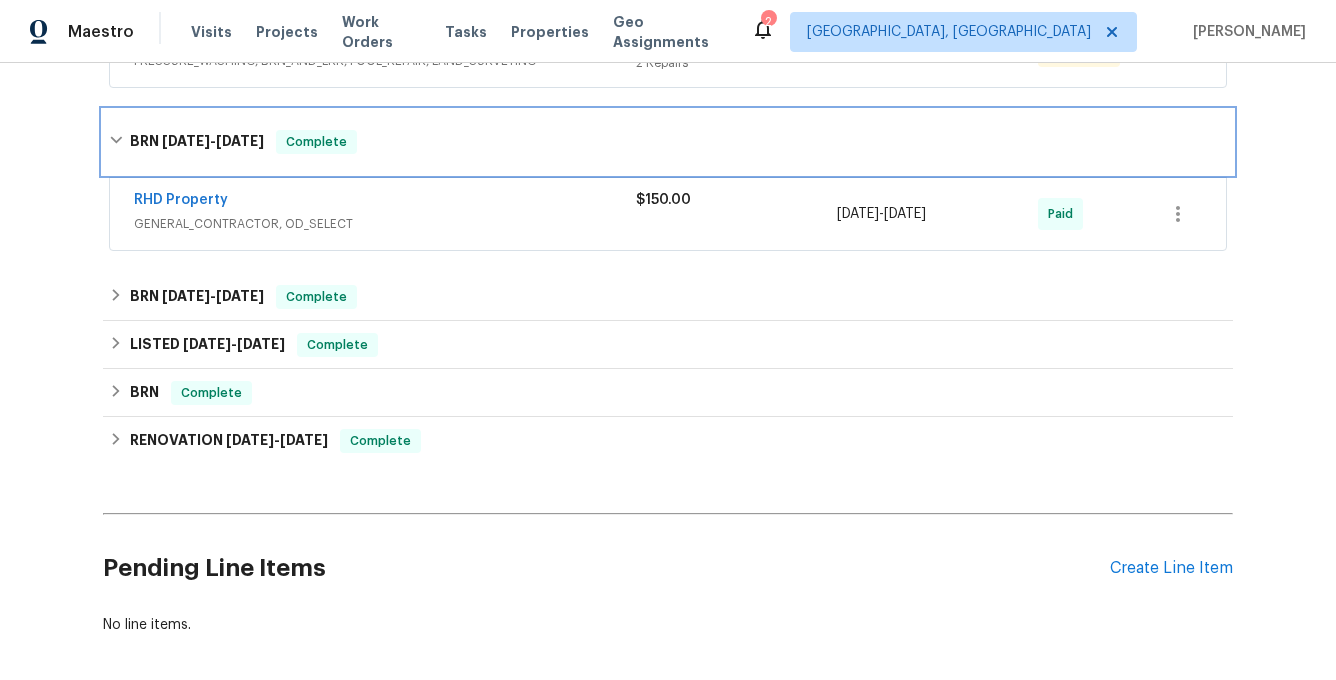 scroll, scrollTop: 490, scrollLeft: 0, axis: vertical 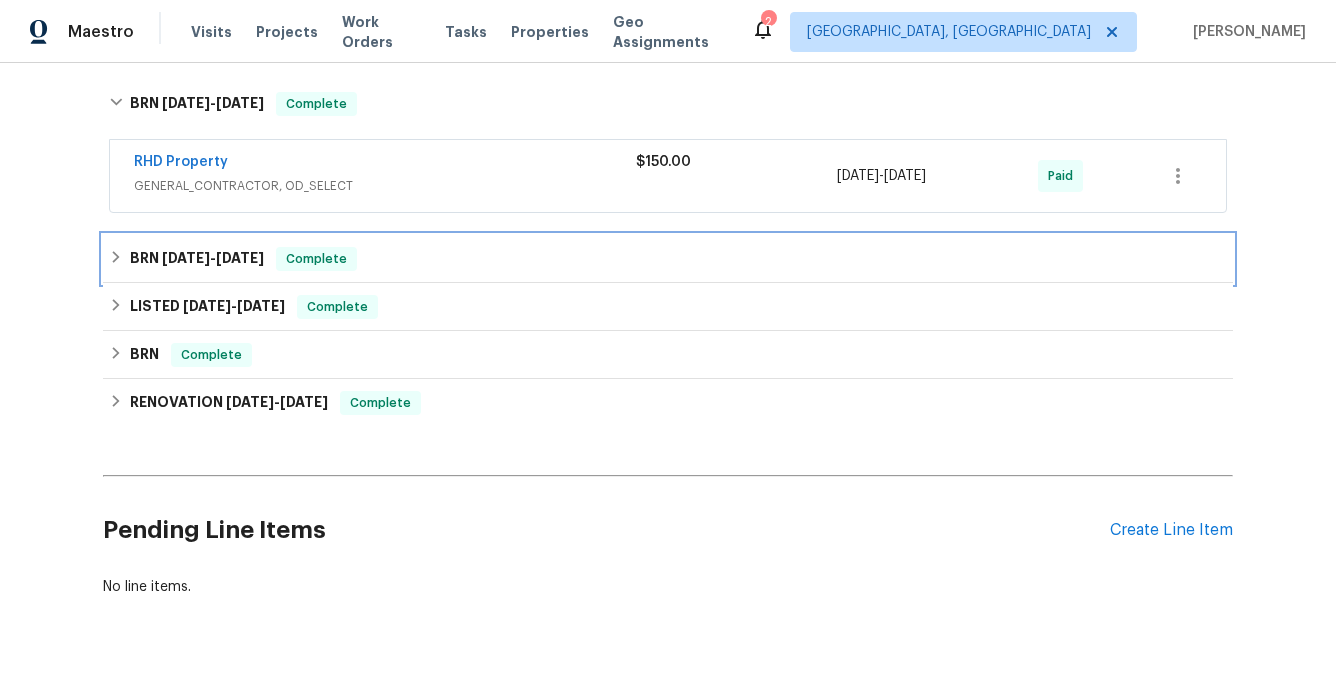 click on "[DATE]" at bounding box center [240, 258] 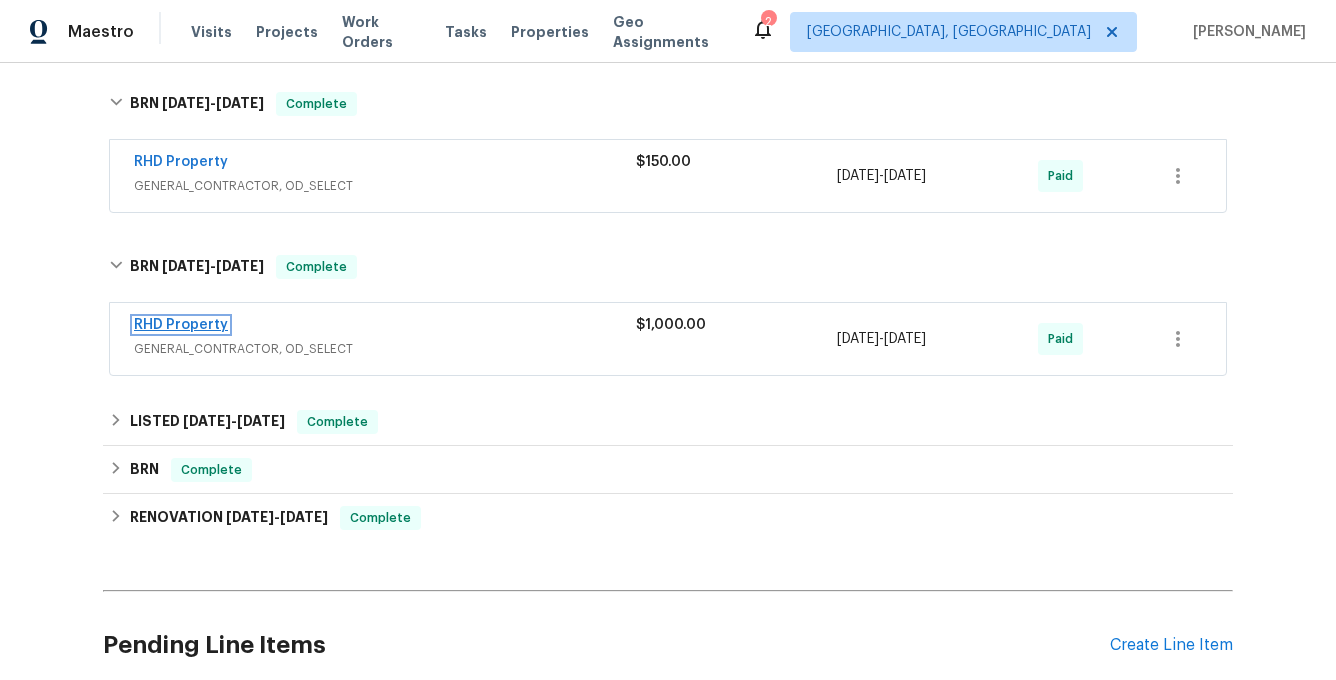 click on "RHD Property" at bounding box center [181, 325] 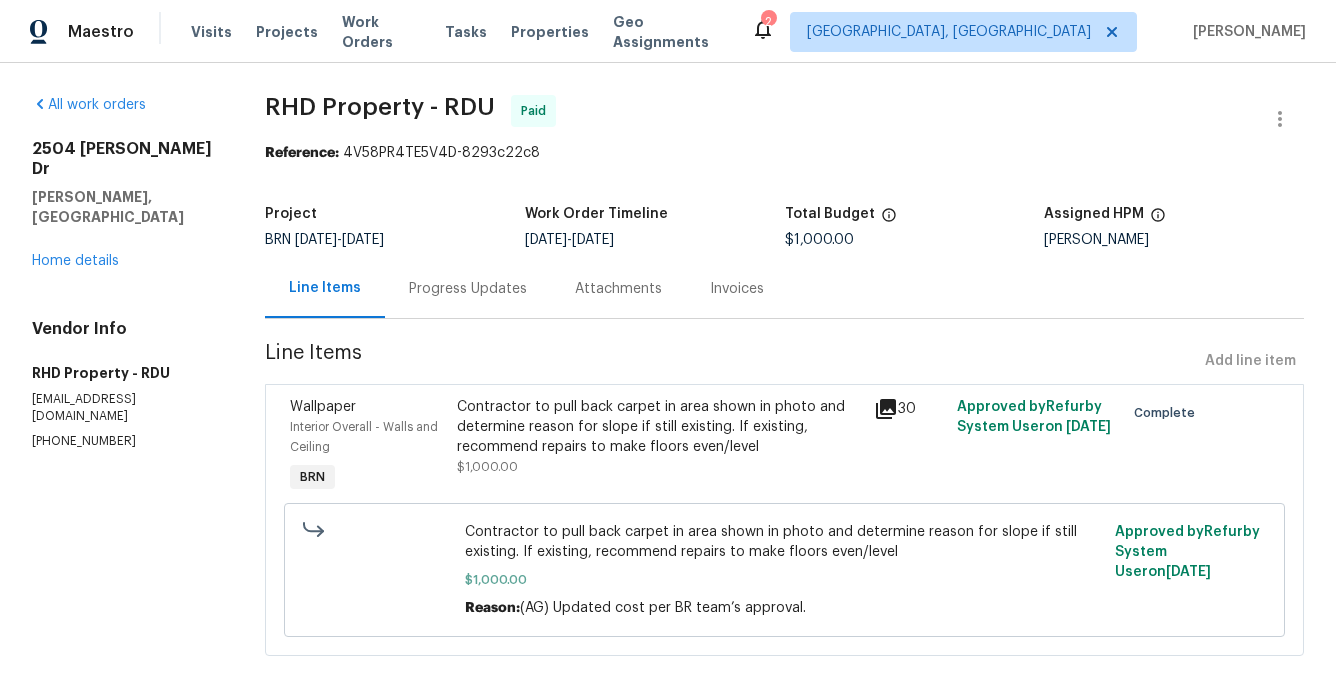 click on "Invoices" at bounding box center (737, 289) 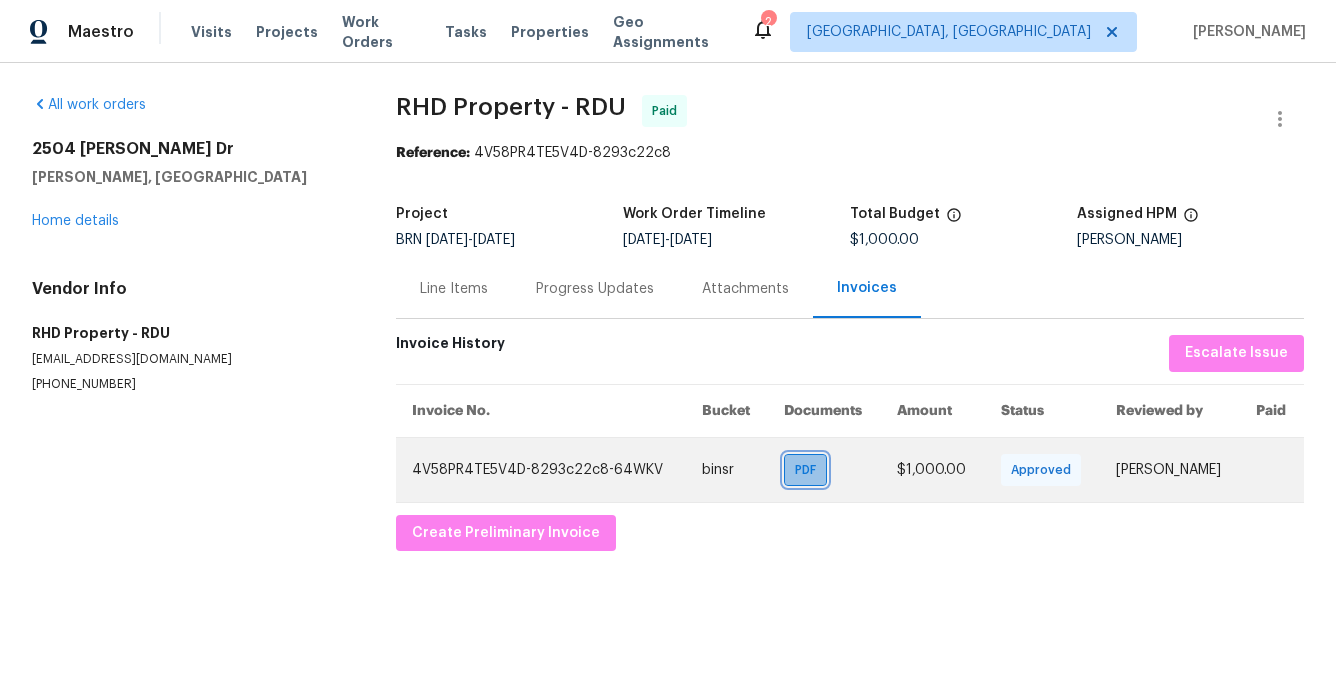 click on "PDF" at bounding box center (809, 470) 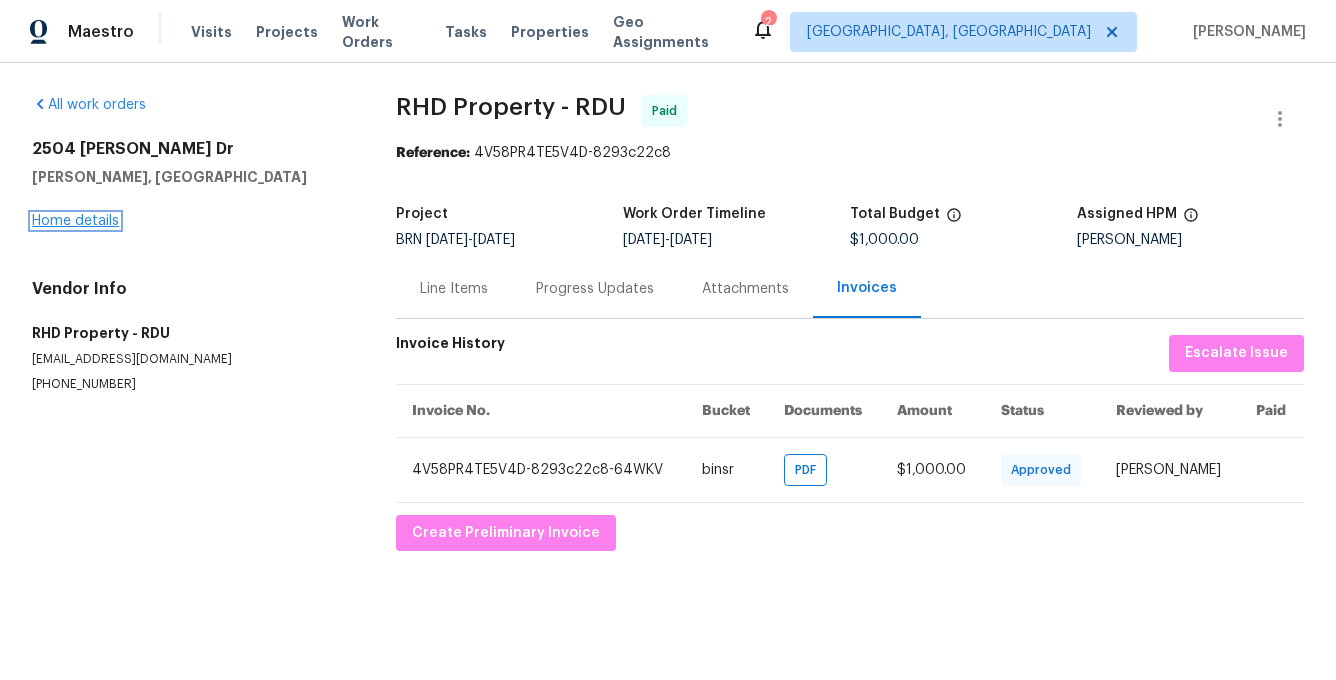 click on "Home details" at bounding box center (75, 221) 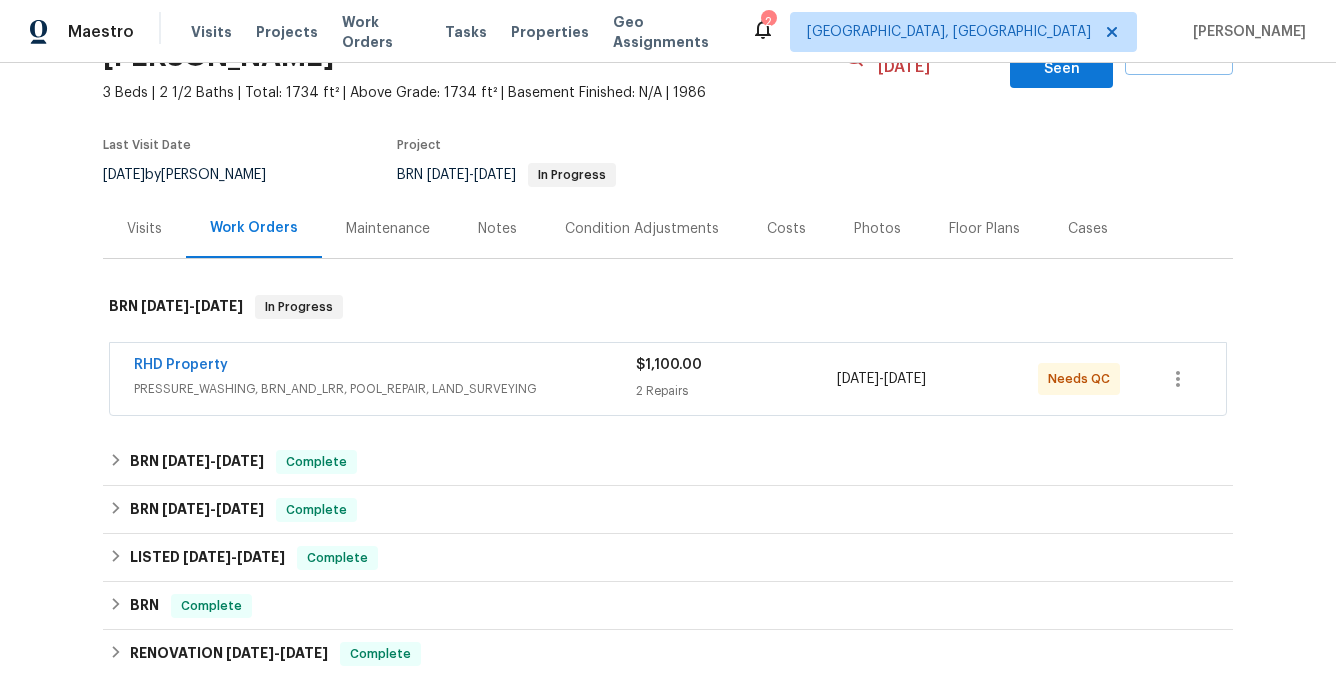 scroll, scrollTop: 121, scrollLeft: 0, axis: vertical 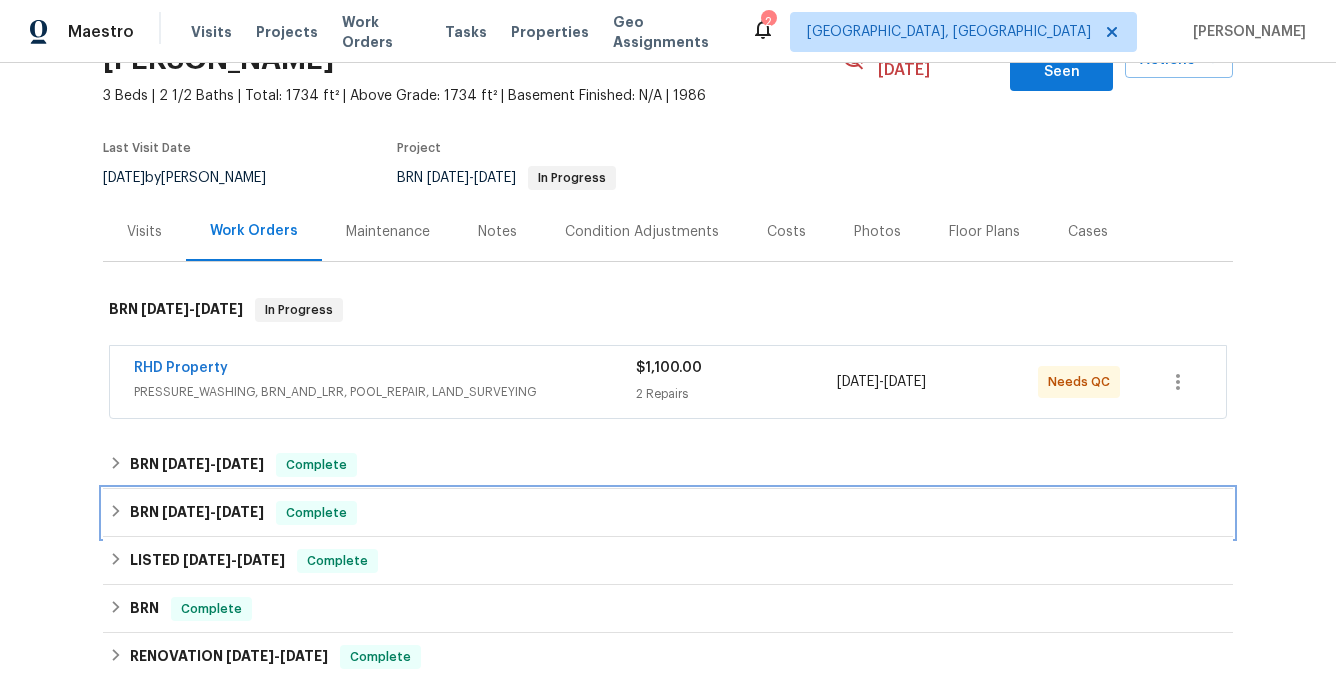 click on "[DATE]" at bounding box center (240, 512) 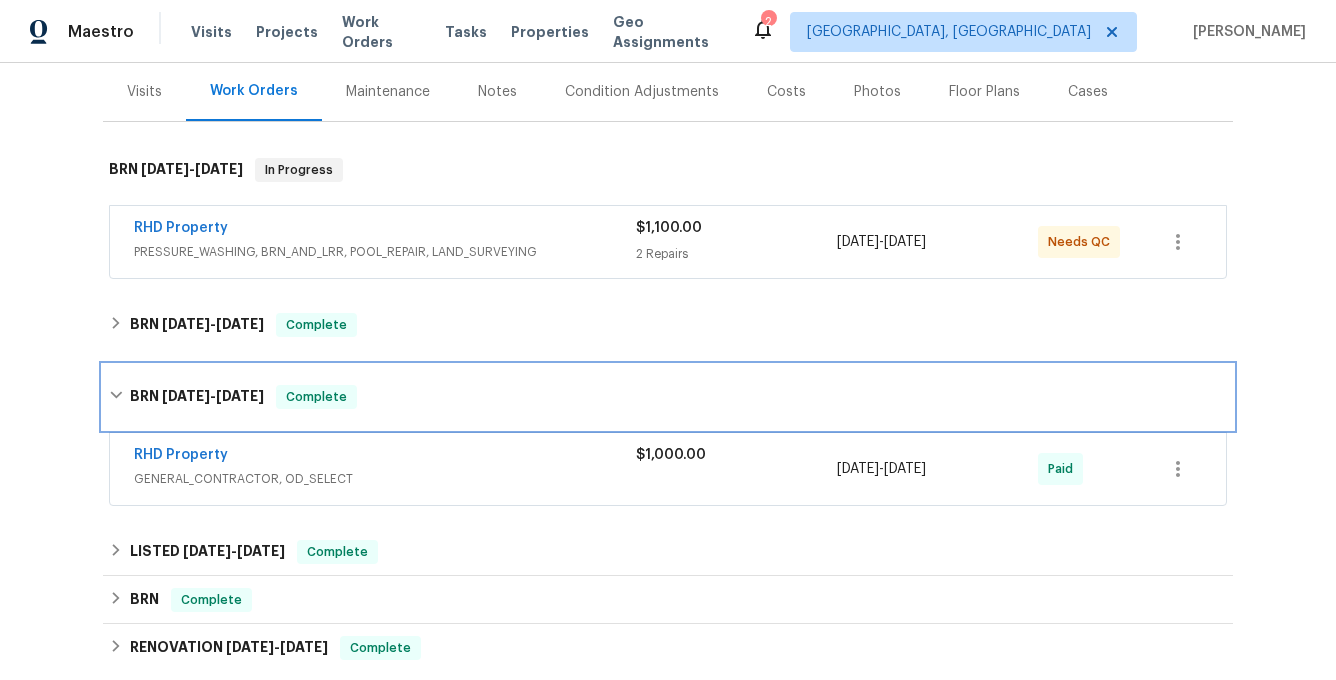 scroll, scrollTop: 292, scrollLeft: 0, axis: vertical 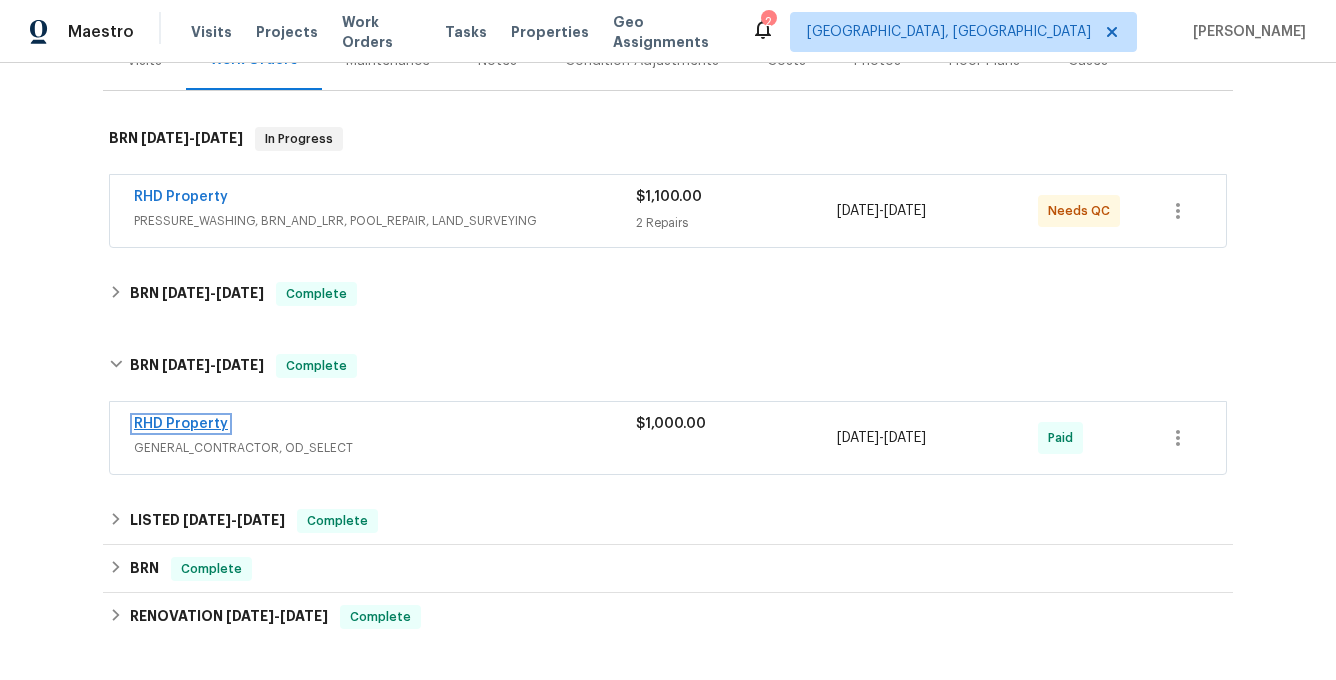 click on "RHD Property" at bounding box center [181, 424] 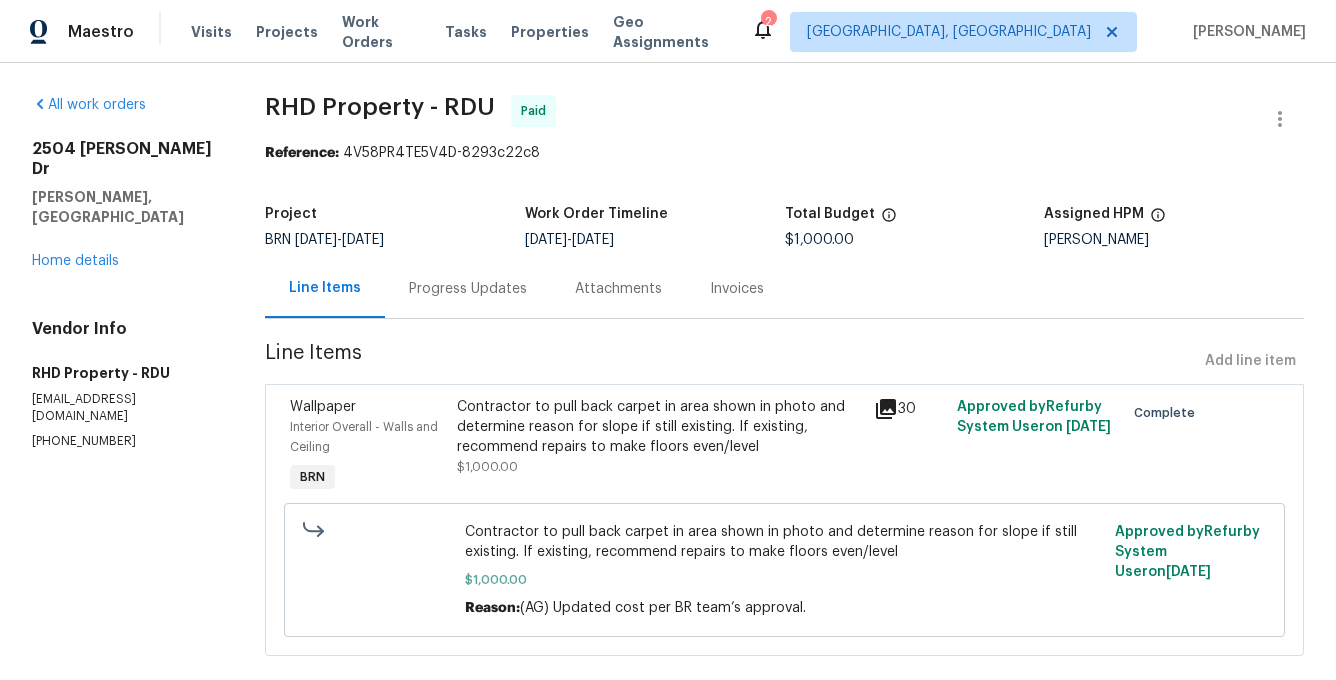 scroll, scrollTop: 35, scrollLeft: 0, axis: vertical 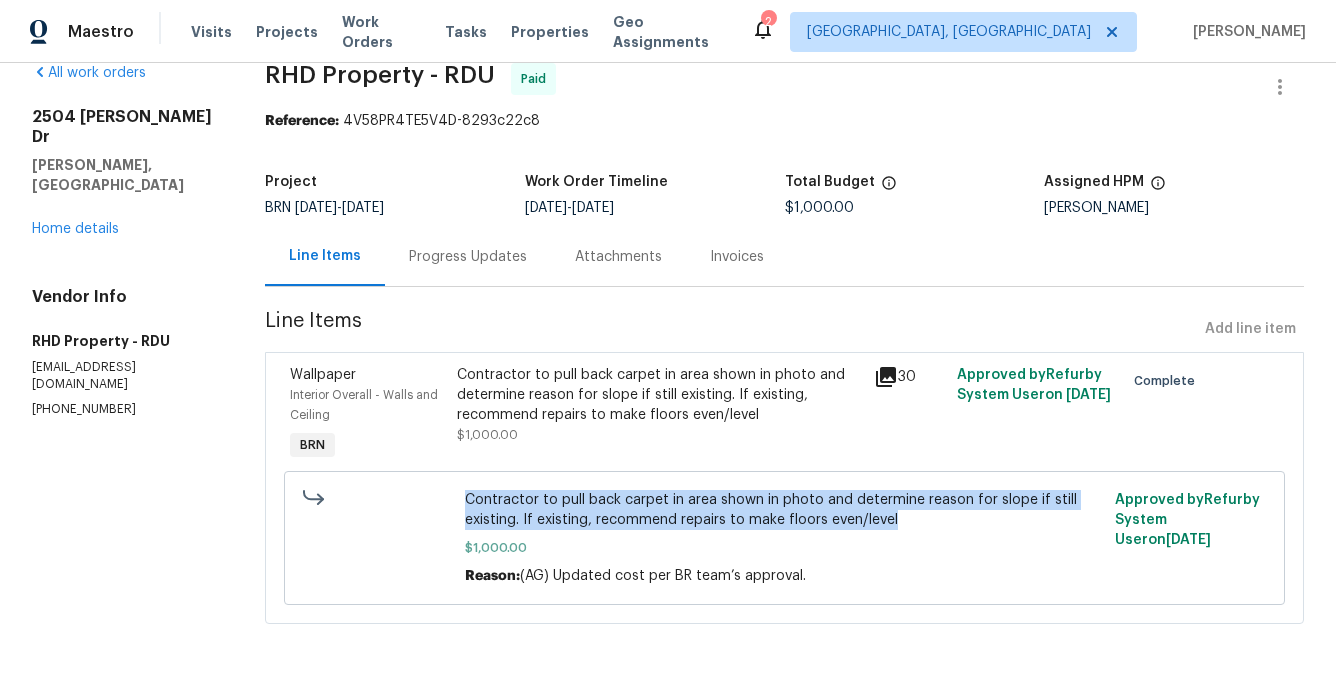 drag, startPoint x: 466, startPoint y: 498, endPoint x: 920, endPoint y: 514, distance: 454.28186 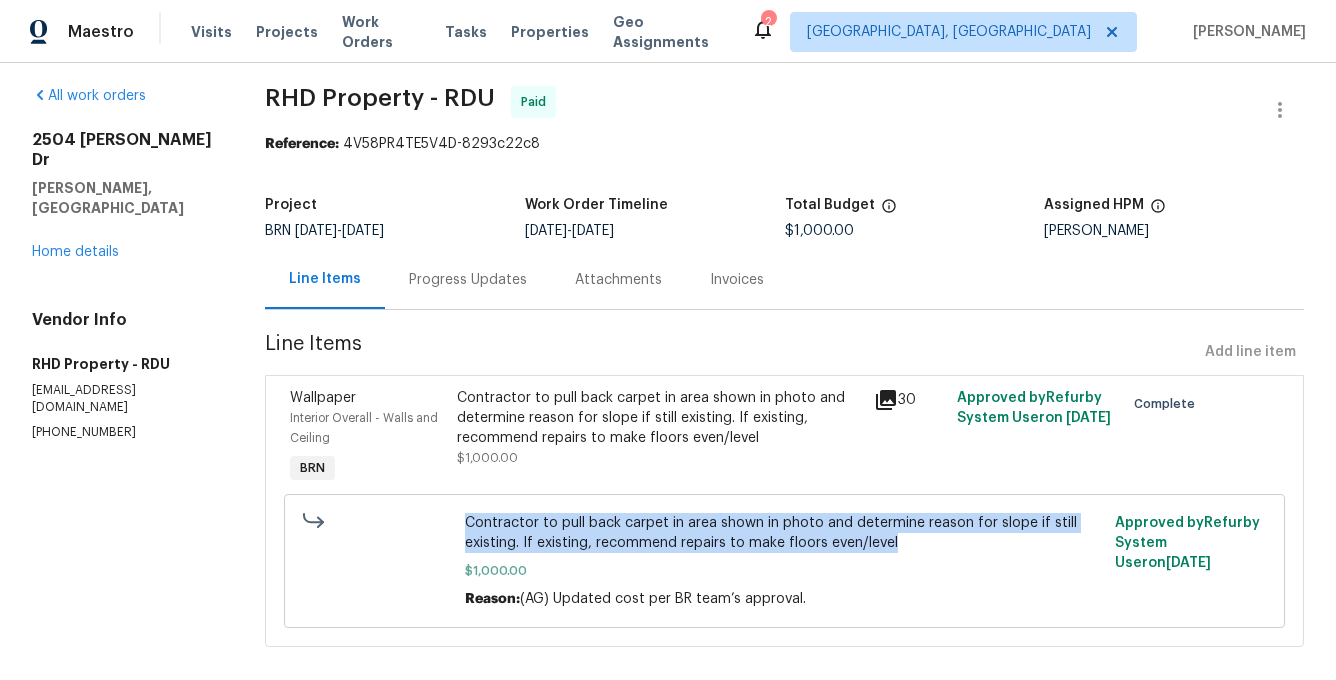 scroll, scrollTop: 6, scrollLeft: 0, axis: vertical 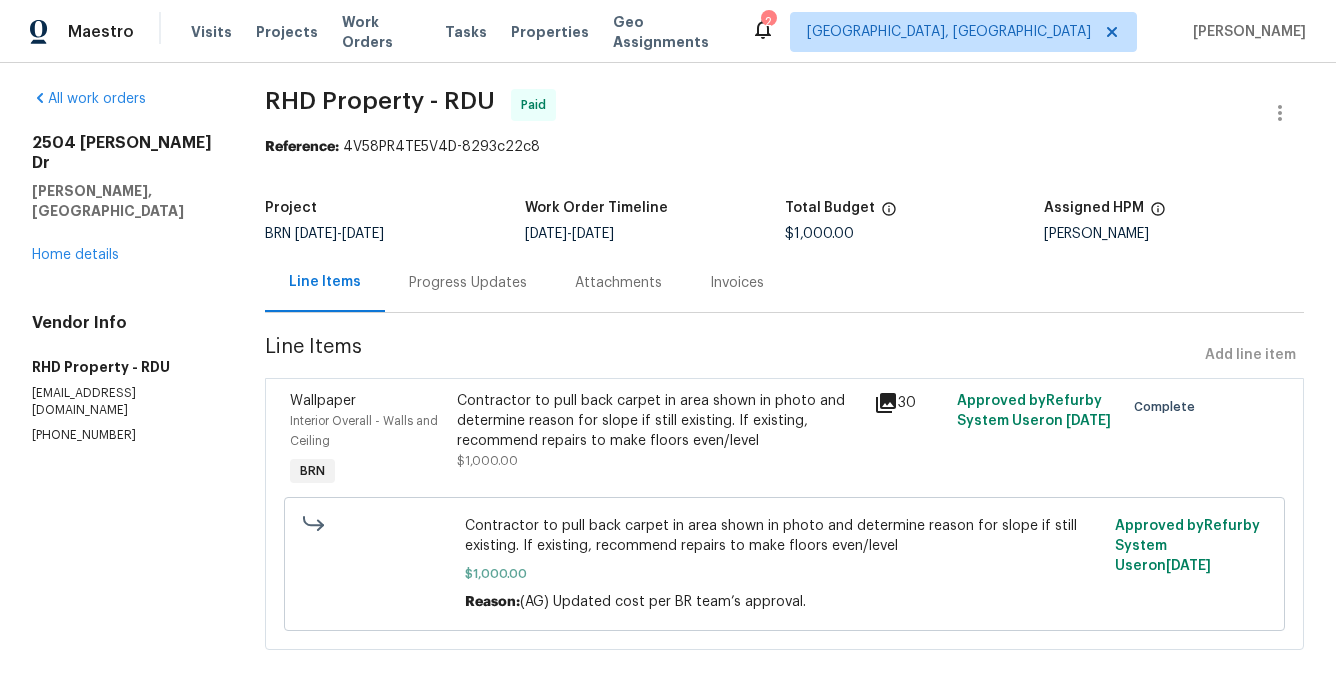 click on "All work orders 2504 Timothy Dr Fuquay Varina, NC 27526 Home details Vendor Info RHD Property - RDU Rhdopendoor@rhdproperty.com (919) 424-7516 RHD Property - RDU Paid Reference:   4V58PR4TE5V4D-8293c22c8 Project BRN   6/24/2025  -  6/27/2025 Work Order Timeline 6/24/2025  -  6/27/2025 Total Budget $1,000.00 Assigned HPM Wayne Putnam Line Items Progress Updates Attachments Invoices Line Items Add line item Wallpaper Interior Overall - Walls and Ceiling BRN Contractor to pull back carpet in area shown in photo and determine reason for slope if still existing. If existing, recommend repairs to make floors even/level $1,000.00   30 Approved by  Refurby System User  on   6/25/2025 Complete Contractor to pull back carpet in area shown in photo and determine reason for slope if still existing. If existing, recommend repairs to make floors even/level $1,000.00 Reason:  (AG) Updated cost per BR team’s approval. Approved by  Refurby System User  on  6/25/2025" at bounding box center (668, 381) 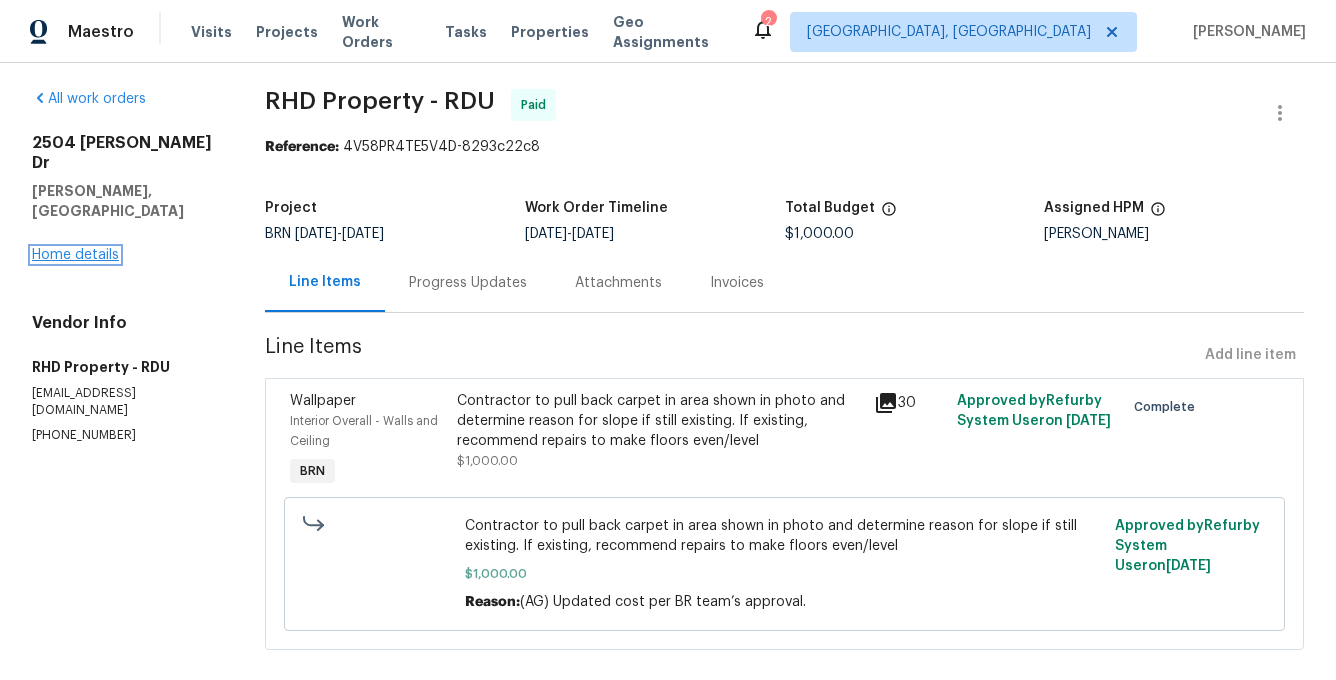 click on "Home details" at bounding box center (75, 255) 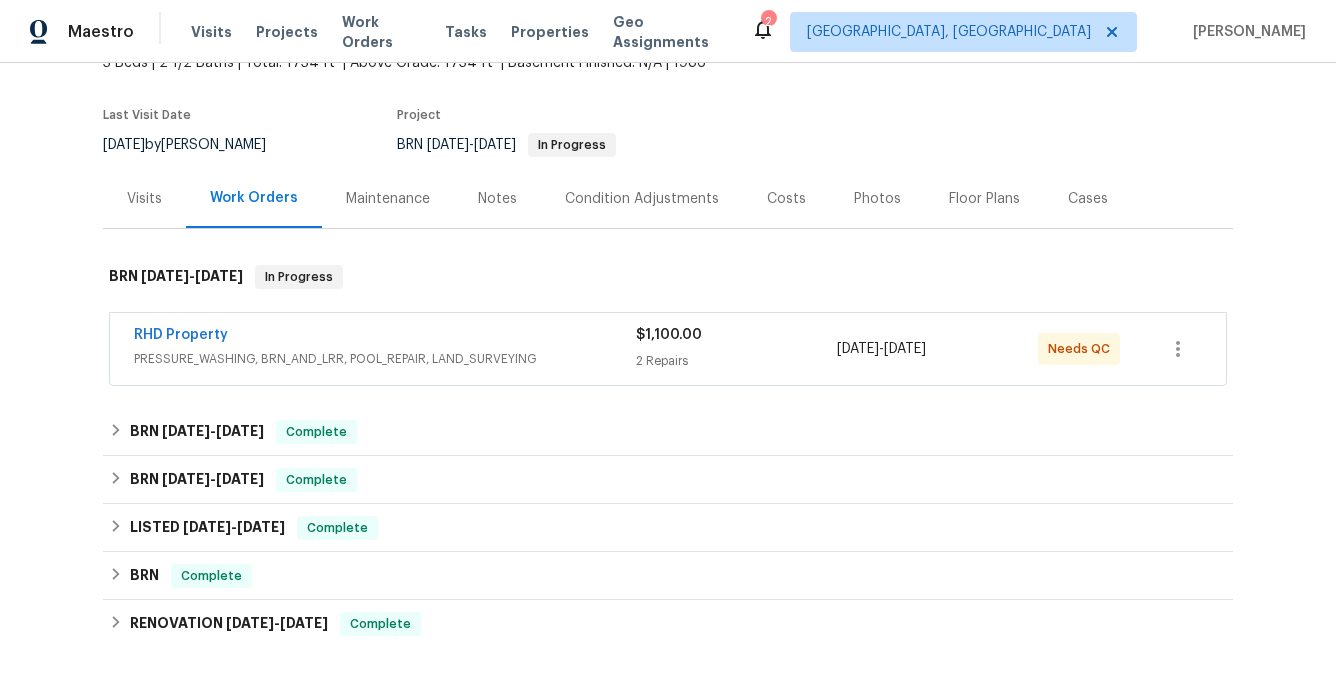 scroll, scrollTop: 162, scrollLeft: 0, axis: vertical 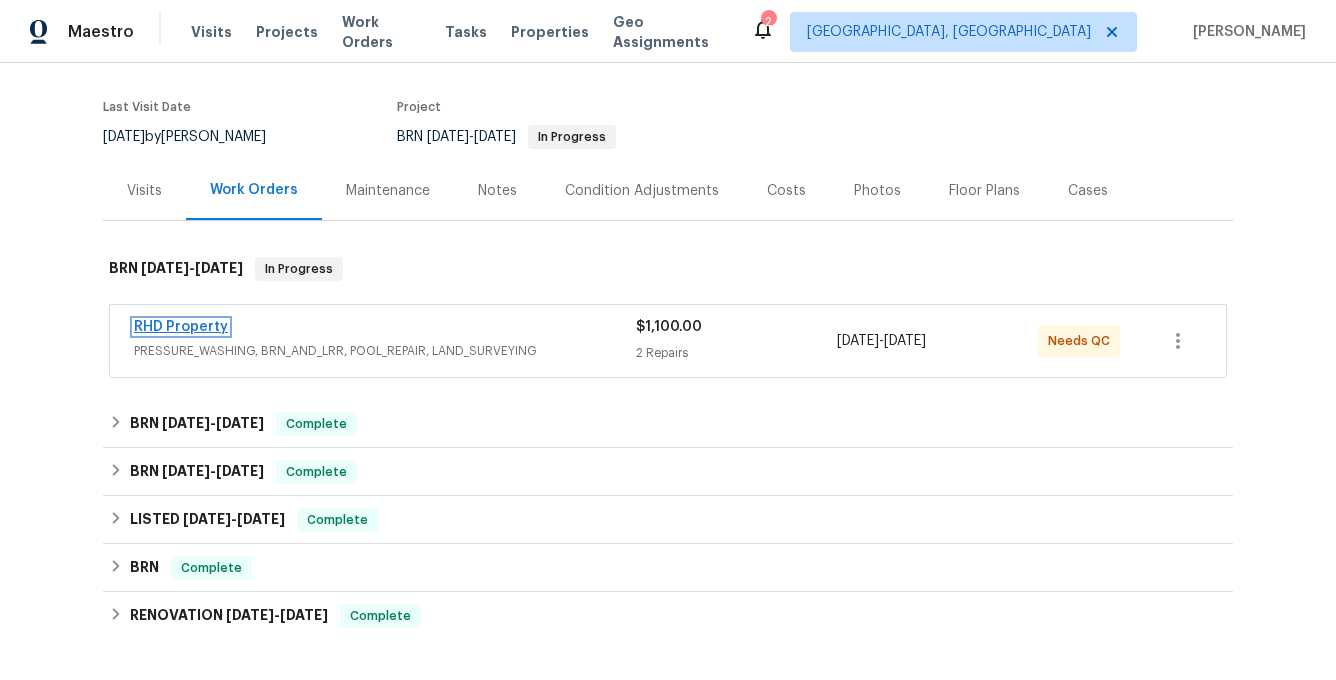 click on "RHD Property" at bounding box center [181, 327] 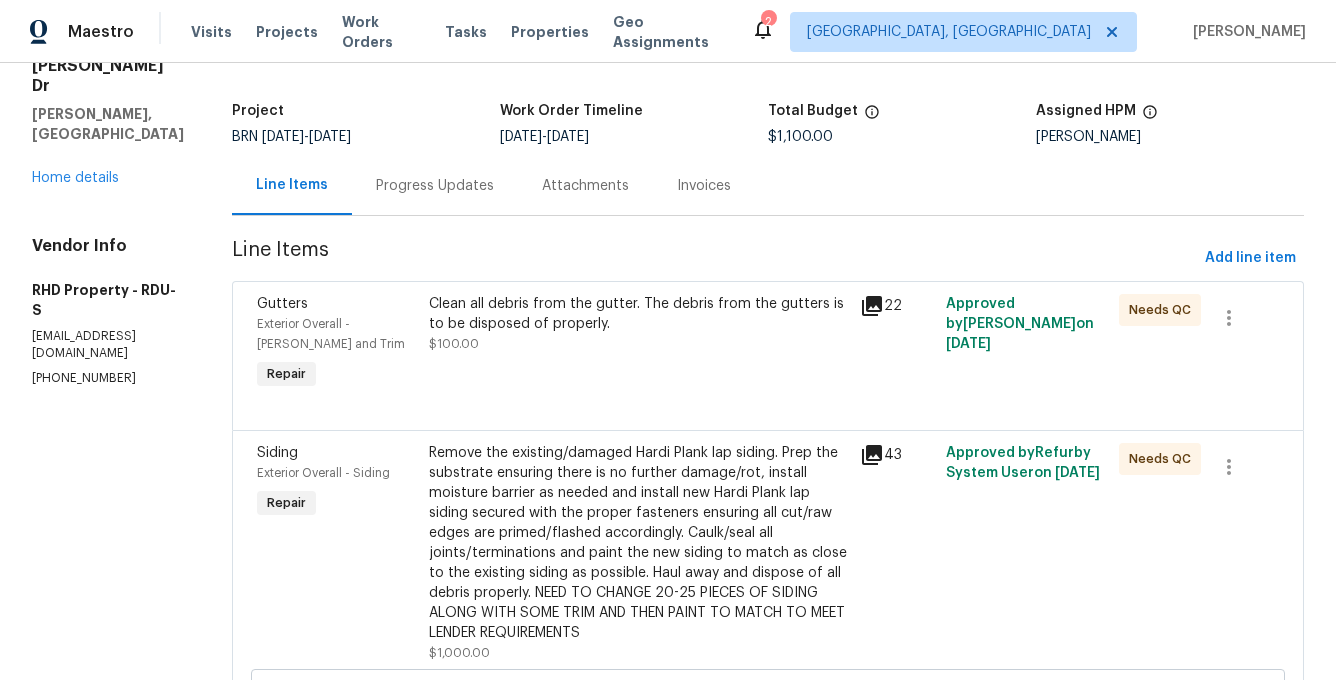 scroll, scrollTop: 105, scrollLeft: 0, axis: vertical 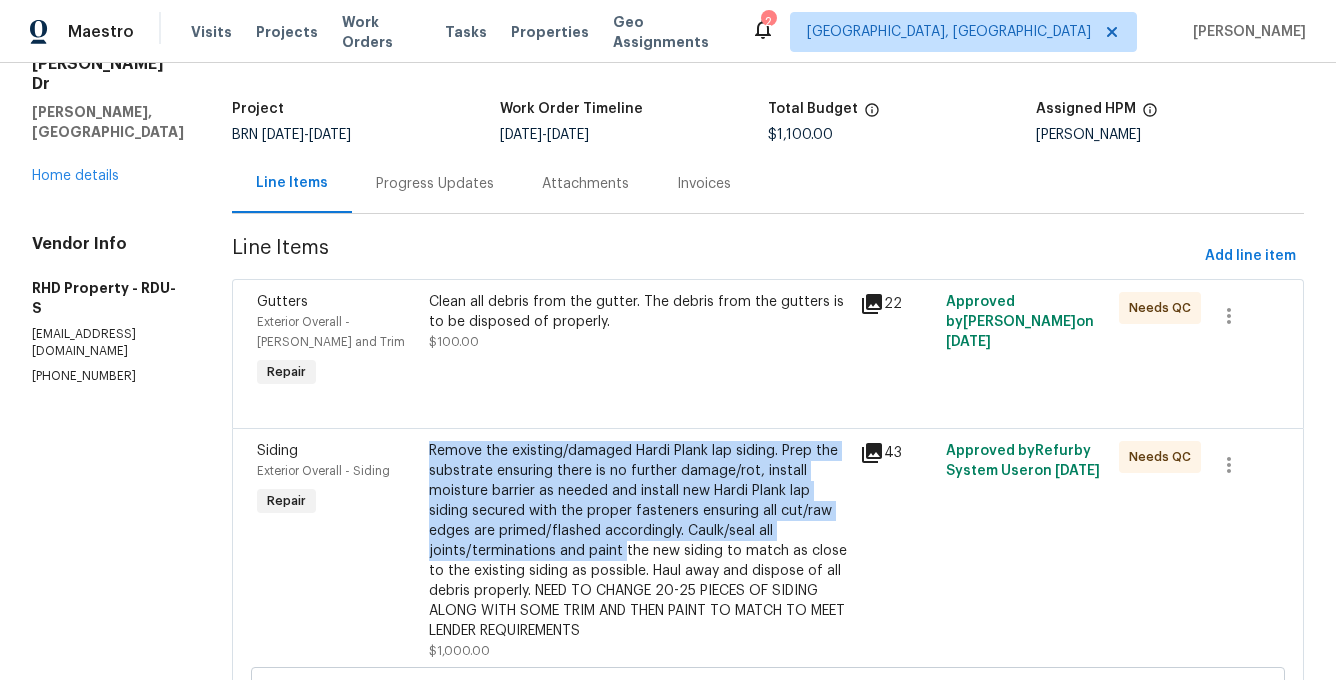 drag, startPoint x: 450, startPoint y: 453, endPoint x: 645, endPoint y: 555, distance: 220.0659 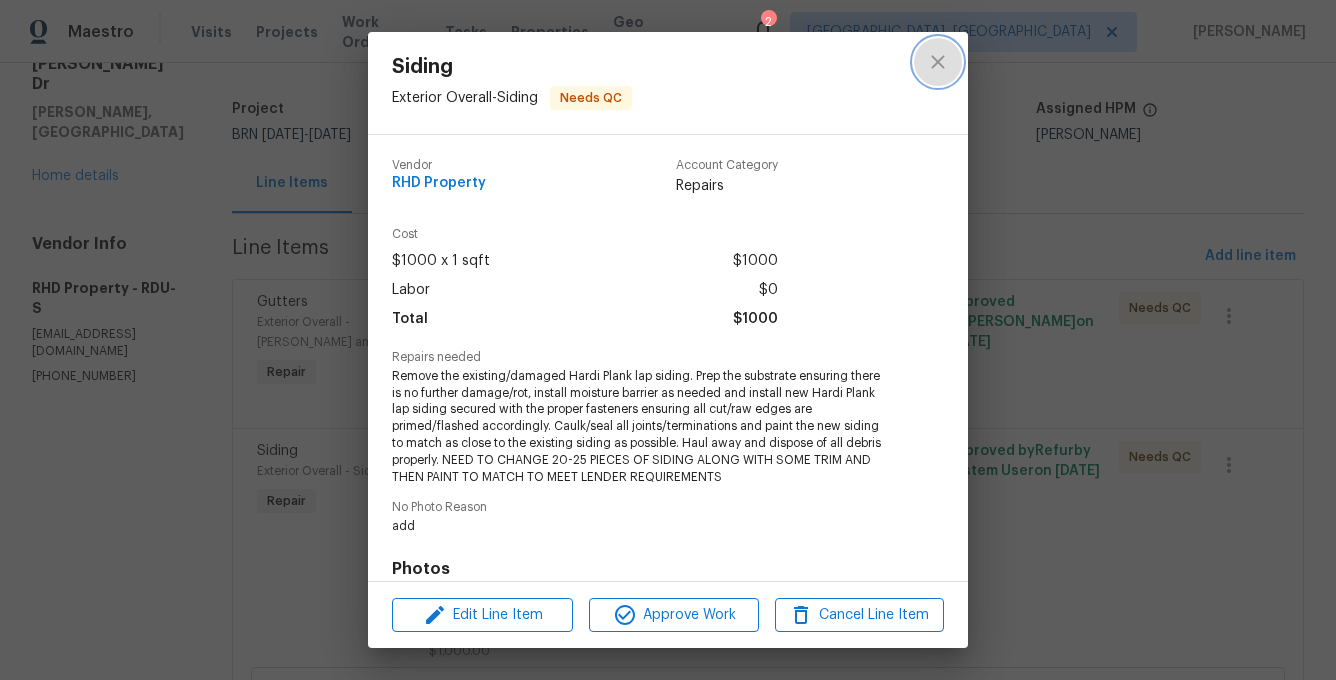 click 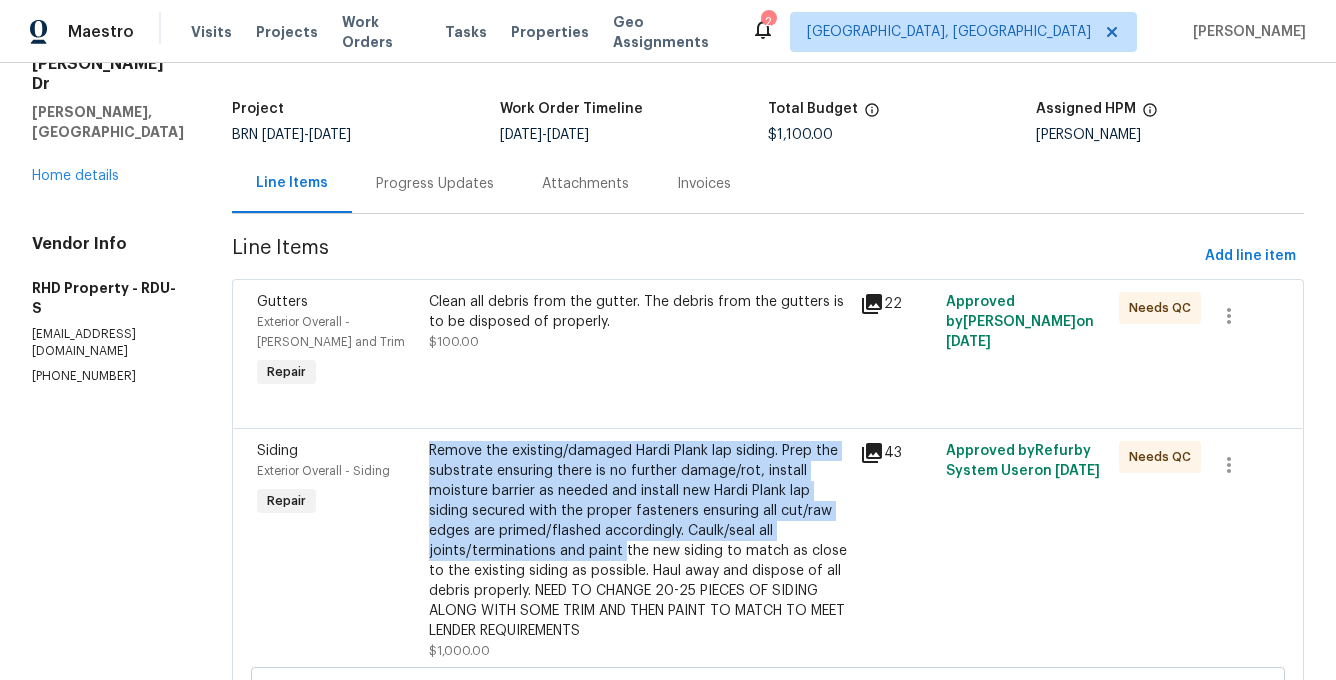click on "Remove the existing/damaged Hardi Plank lap siding. Prep the substrate ensuring there is no further damage/rot, install moisture barrier as needed and install new Hardi Plank lap siding secured with the proper fasteners ensuring all cut/raw edges are primed/flashed accordingly. Caulk/seal all joints/terminations and paint the new siding to match as close to the existing siding as possible. Haul away and dispose of all debris properly.  NEED TO CHANGE 20-25 PIECES OF SIDING ALONG WITH SOME TRIM AND THEN PAINT TO MATCH TO MEET LENDER REQUIREMENTS" at bounding box center (638, 541) 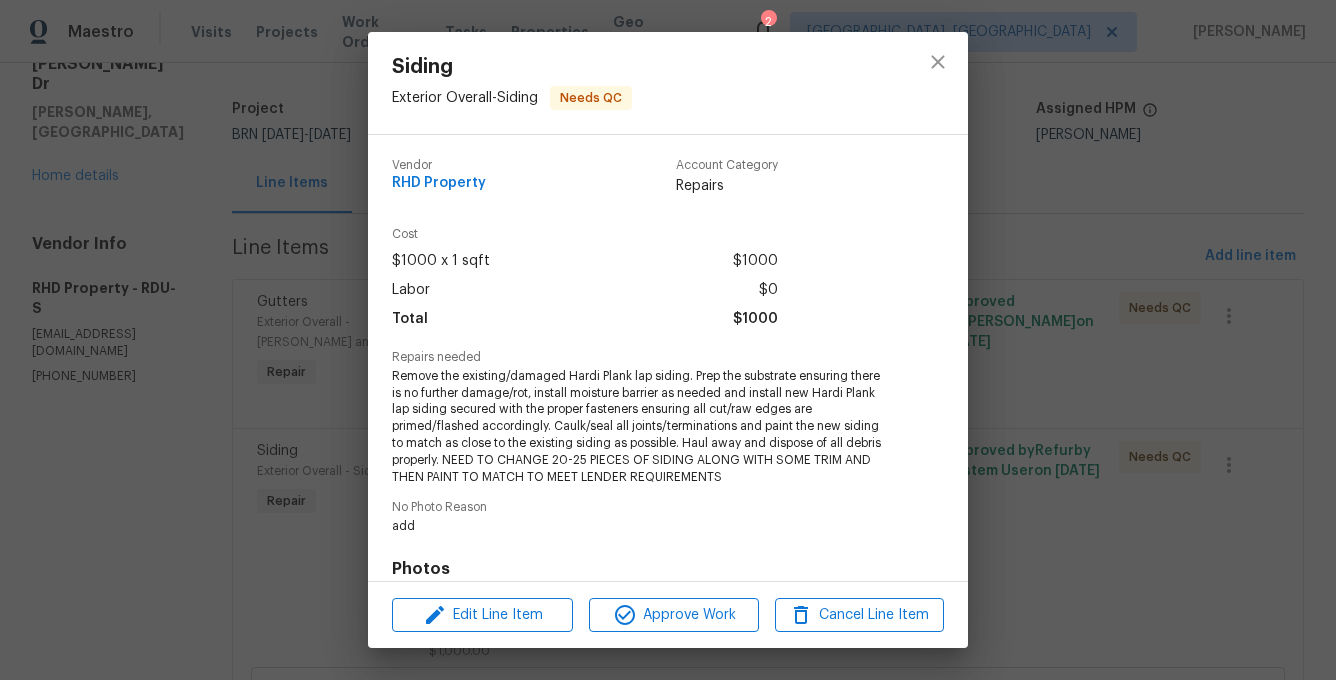 click on "Siding Exterior Overall  -  Siding Needs QC Vendor RHD Property Account Category Repairs Cost $1000 x 1 sqft $1000 Labor $0 Total $1000 Repairs needed Remove the existing/damaged Hardi Plank lap siding. Prep the substrate ensuring there is no further damage/rot, install moisture barrier as needed and install new Hardi Plank lap siding secured with the proper fasteners ensuring all cut/raw edges are primed/flashed accordingly. Caulk/seal all joints/terminations and paint the new siding to match as close to the existing siding as possible. Haul away and dispose of all debris properly.  NEED TO CHANGE 20-25 PIECES OF SIDING ALONG WITH SOME TRIM AND THEN PAINT TO MATCH TO MEET LENDER REQUIREMENTS No Photo Reason add Photos Before After  +39  Edit Line Item  Approve Work  Cancel Line Item" at bounding box center (668, 340) 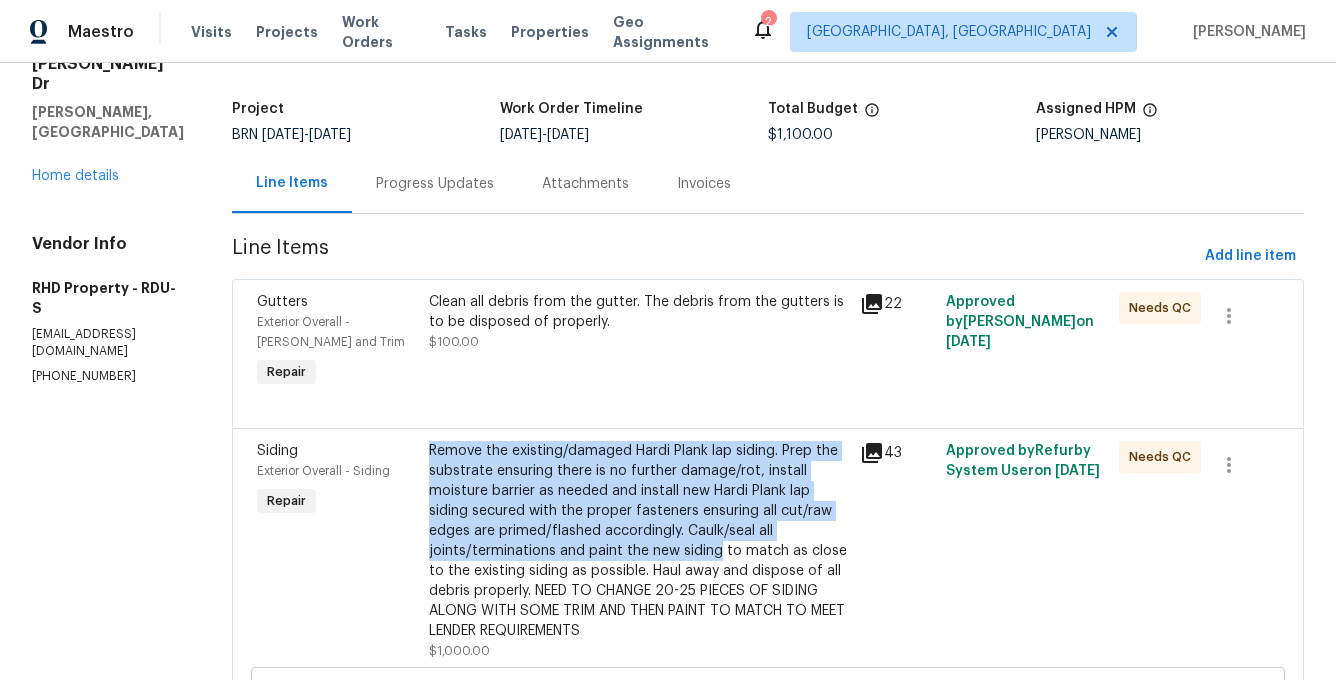 drag, startPoint x: 450, startPoint y: 447, endPoint x: 742, endPoint y: 551, distance: 309.96774 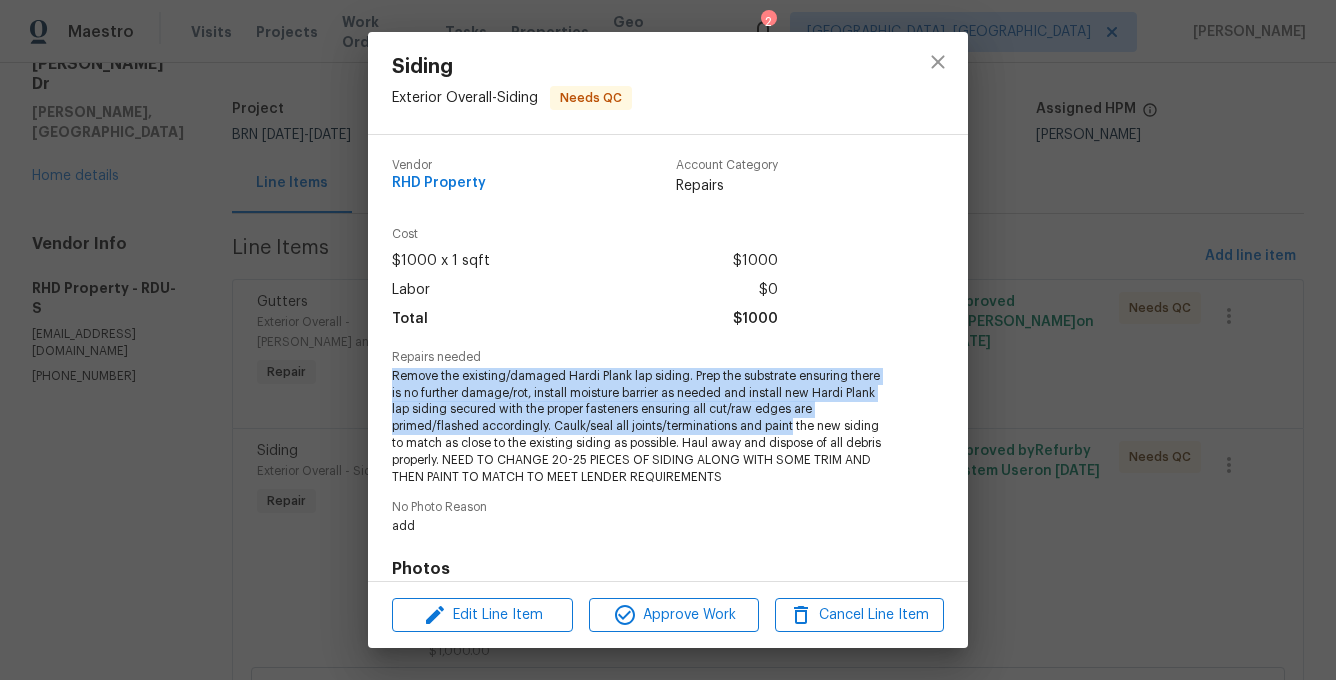 drag, startPoint x: 389, startPoint y: 372, endPoint x: 792, endPoint y: 425, distance: 406.47018 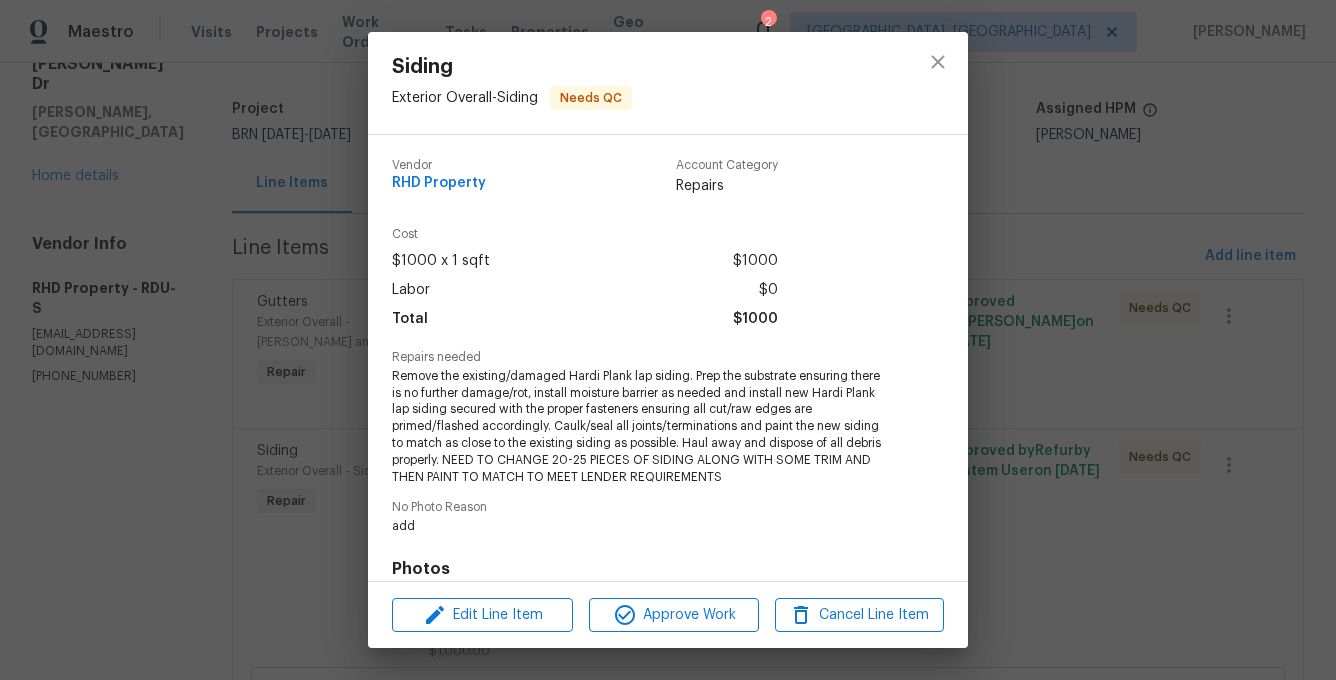 click on "Siding Exterior Overall  -  Siding Needs QC Vendor RHD Property Account Category Repairs Cost $1000 x 1 sqft $1000 Labor $0 Total $1000 Repairs needed Remove the existing/damaged Hardi Plank lap siding. Prep the substrate ensuring there is no further damage/rot, install moisture barrier as needed and install new Hardi Plank lap siding secured with the proper fasteners ensuring all cut/raw edges are primed/flashed accordingly. Caulk/seal all joints/terminations and paint the new siding to match as close to the existing siding as possible. Haul away and dispose of all debris properly.  NEED TO CHANGE 20-25 PIECES OF SIDING ALONG WITH SOME TRIM AND THEN PAINT TO MATCH TO MEET LENDER REQUIREMENTS No Photo Reason add Photos Before After  +39  Edit Line Item  Approve Work  Cancel Line Item" at bounding box center (668, 340) 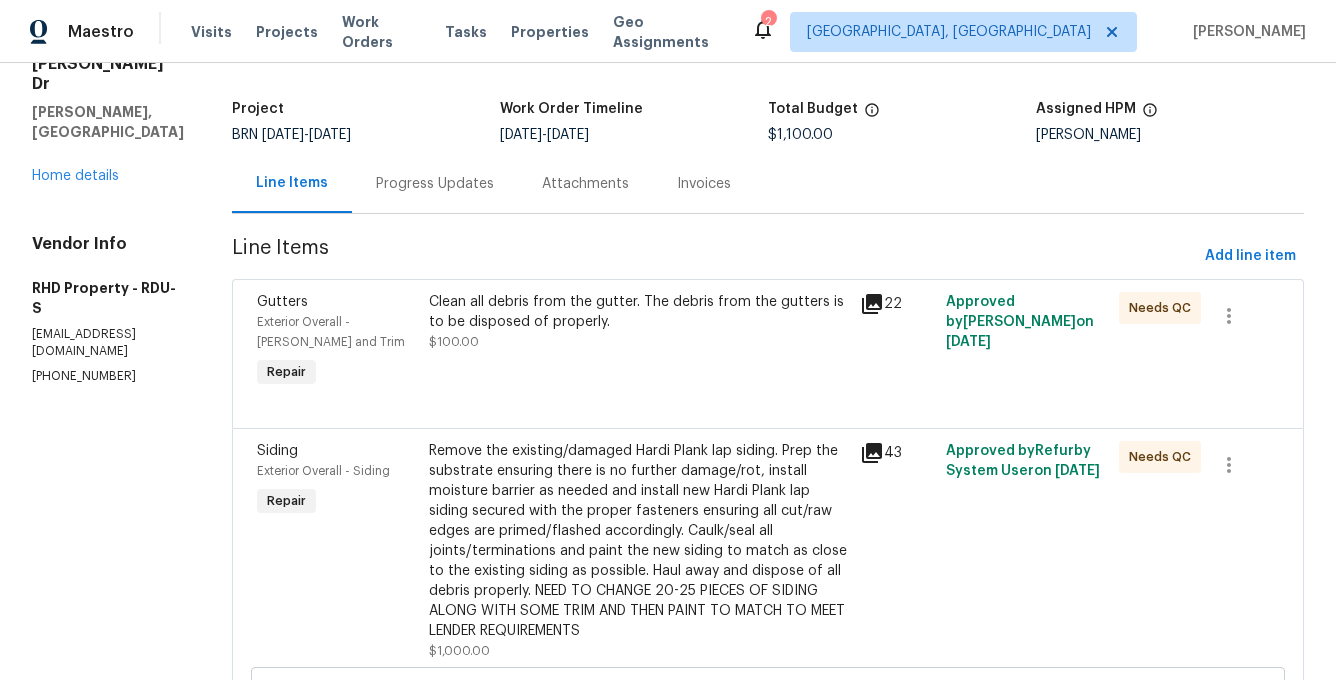 click on "Invoices" at bounding box center (704, 184) 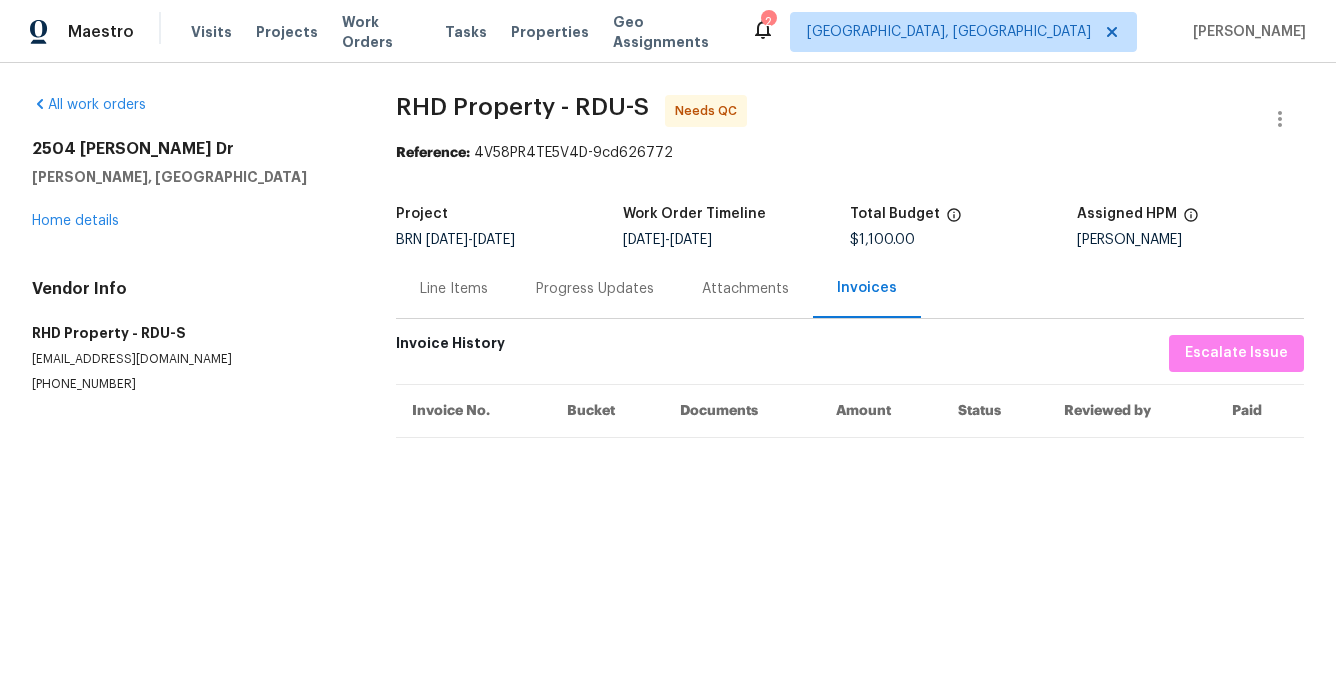 scroll, scrollTop: 0, scrollLeft: 0, axis: both 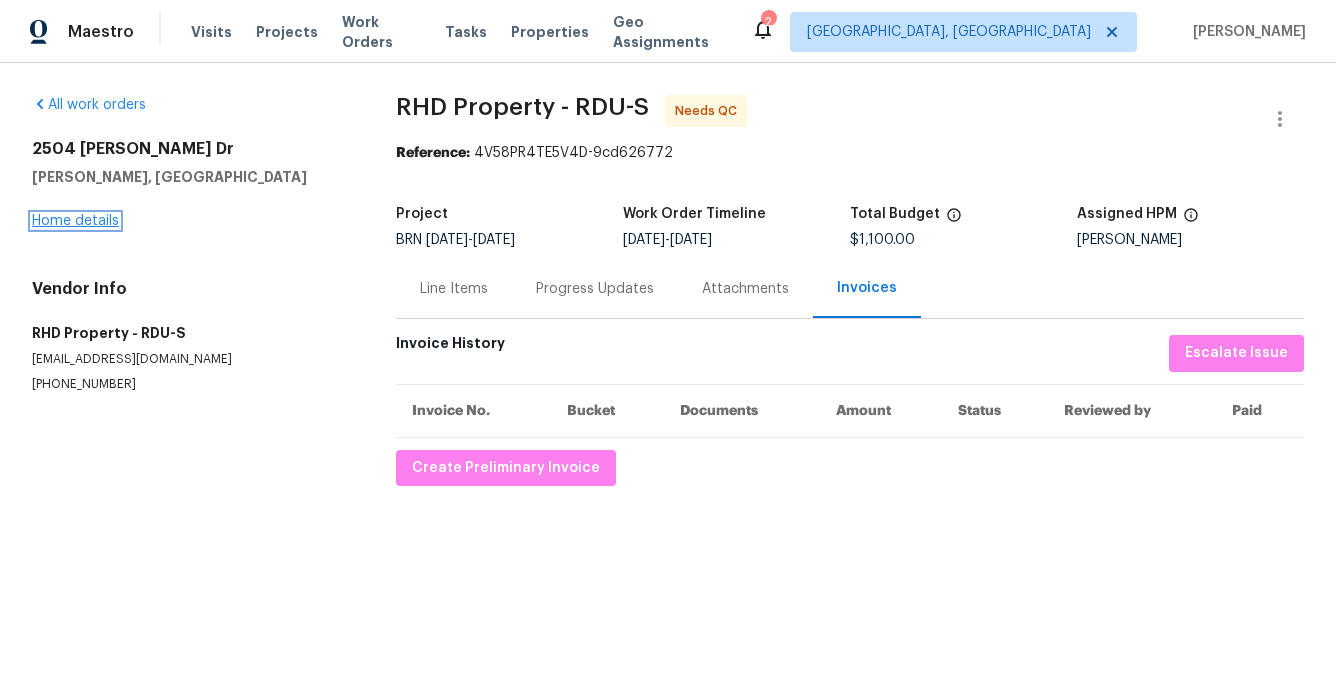 click on "Home details" at bounding box center [75, 221] 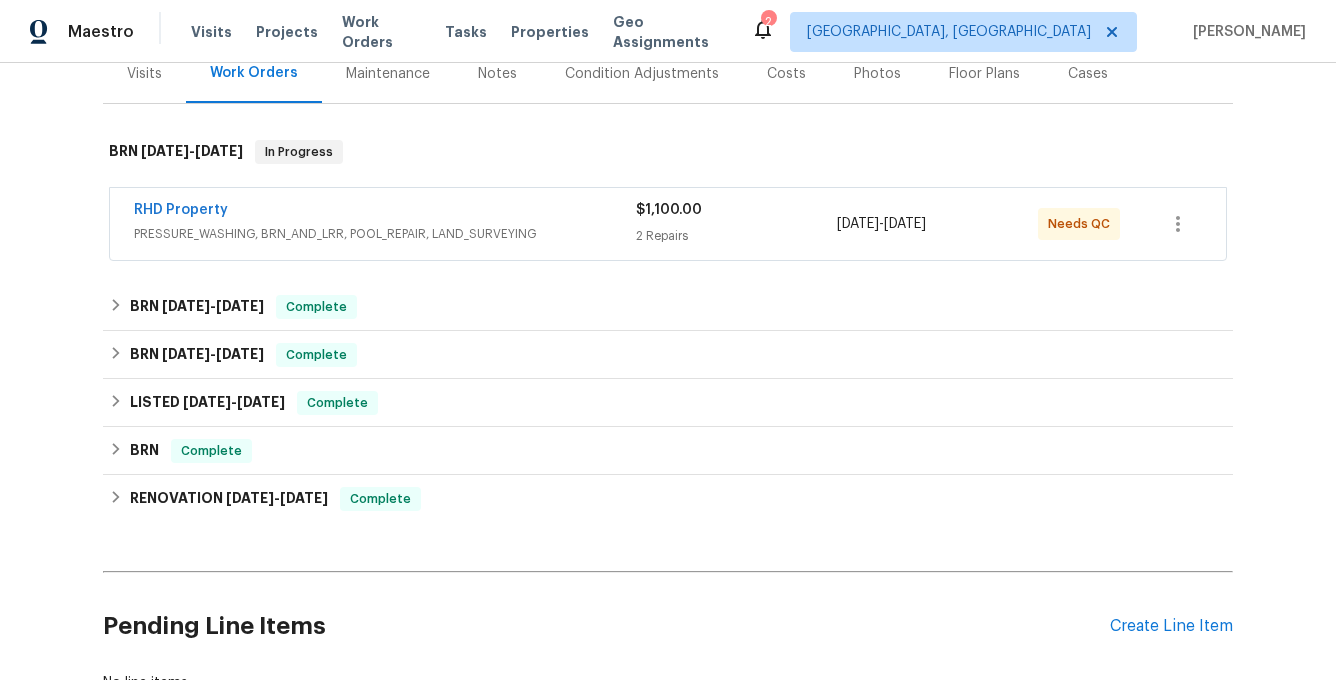 scroll, scrollTop: 302, scrollLeft: 0, axis: vertical 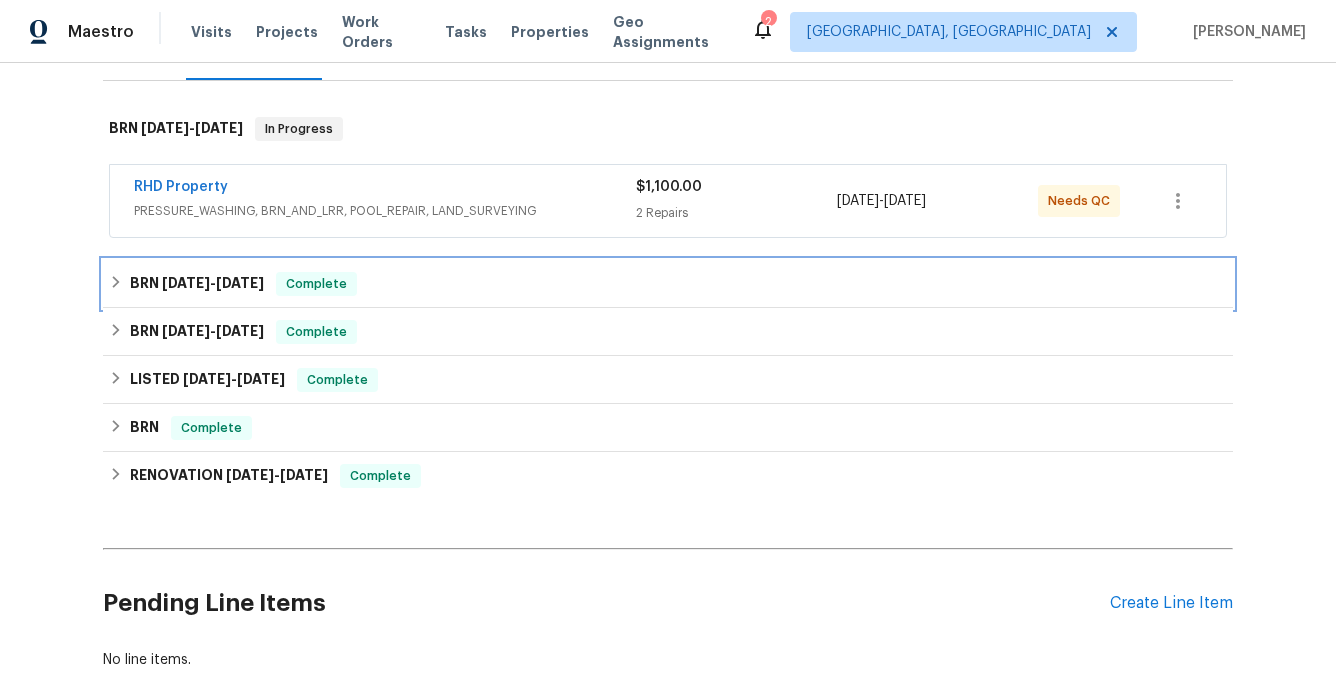click on "[DATE]" at bounding box center [240, 283] 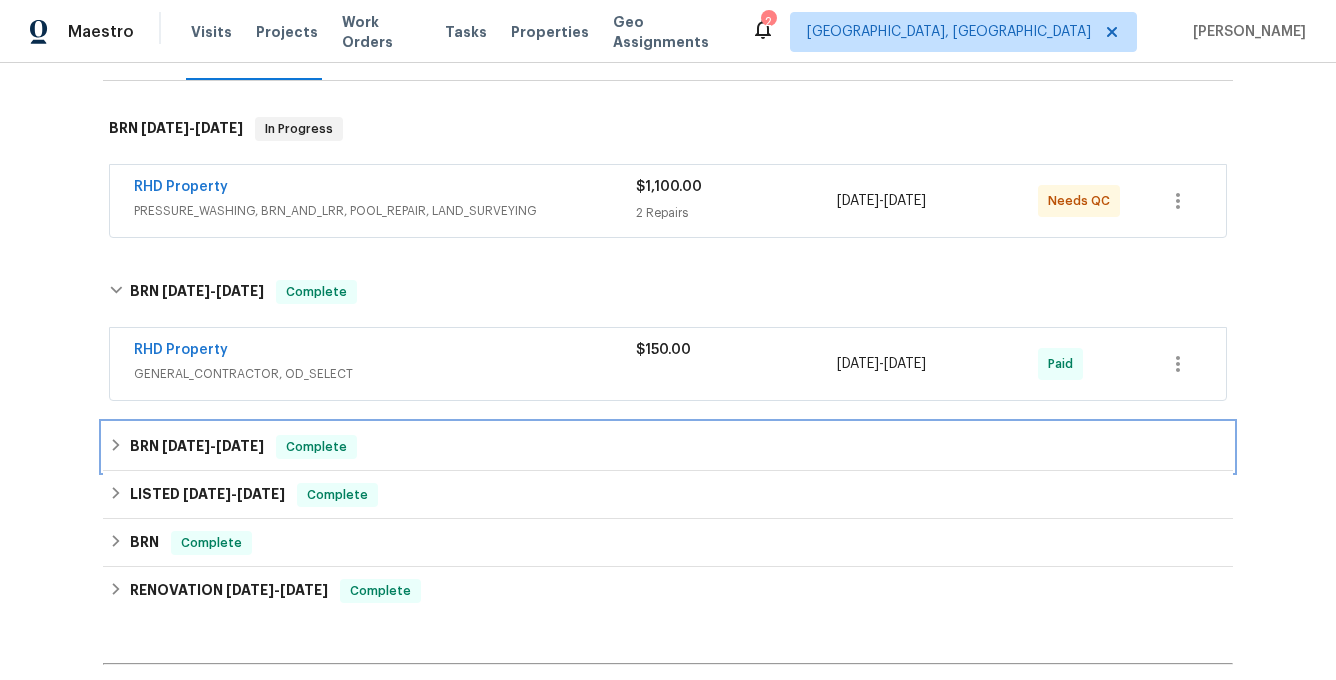click on "[DATE]" at bounding box center (240, 446) 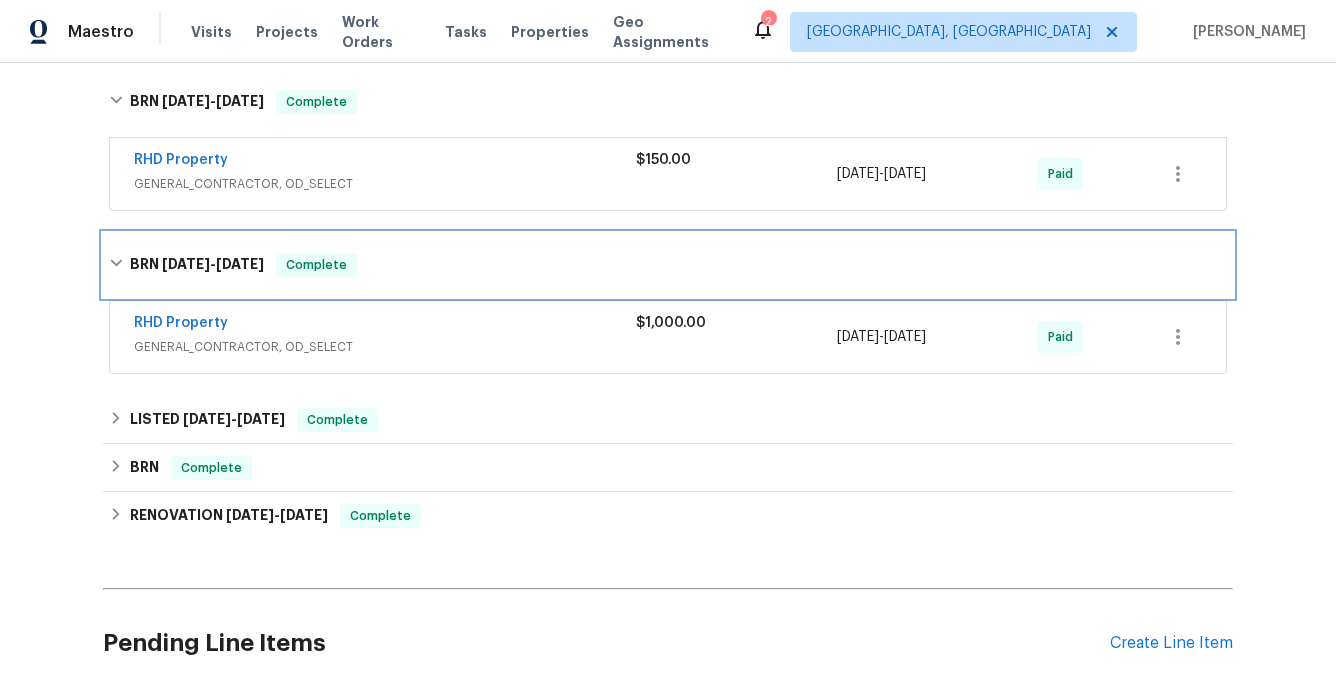 scroll, scrollTop: 520, scrollLeft: 0, axis: vertical 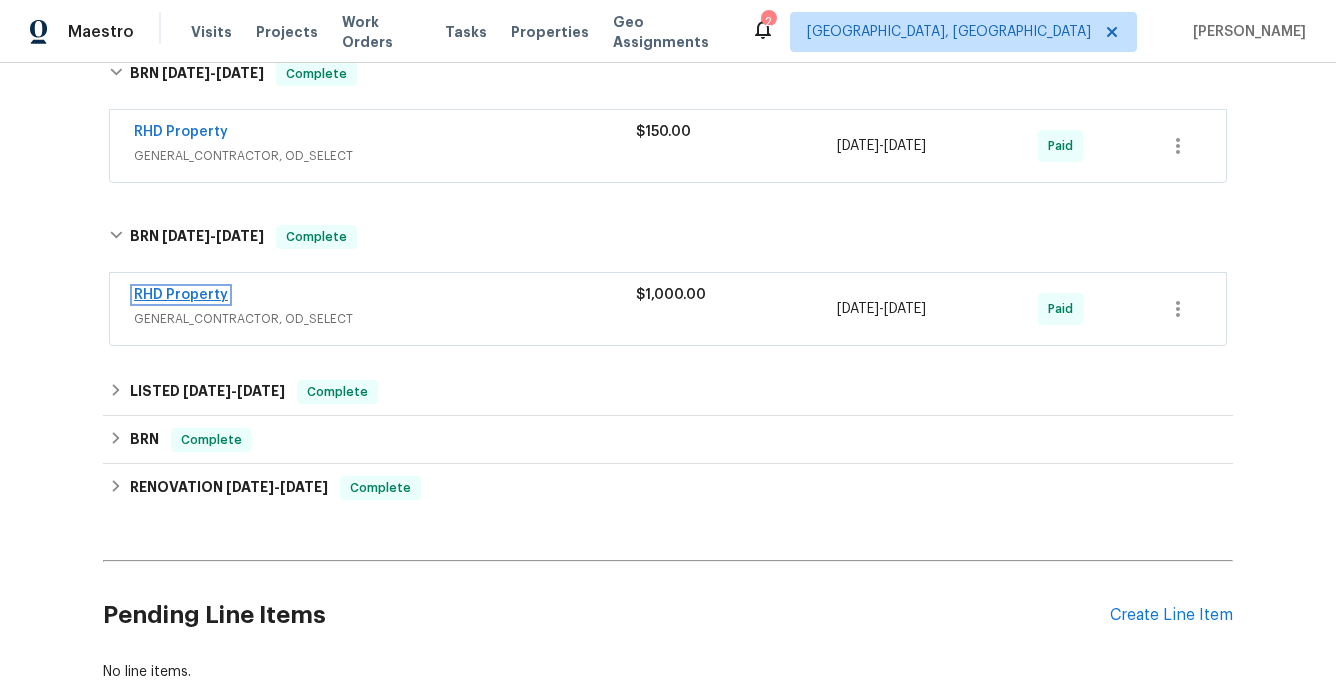 click on "RHD Property" at bounding box center (181, 295) 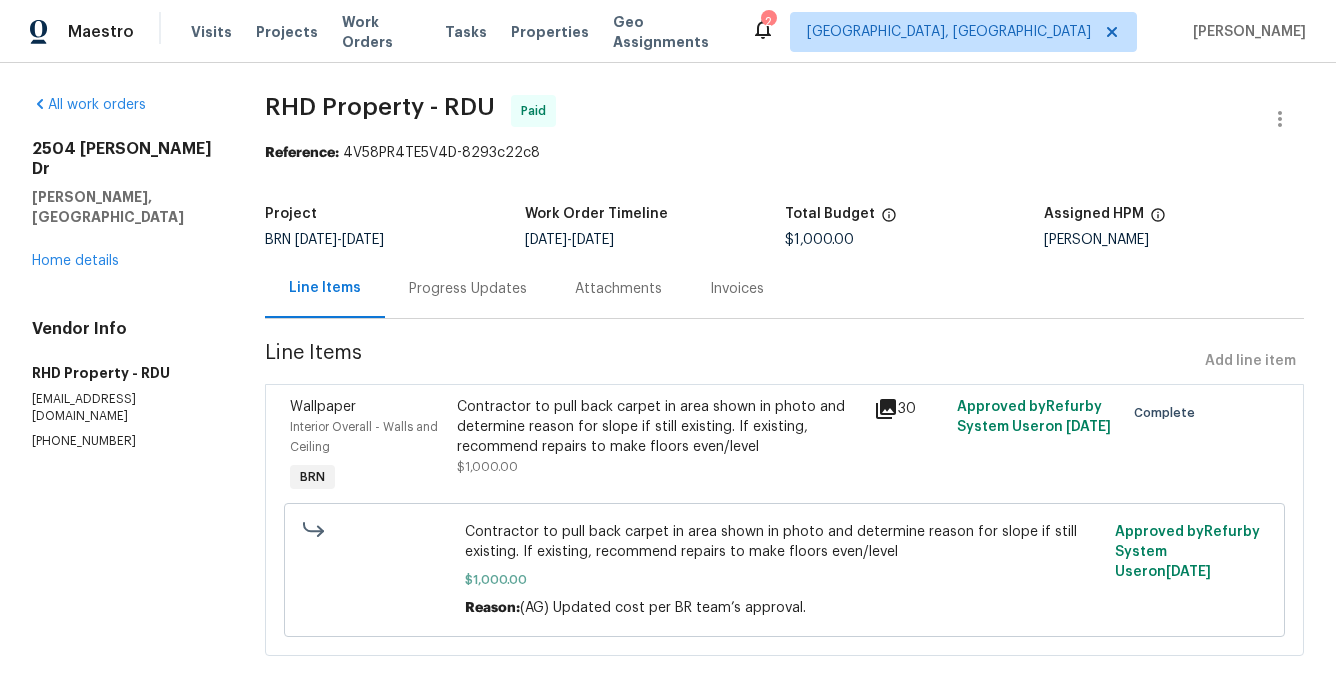 scroll, scrollTop: 35, scrollLeft: 0, axis: vertical 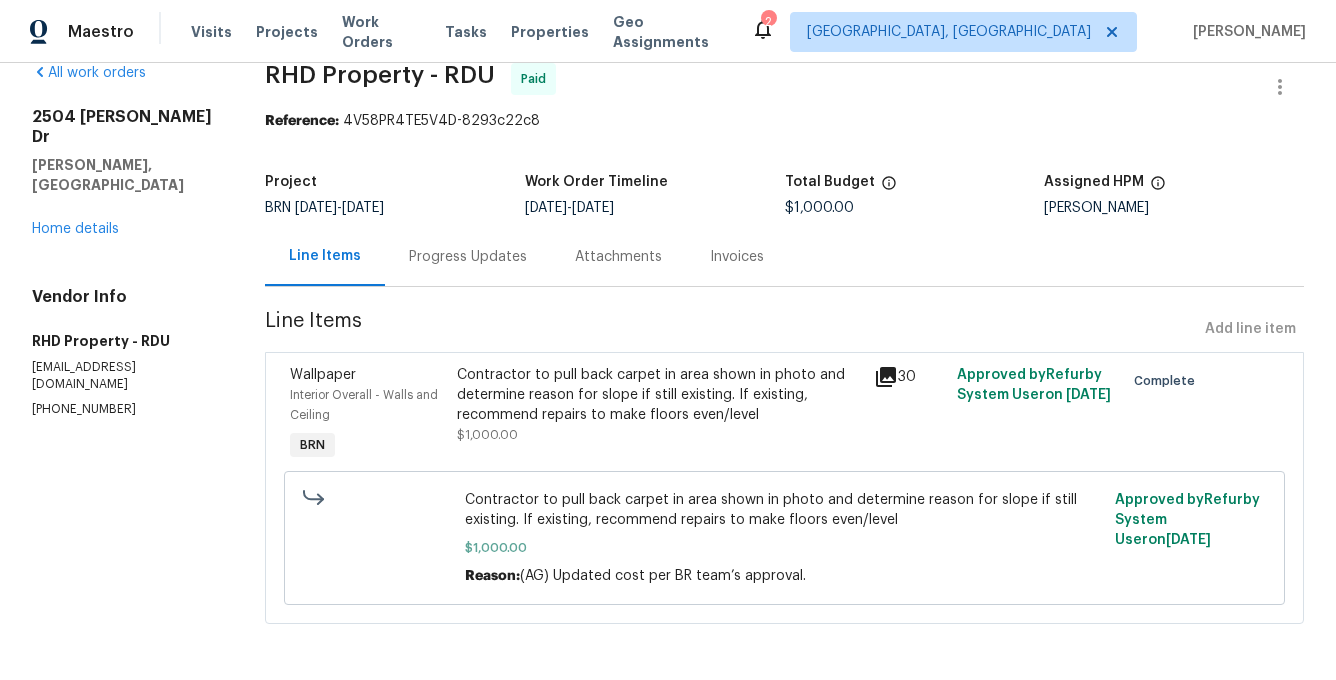 click on "Invoices" at bounding box center (737, 257) 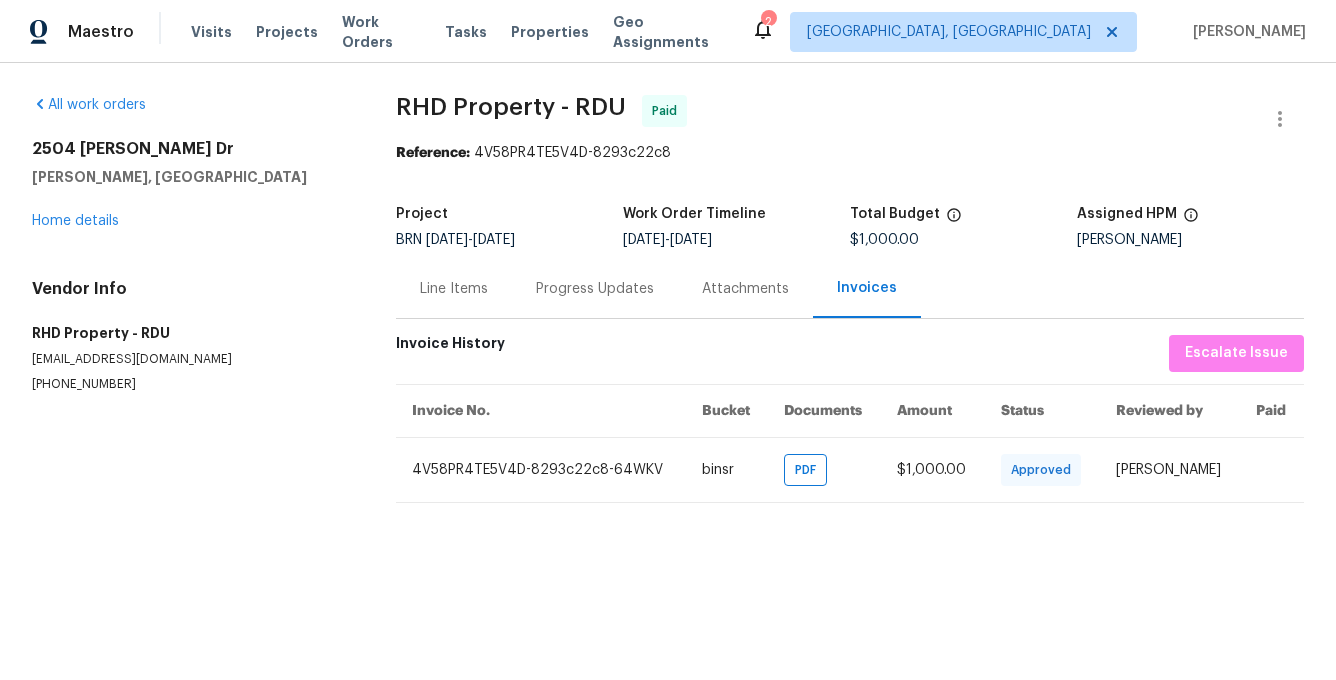 scroll, scrollTop: 0, scrollLeft: 0, axis: both 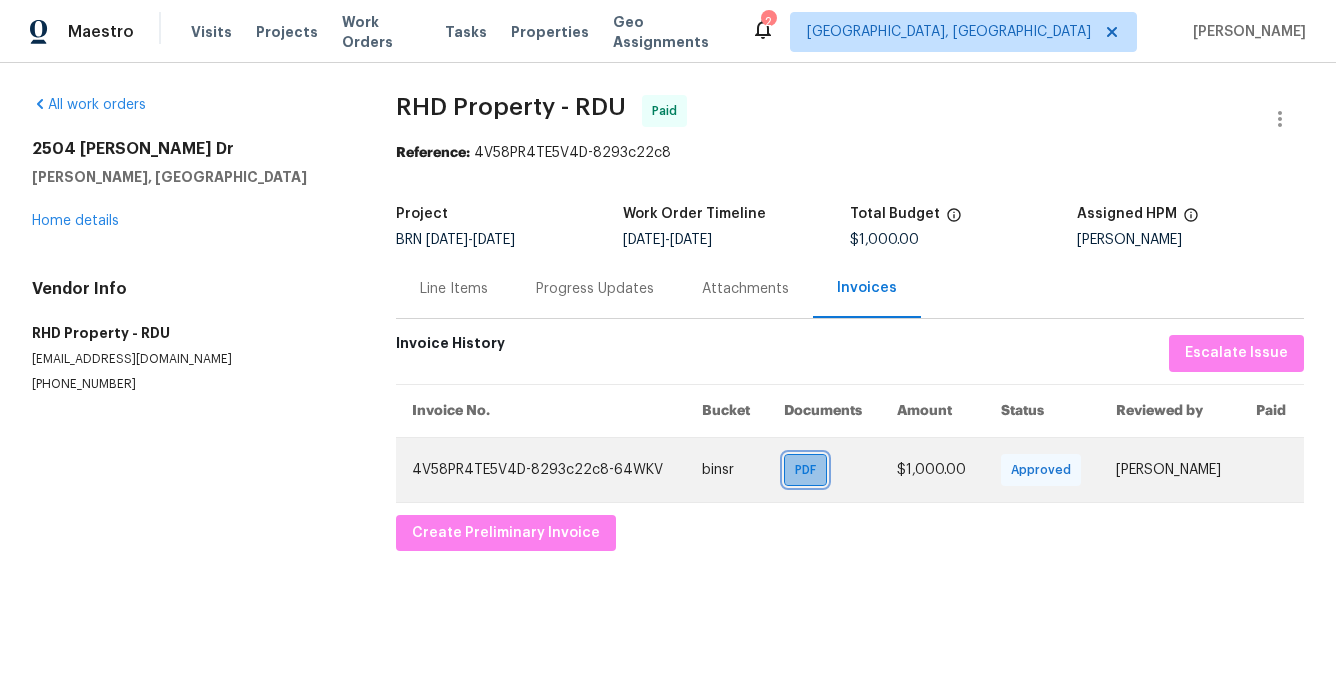 click on "PDF" at bounding box center (809, 470) 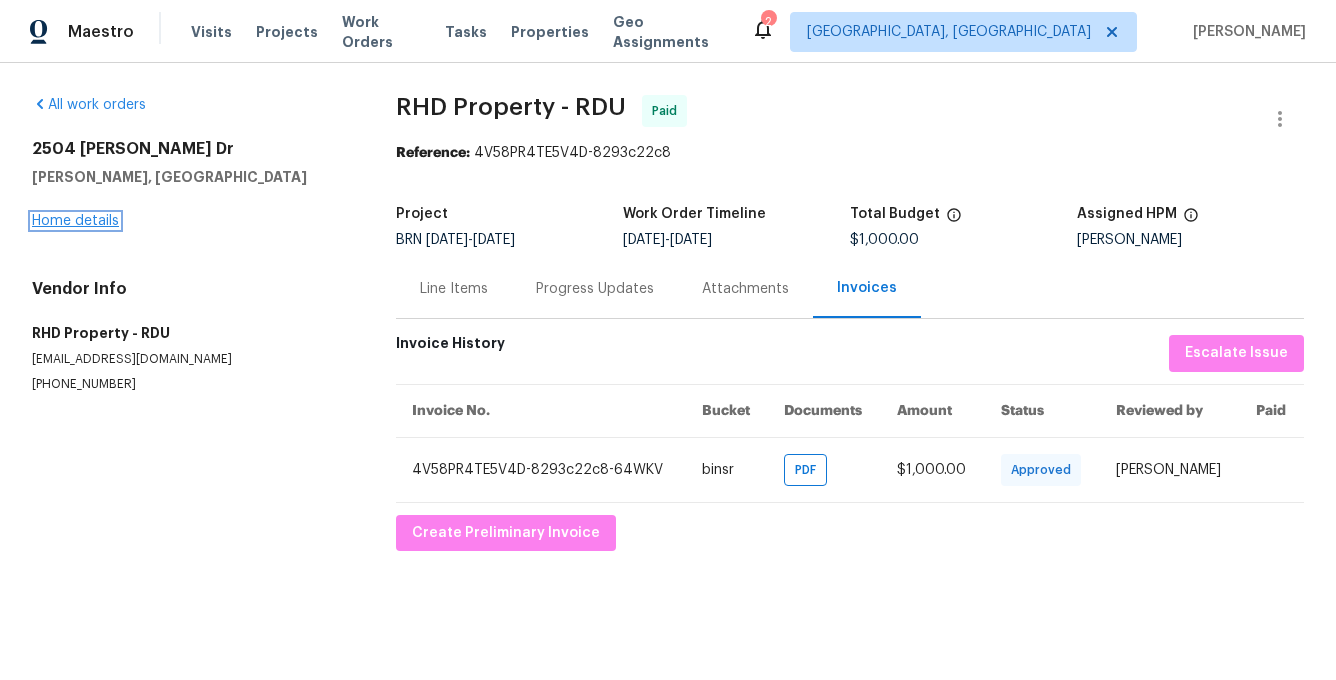 click on "Home details" at bounding box center (75, 221) 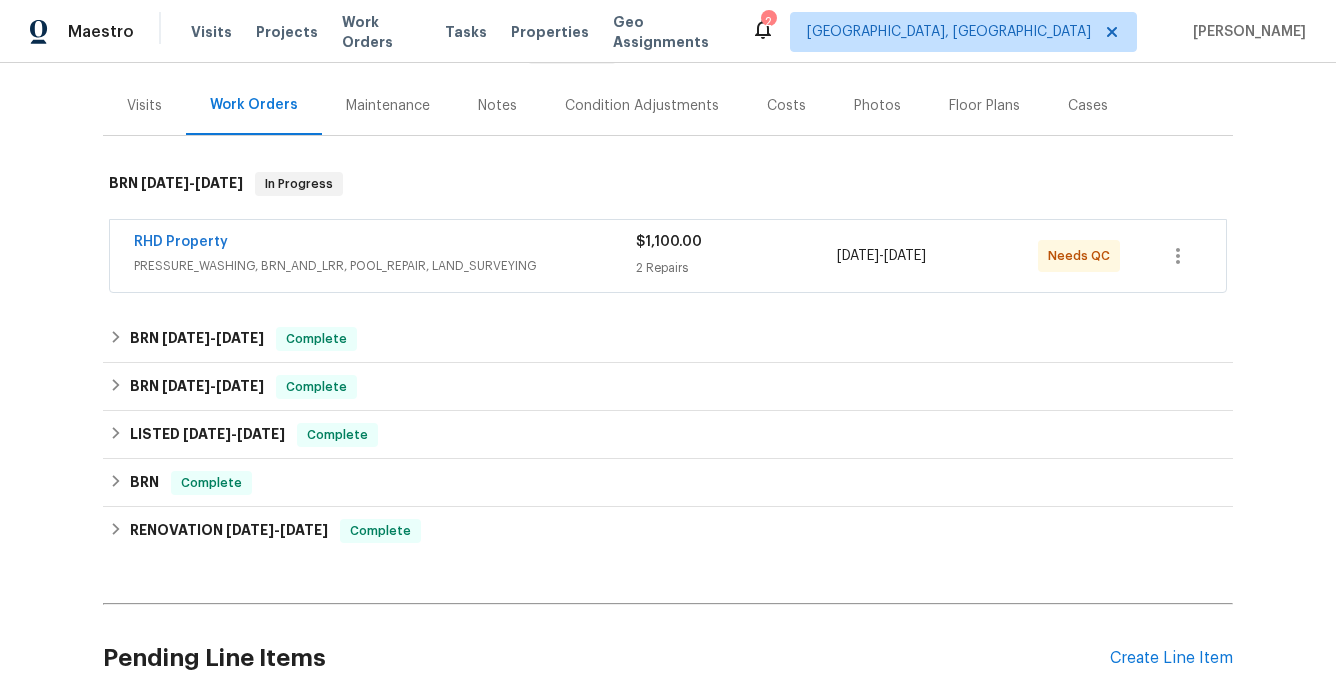 scroll, scrollTop: 265, scrollLeft: 0, axis: vertical 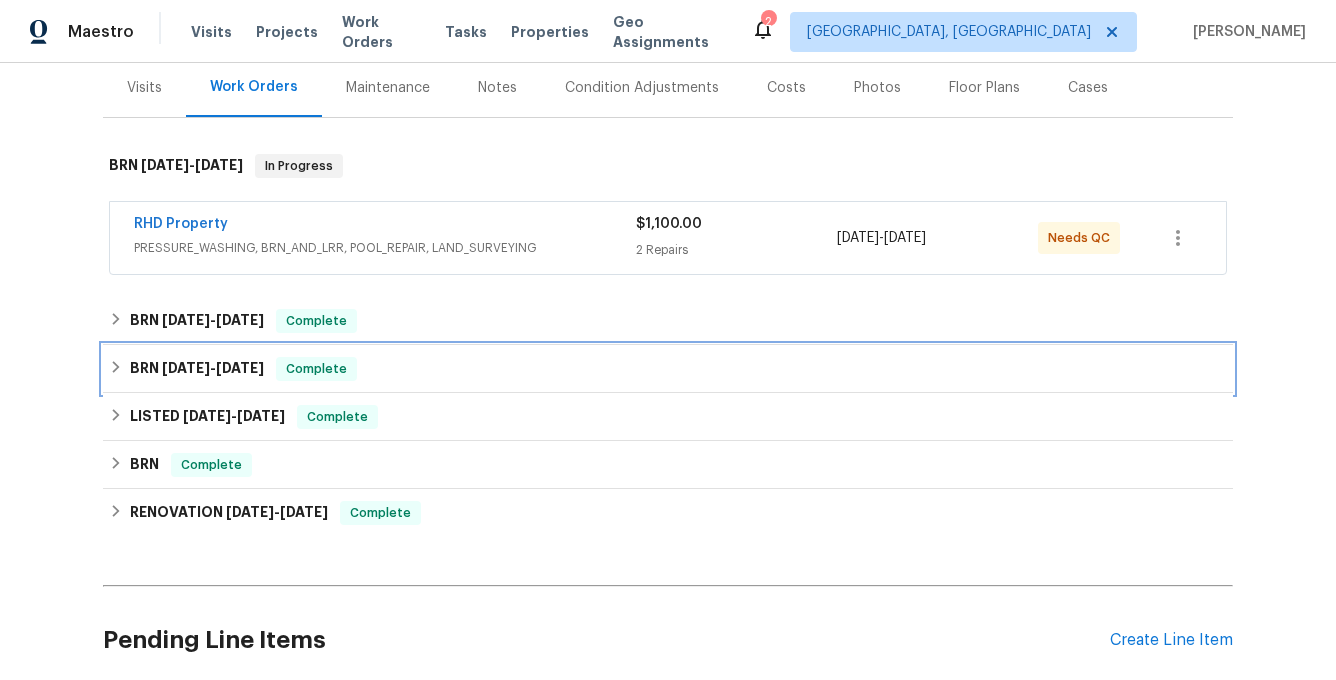 click on "[DATE]" at bounding box center [240, 368] 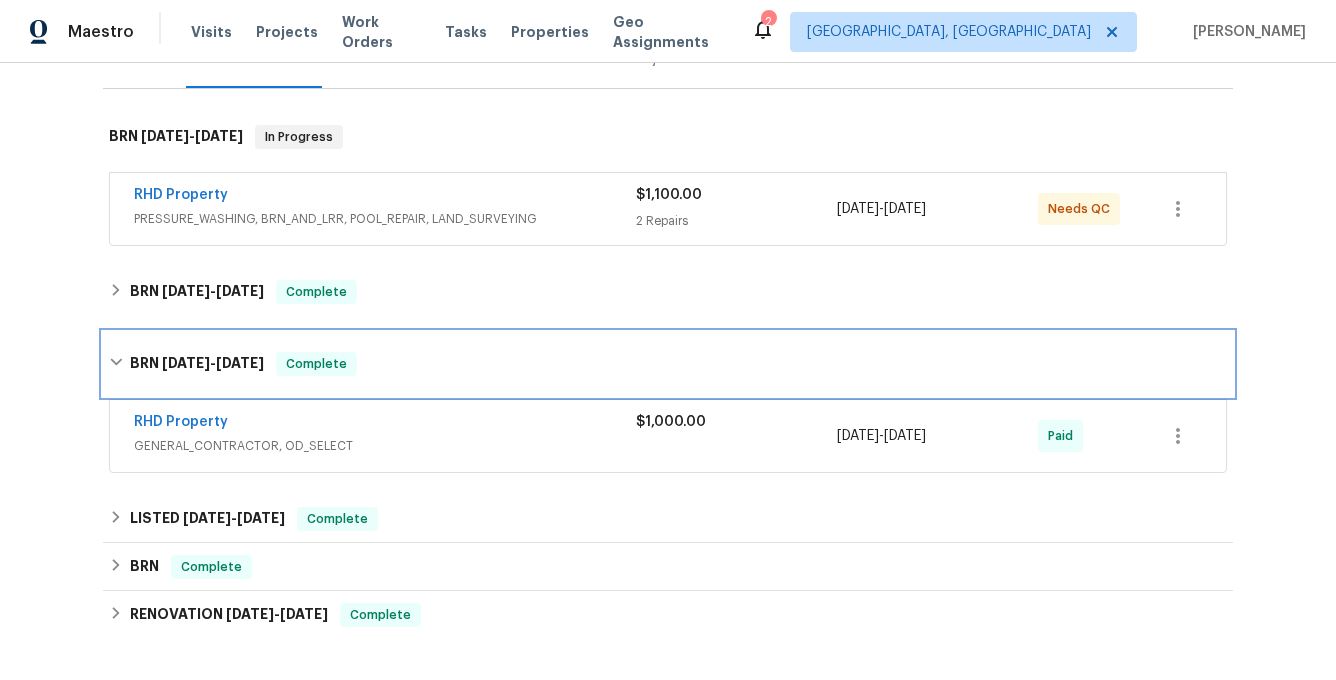 scroll, scrollTop: 317, scrollLeft: 0, axis: vertical 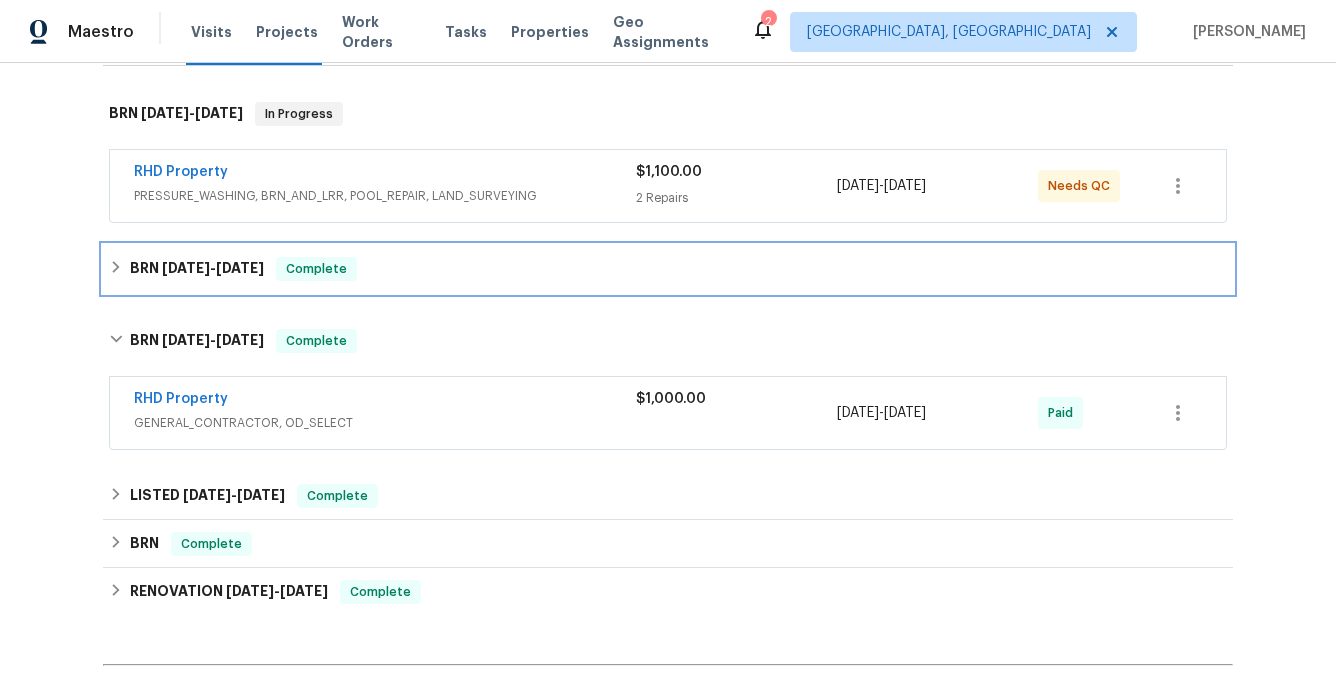 click on "[DATE]" at bounding box center (240, 268) 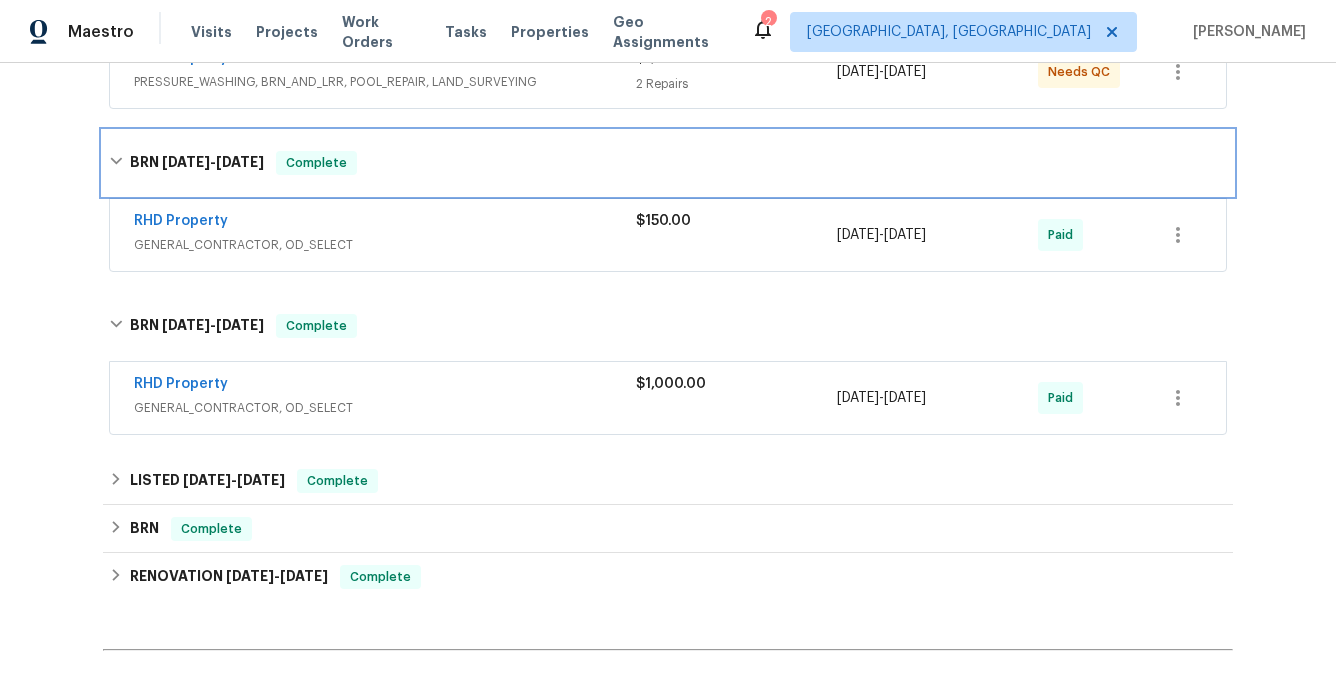 scroll, scrollTop: 459, scrollLeft: 0, axis: vertical 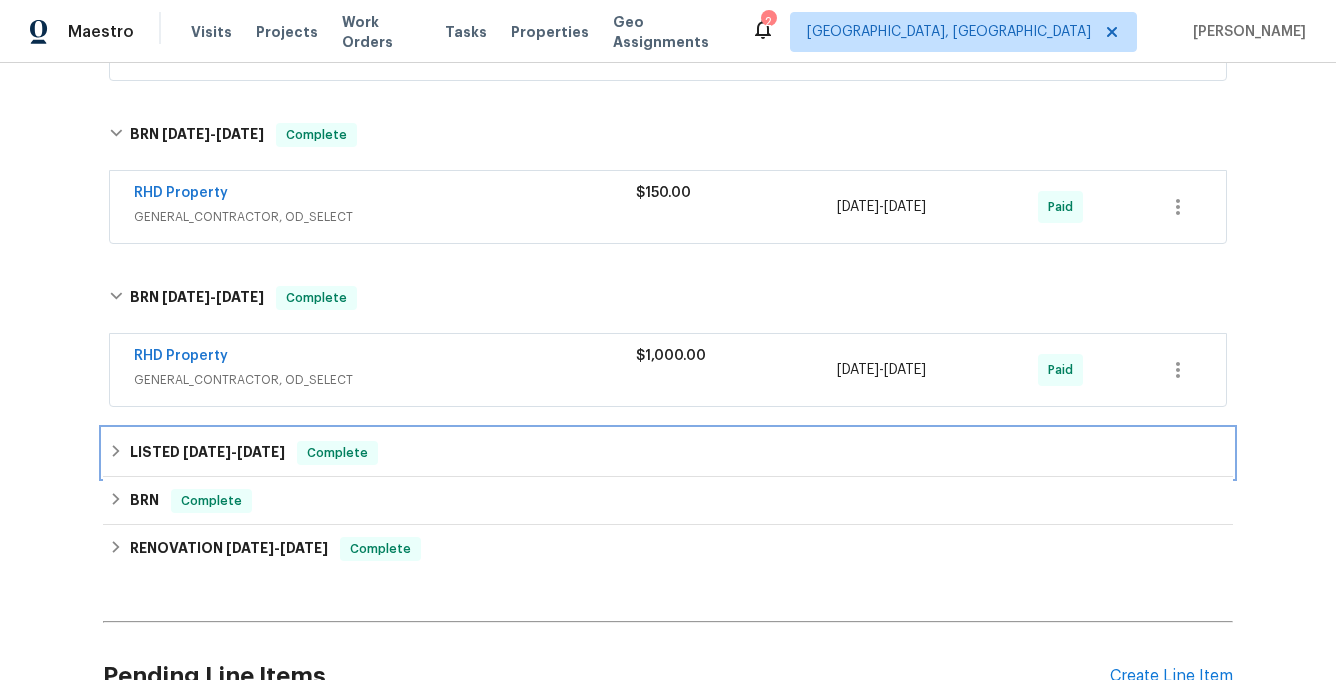click on "3/27/25  -  3/29/25" at bounding box center [234, 452] 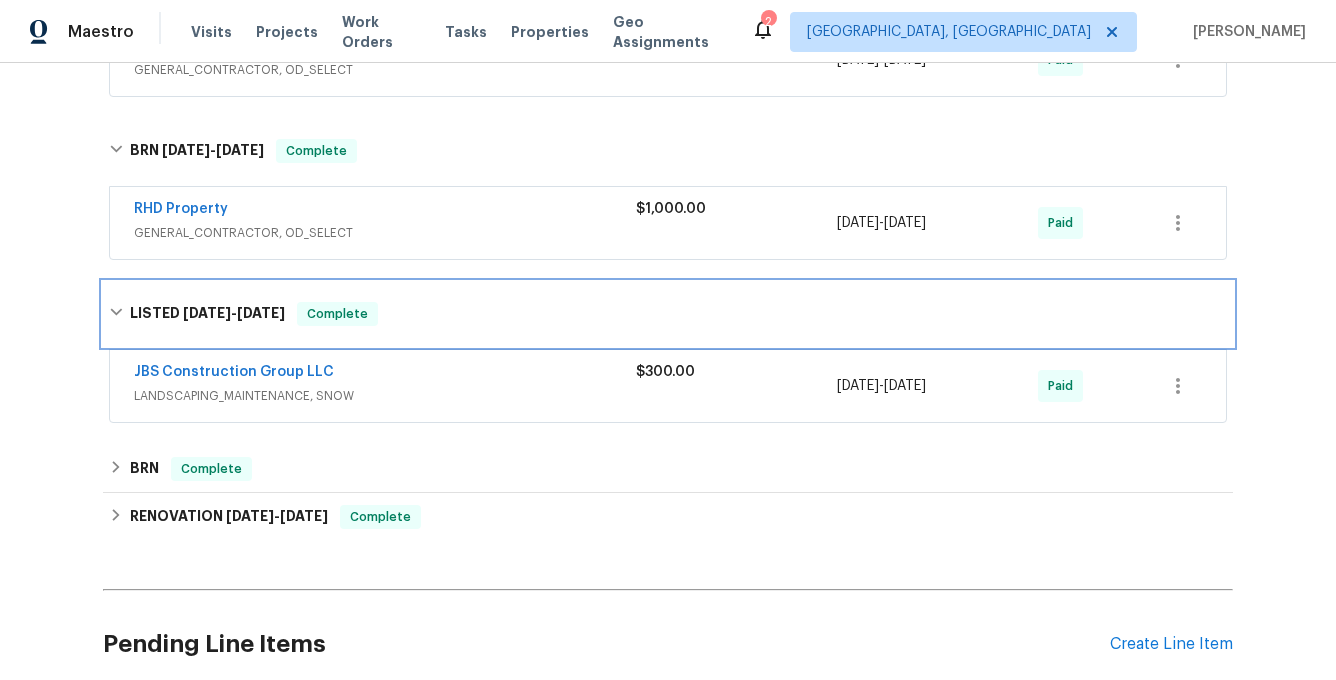 scroll, scrollTop: 615, scrollLeft: 0, axis: vertical 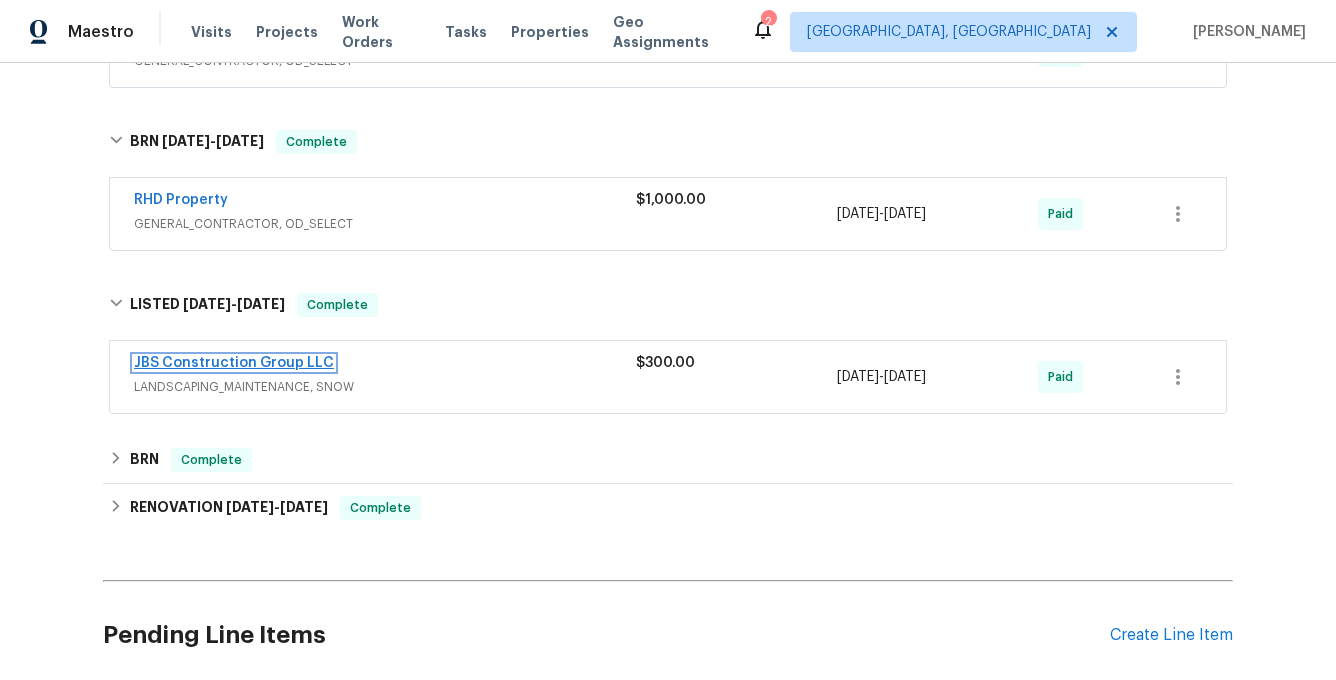 click on "JBS Construction Group LLC" at bounding box center [234, 363] 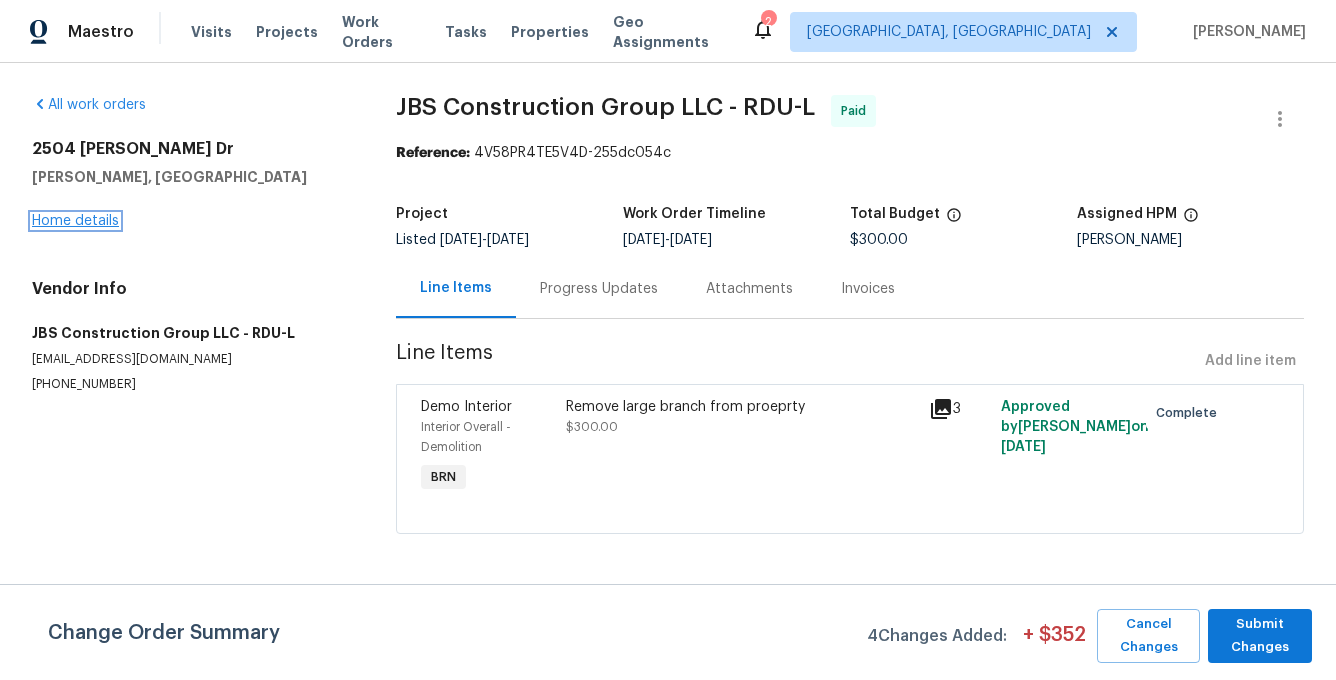 click on "Home details" at bounding box center [75, 221] 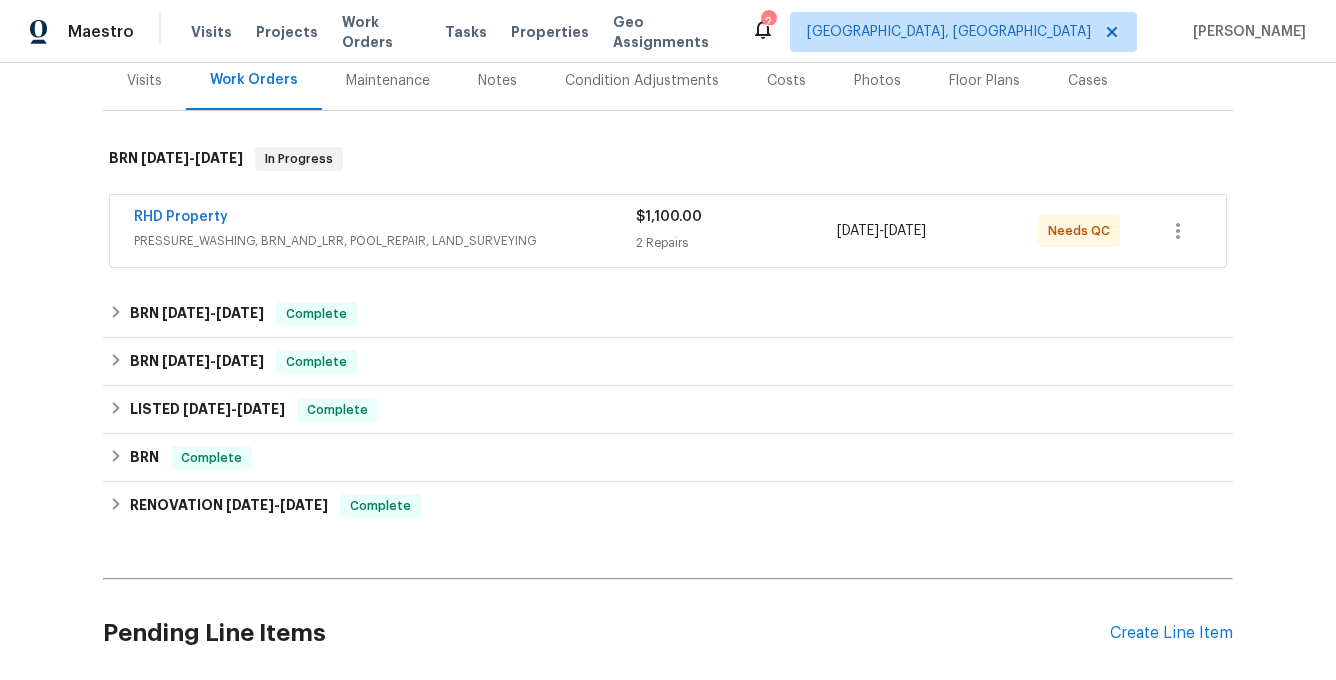 scroll, scrollTop: 279, scrollLeft: 0, axis: vertical 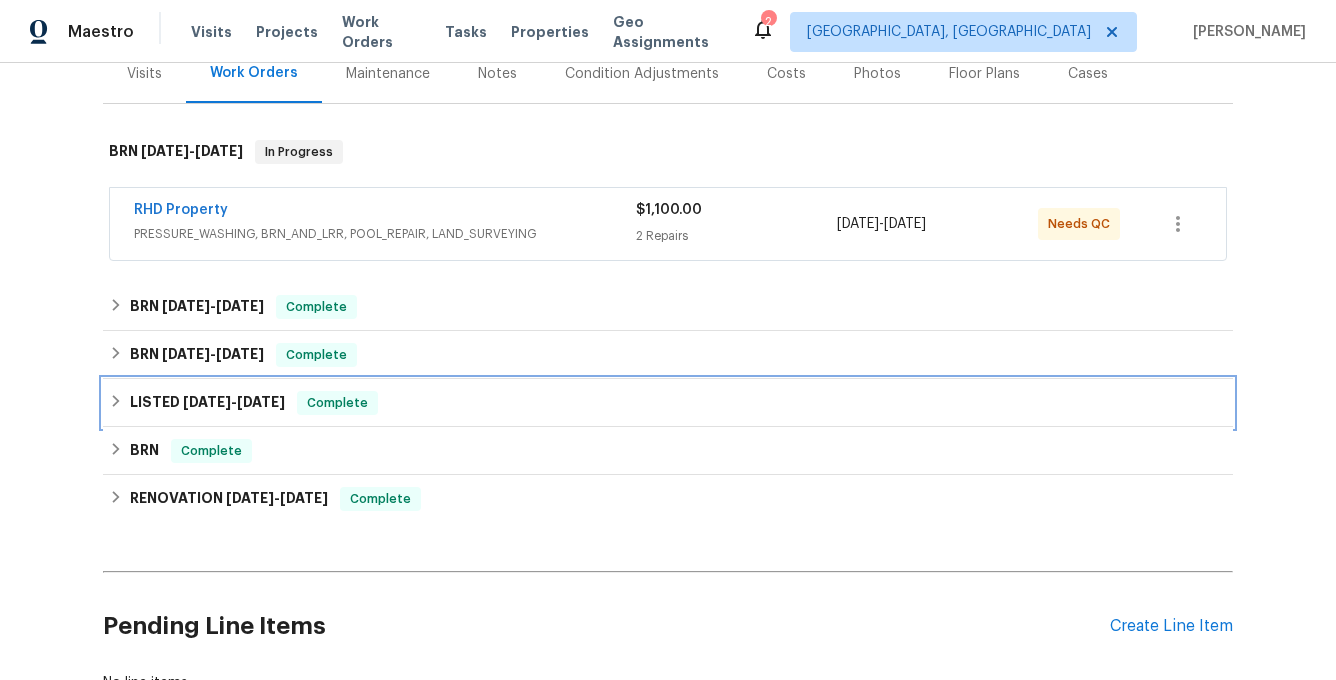 click on "[DATE]" at bounding box center [261, 402] 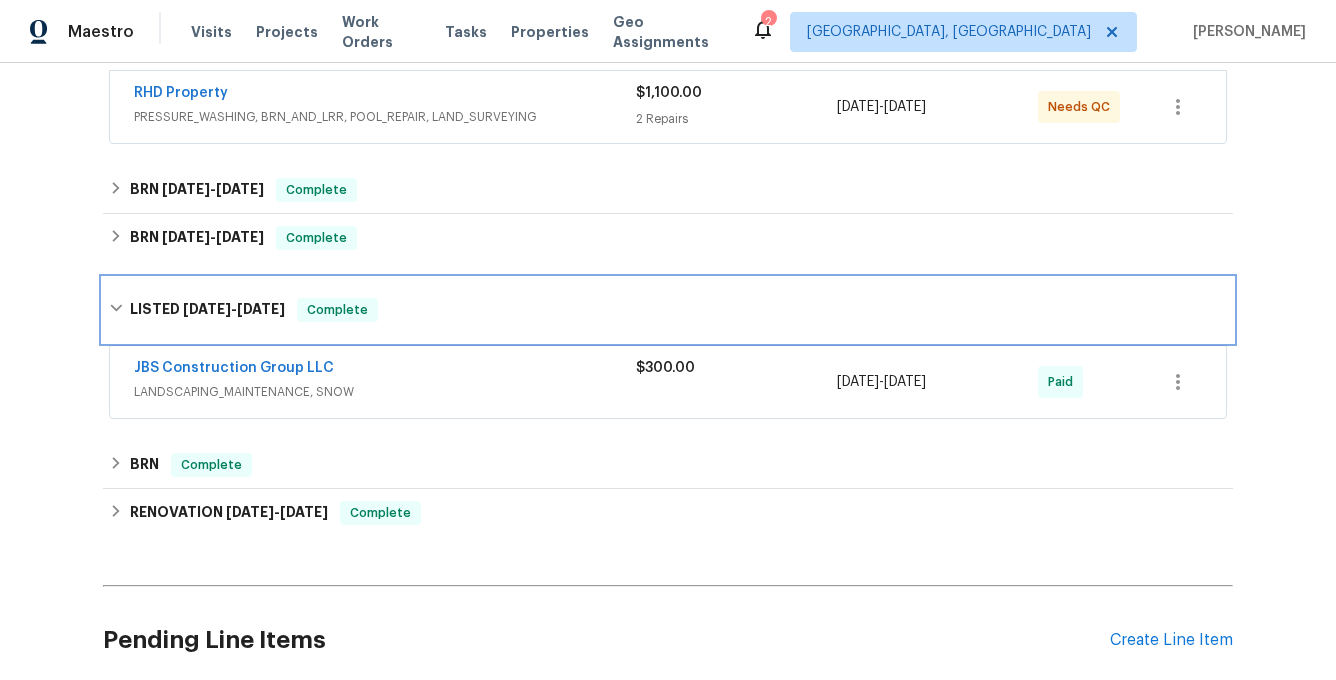scroll, scrollTop: 438, scrollLeft: 0, axis: vertical 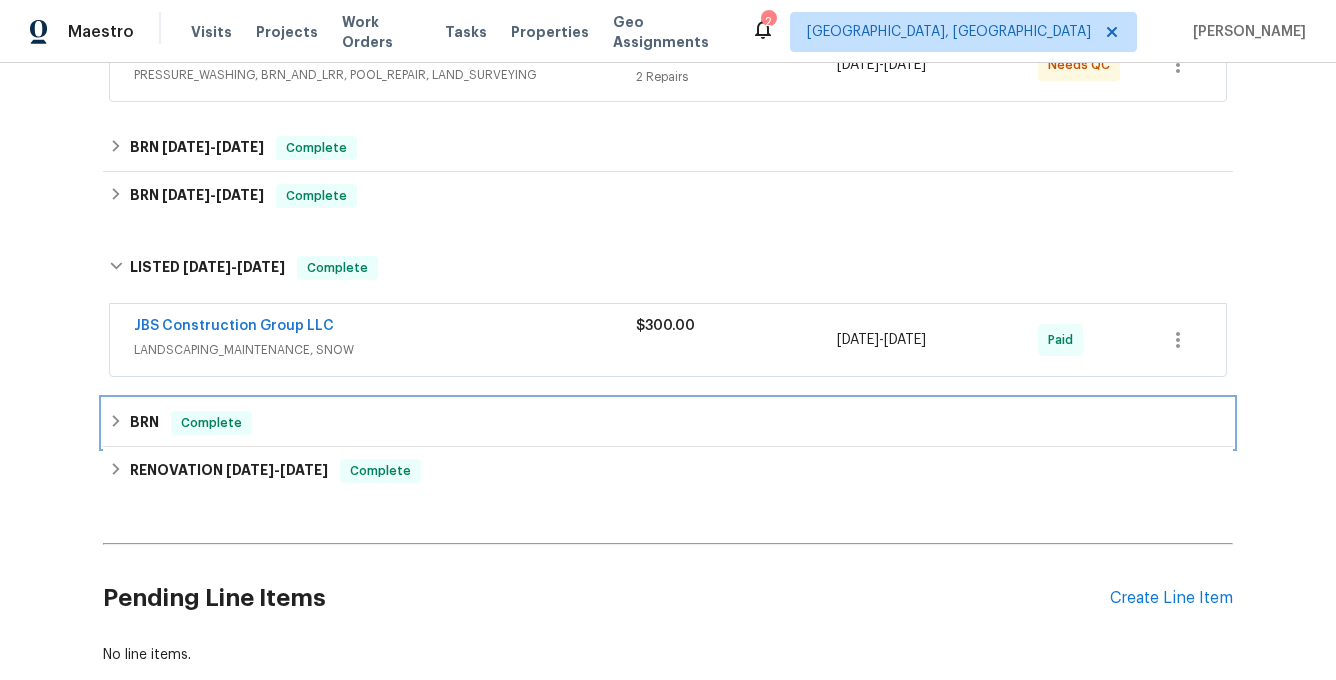 click on "BRN" at bounding box center [144, 423] 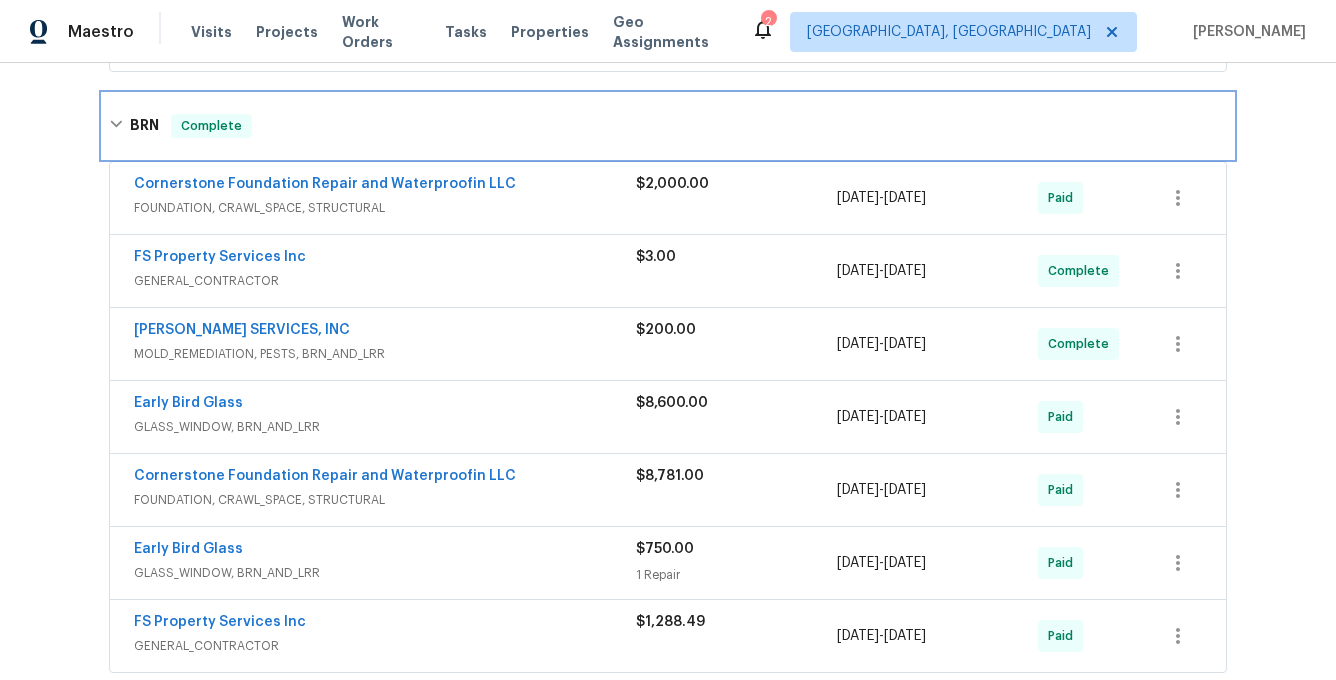 scroll, scrollTop: 750, scrollLeft: 0, axis: vertical 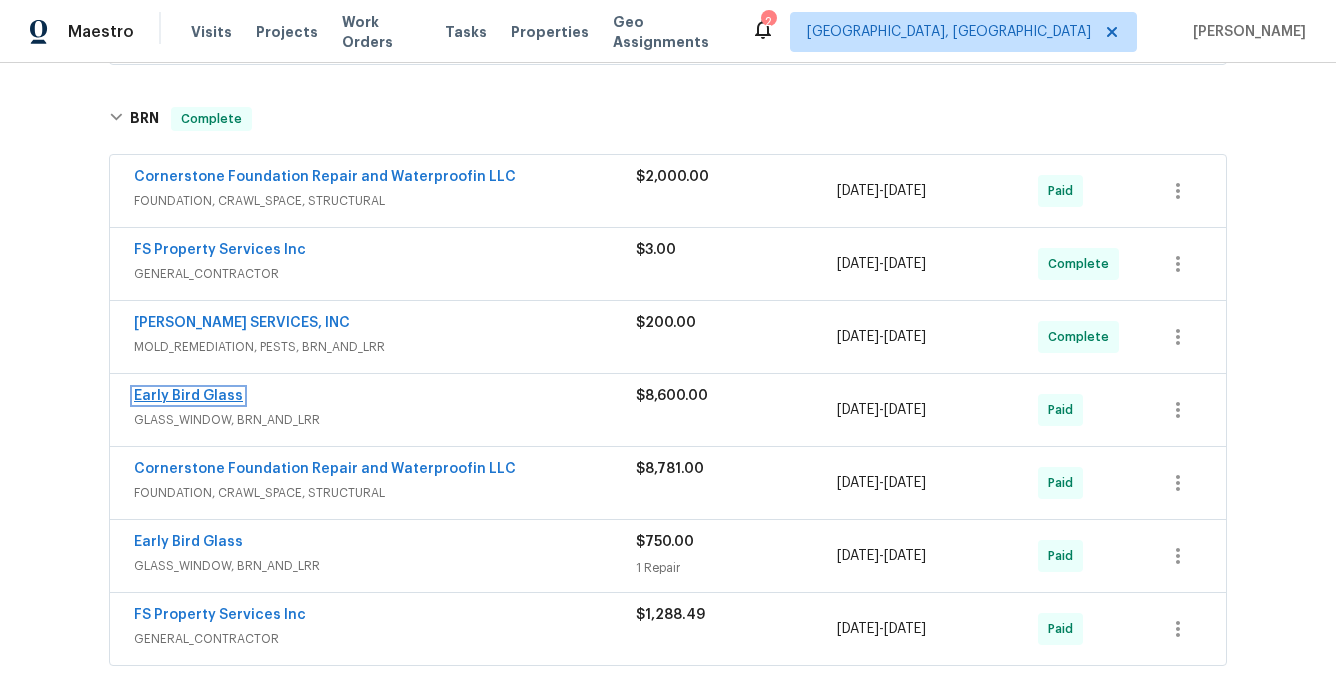 click on "Early Bird Glass" at bounding box center (188, 396) 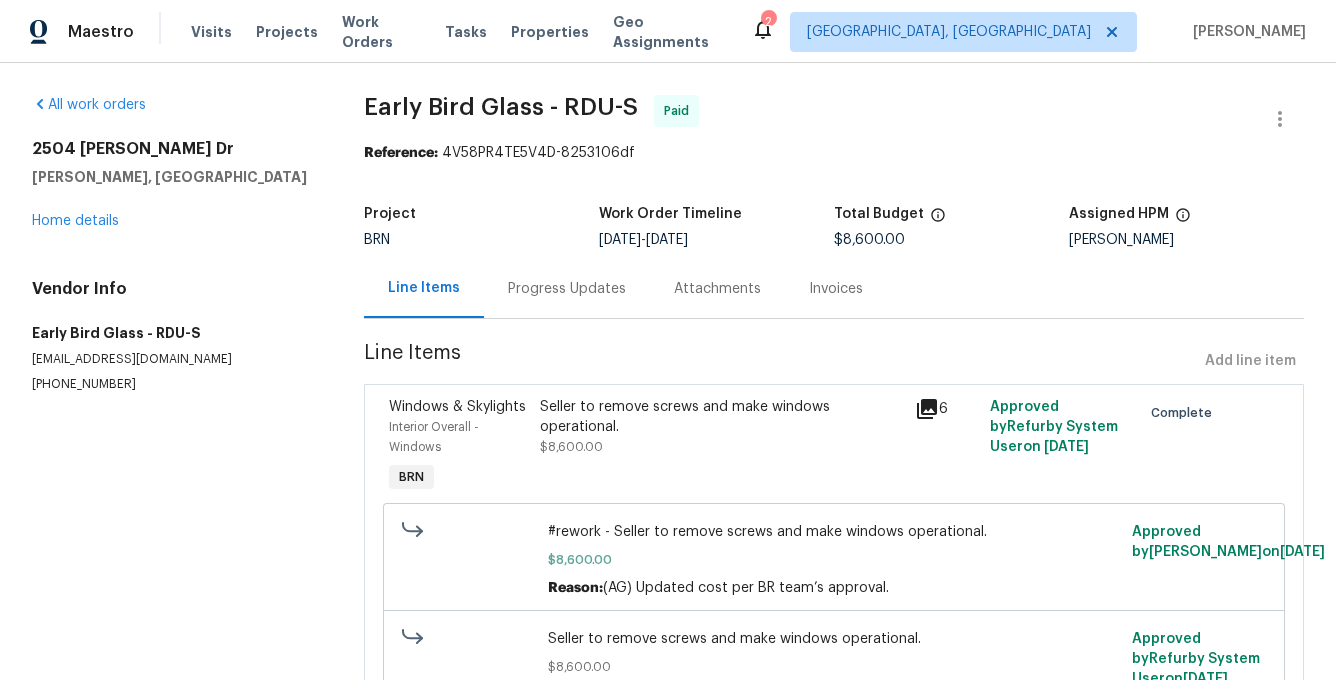 click on "Invoices" at bounding box center [836, 289] 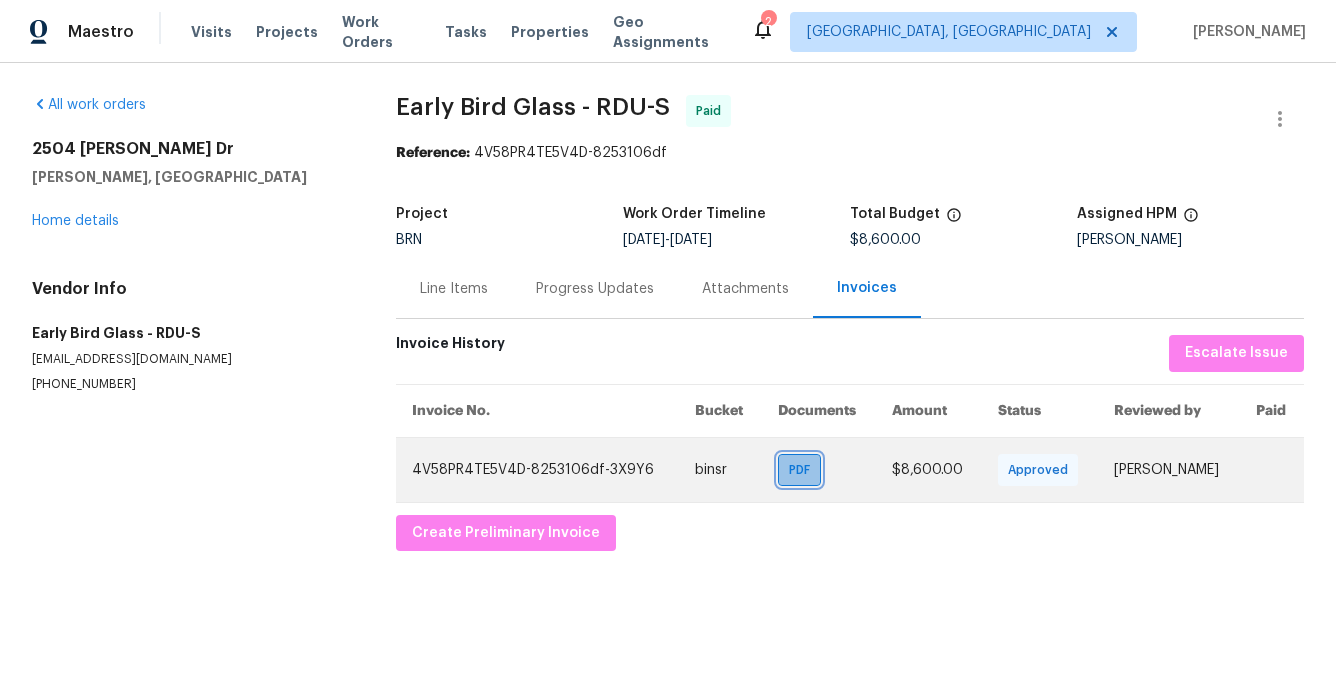 click on "PDF" at bounding box center [803, 470] 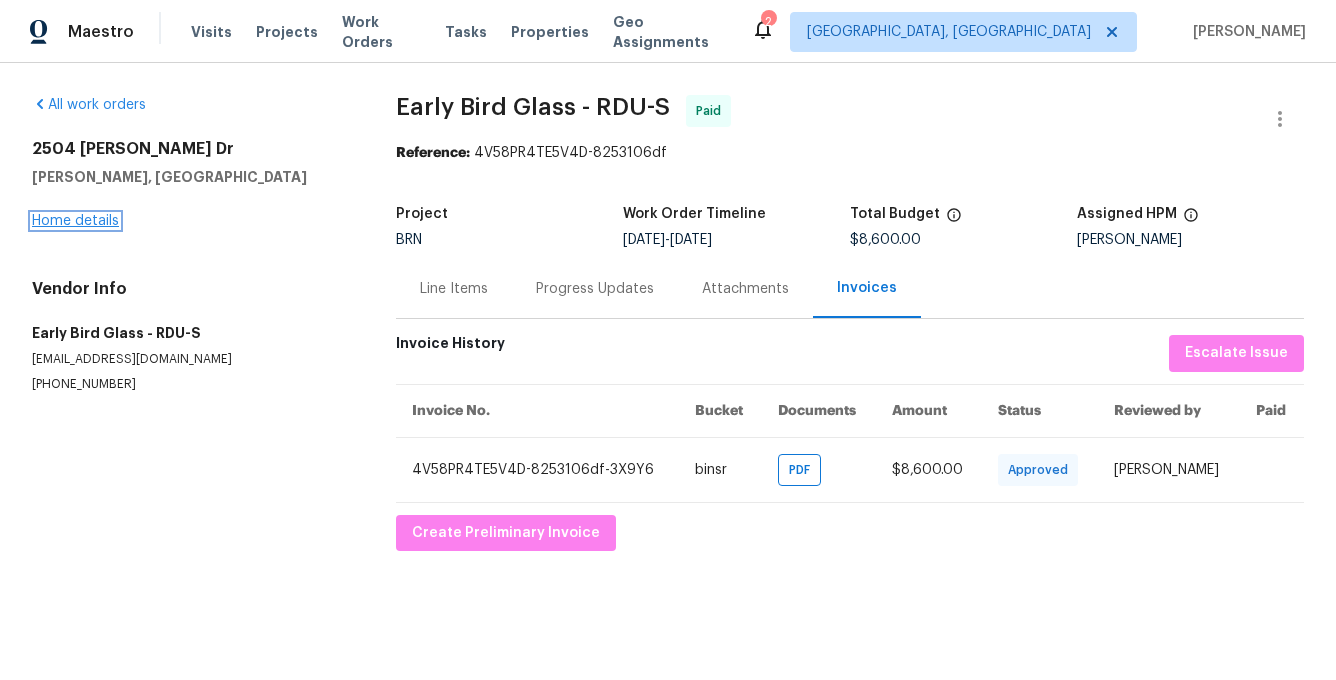 click on "Home details" at bounding box center [75, 221] 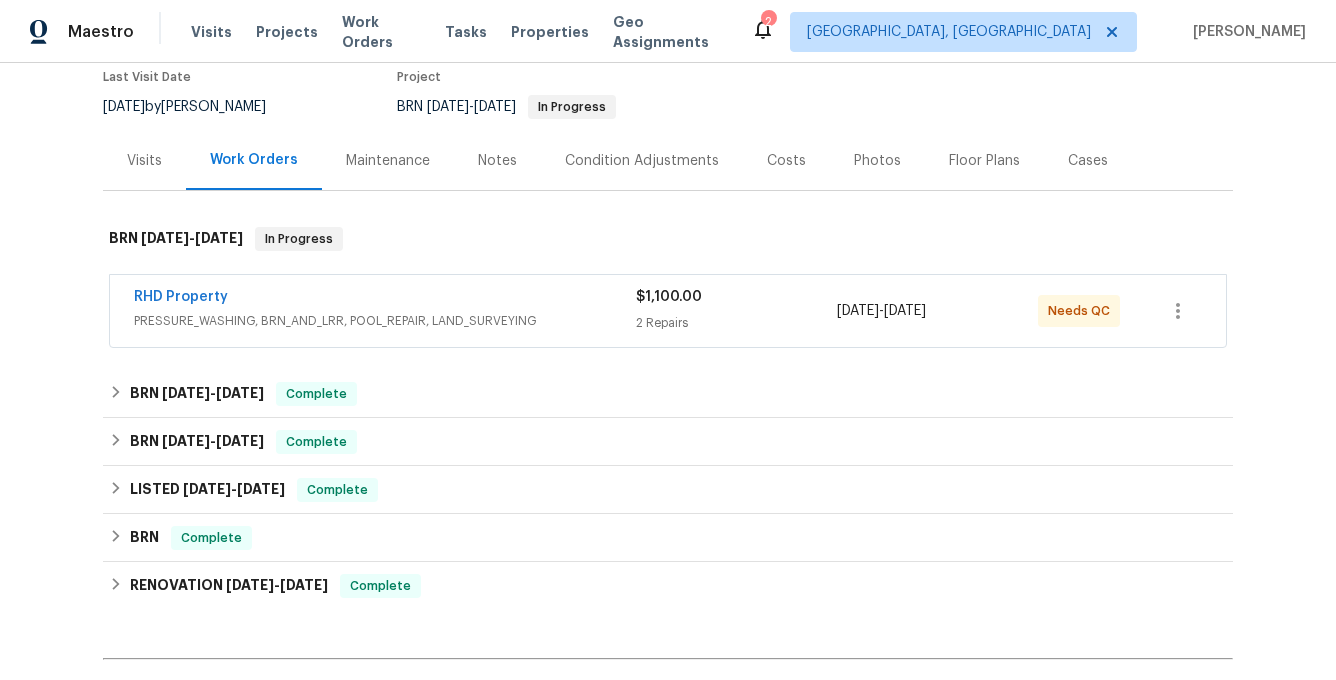 scroll, scrollTop: 209, scrollLeft: 0, axis: vertical 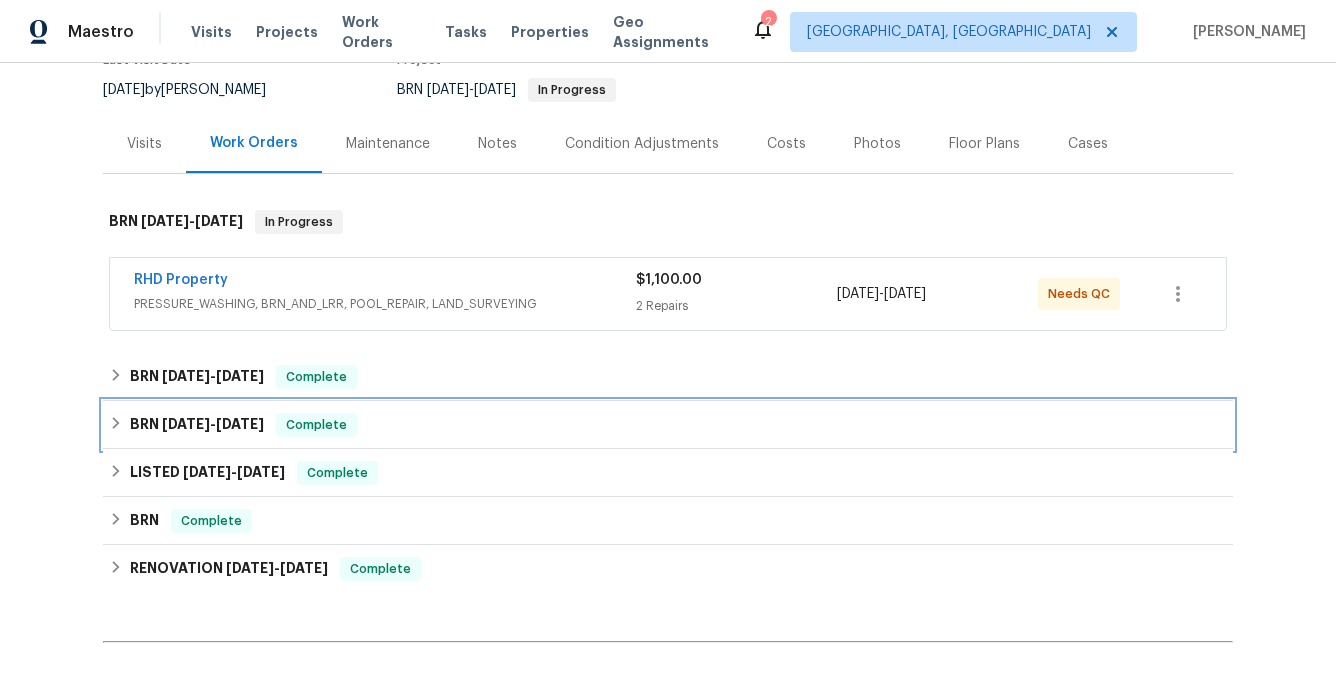 click on "BRN   6/24/25  -  6/27/25" at bounding box center [197, 425] 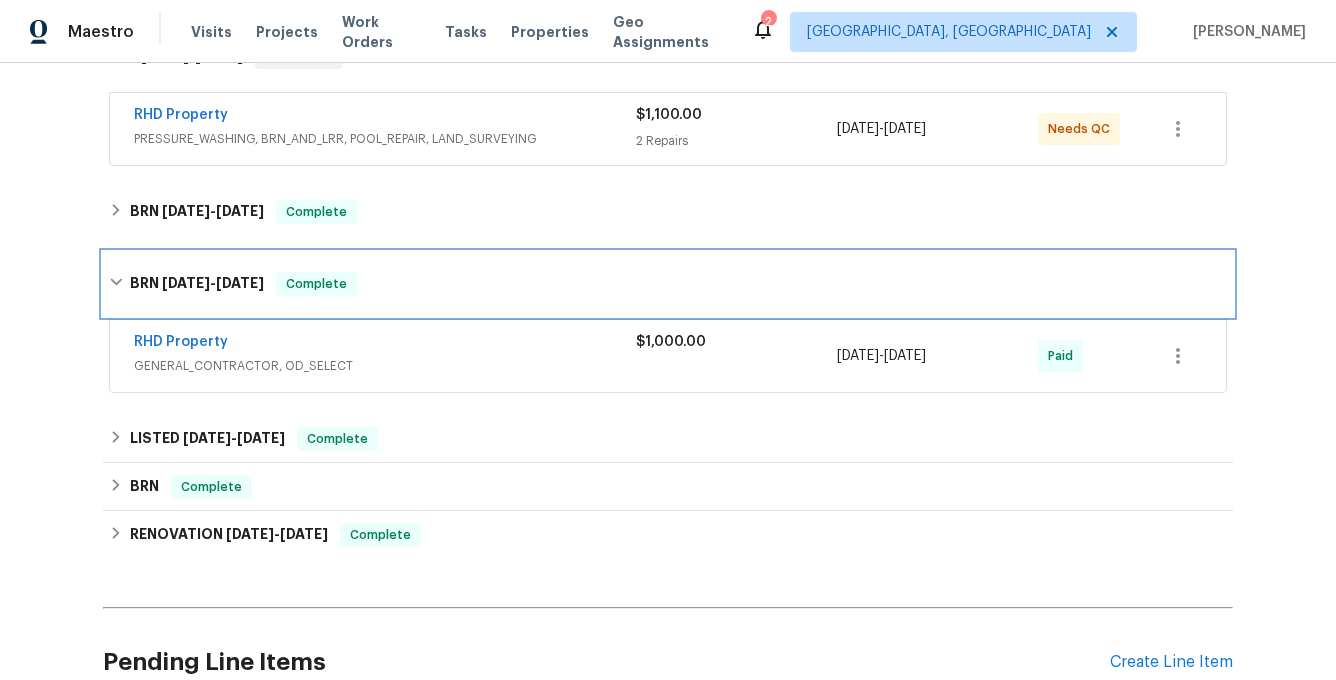 scroll, scrollTop: 379, scrollLeft: 0, axis: vertical 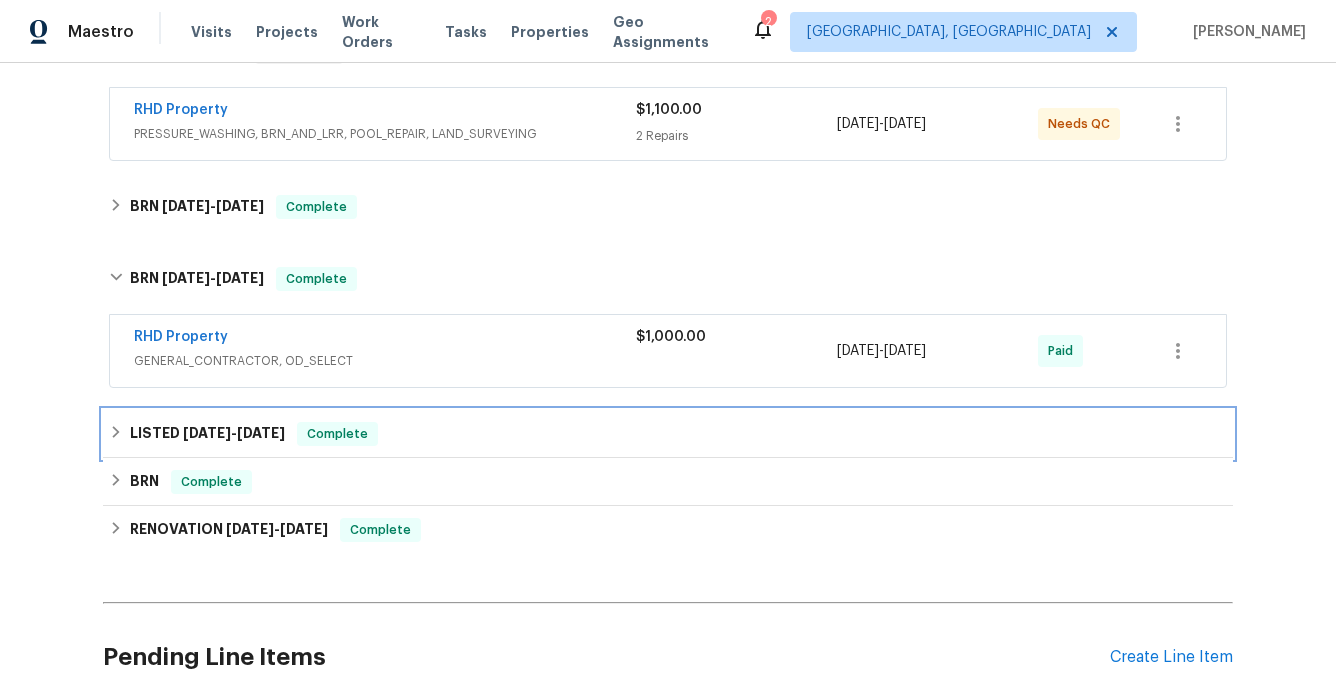 click on "[DATE]" at bounding box center [207, 433] 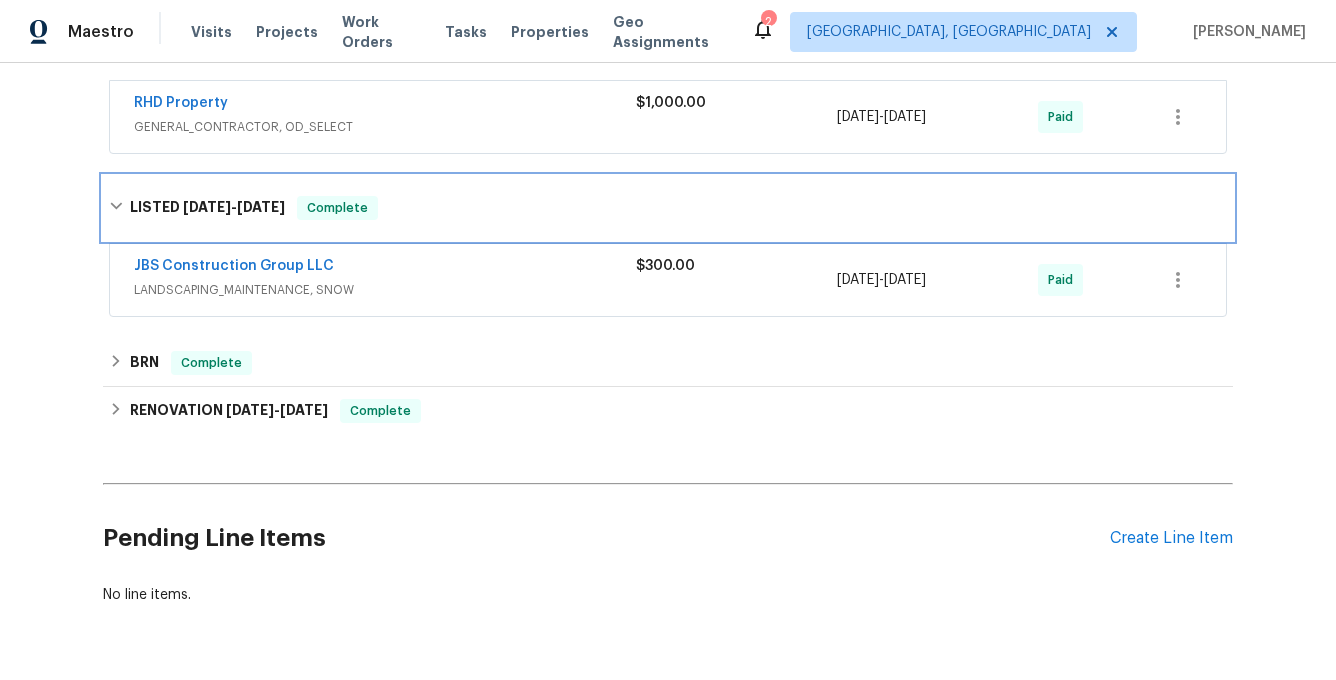 scroll, scrollTop: 654, scrollLeft: 0, axis: vertical 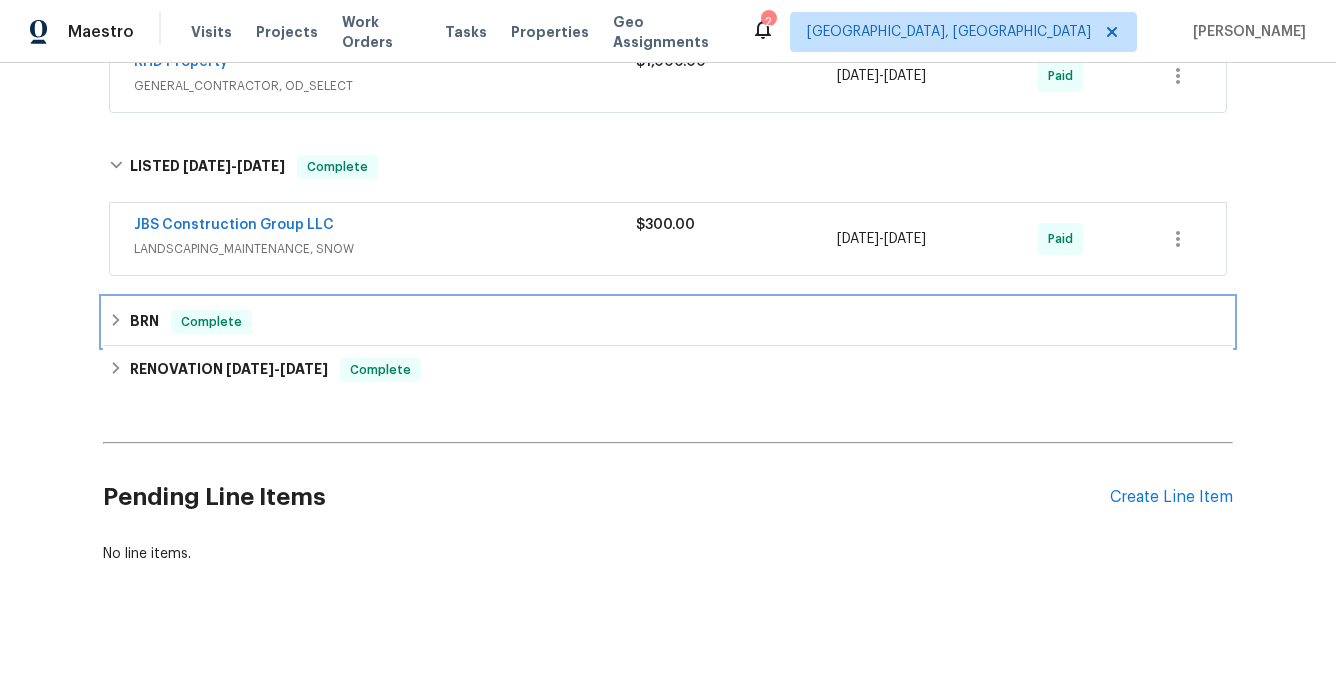 click on "BRN" at bounding box center [144, 322] 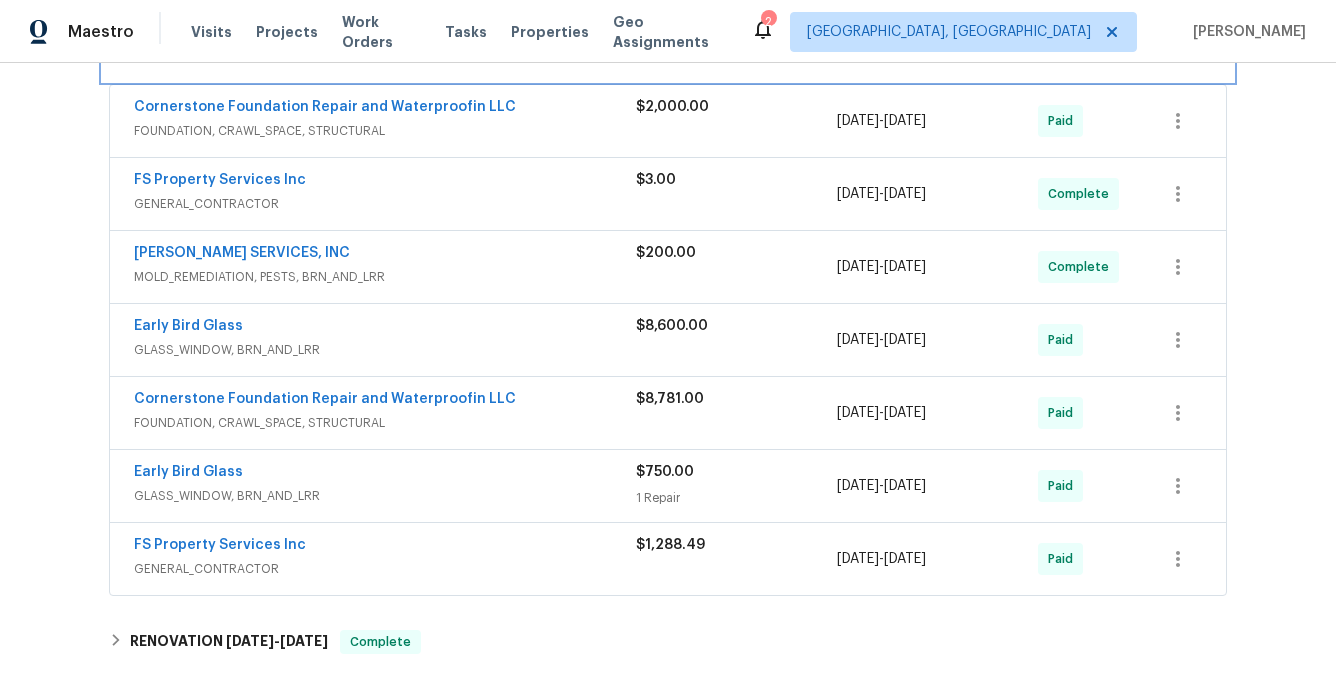 scroll, scrollTop: 942, scrollLeft: 0, axis: vertical 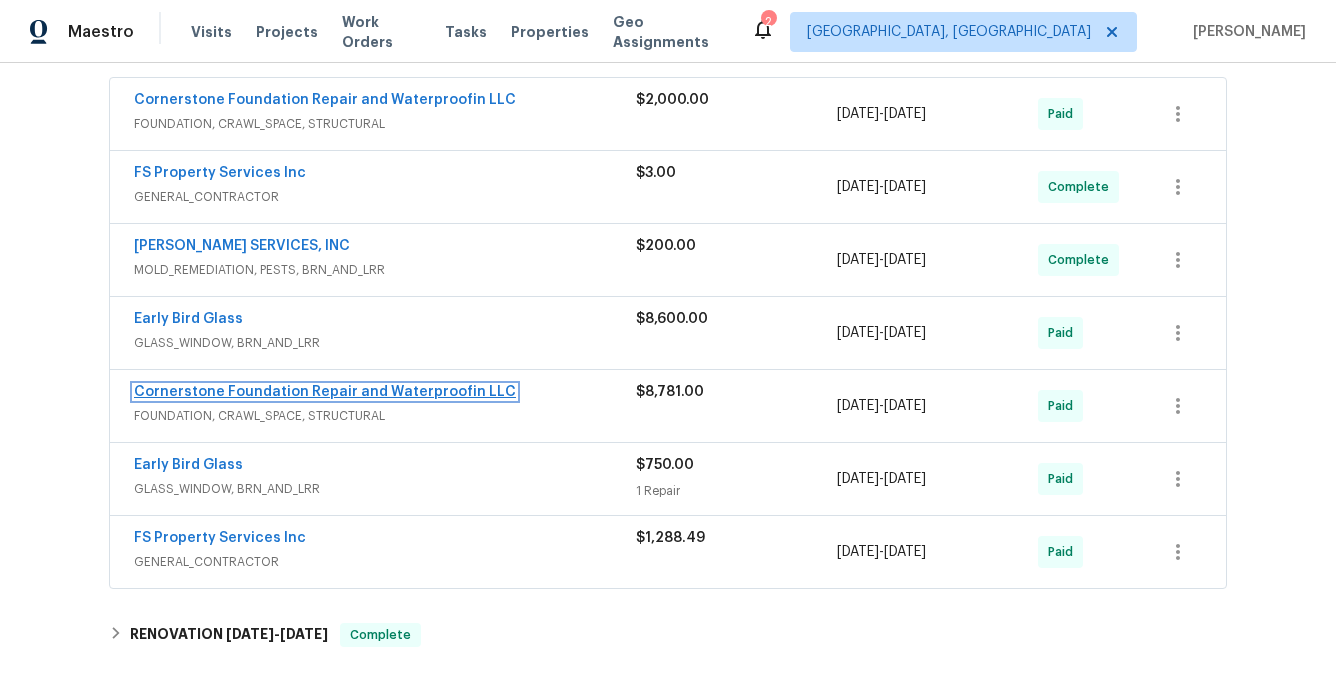 click on "Cornerstone Foundation Repair and Waterproofin LLC" at bounding box center (325, 392) 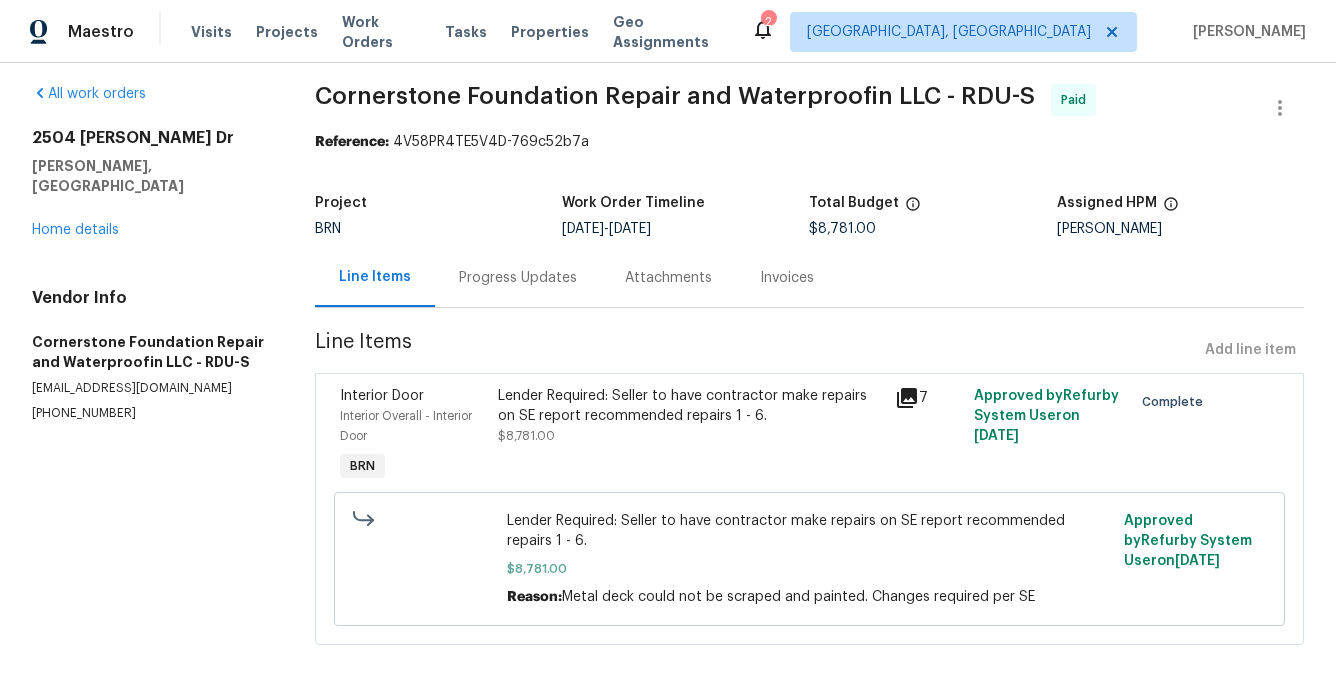 scroll, scrollTop: 5, scrollLeft: 0, axis: vertical 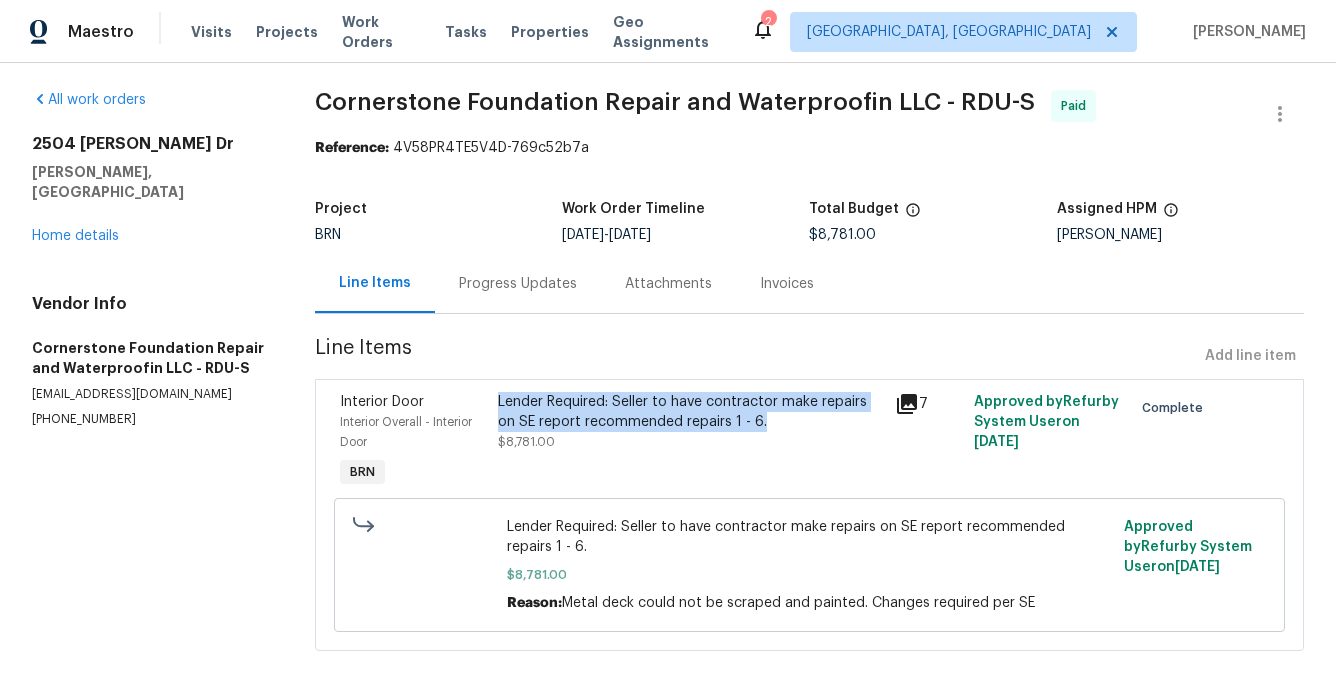 drag, startPoint x: 497, startPoint y: 402, endPoint x: 768, endPoint y: 428, distance: 272.2444 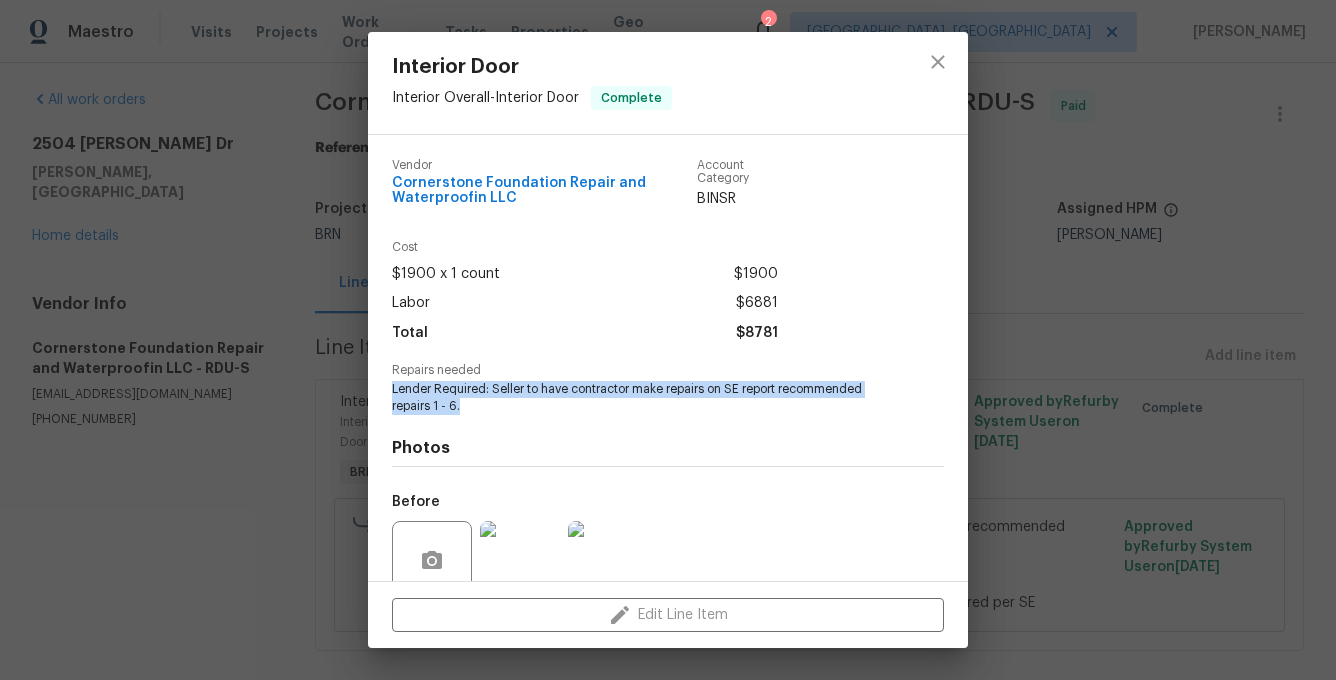 drag, startPoint x: 391, startPoint y: 388, endPoint x: 469, endPoint y: 405, distance: 79.83107 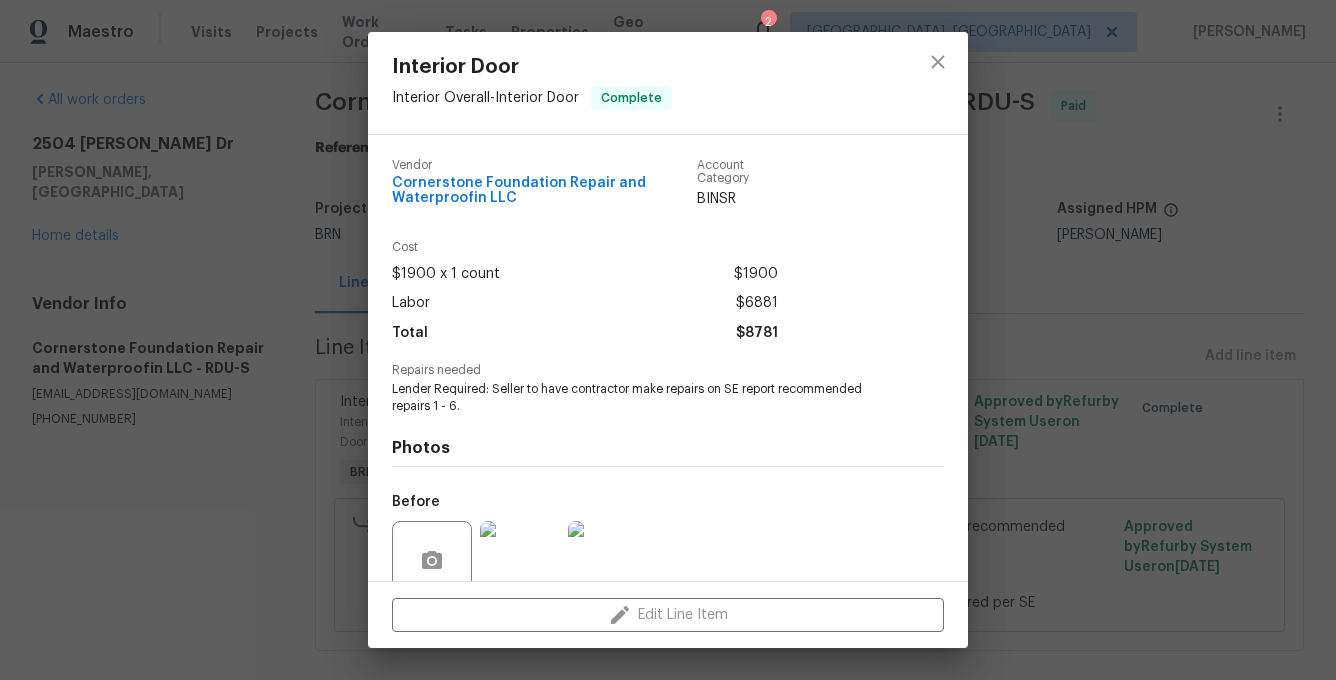 click on "Interior Door Interior Overall  -  Interior Door Complete Vendor Cornerstone Foundation Repair and Waterproofin LLC Account Category BINSR Cost $1900 x 1 count $1900 Labor $6881 Total $8781 Repairs needed Lender Required: Seller to have contractor make repairs on SE report recommended repairs 1 - 6. Photos Before After  +1  Edit Line Item" at bounding box center (668, 340) 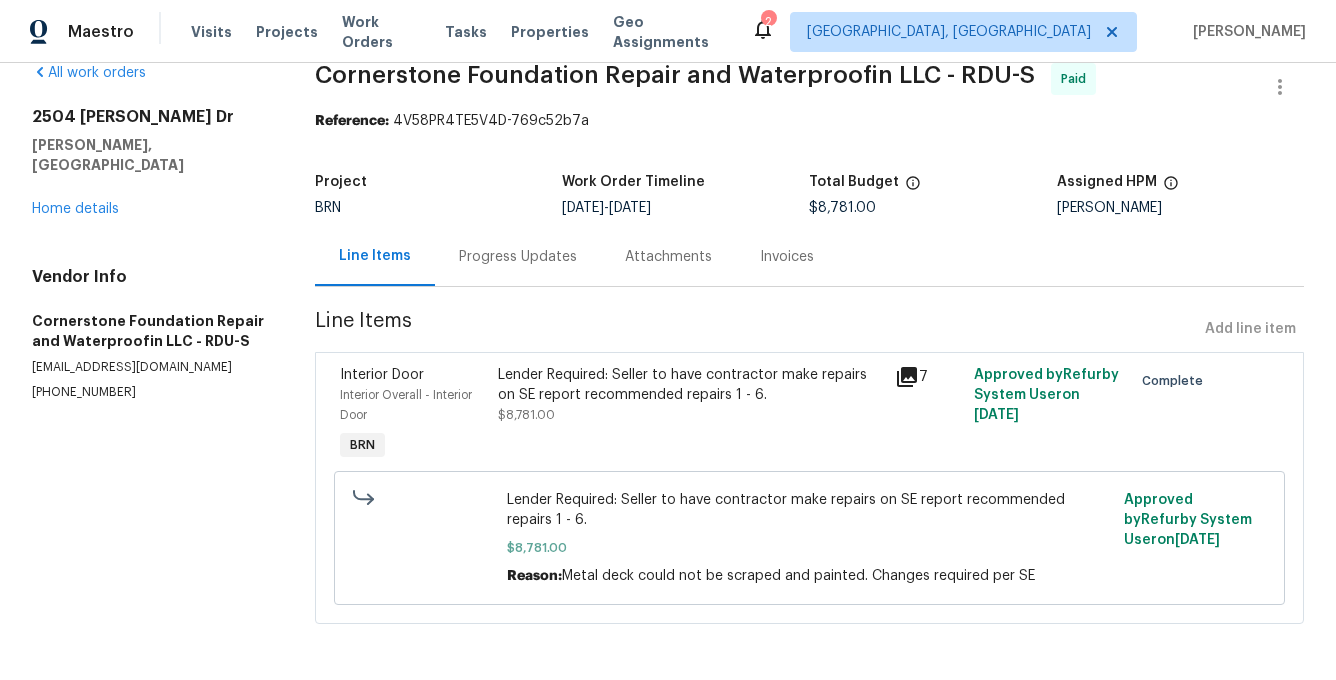 scroll, scrollTop: 0, scrollLeft: 0, axis: both 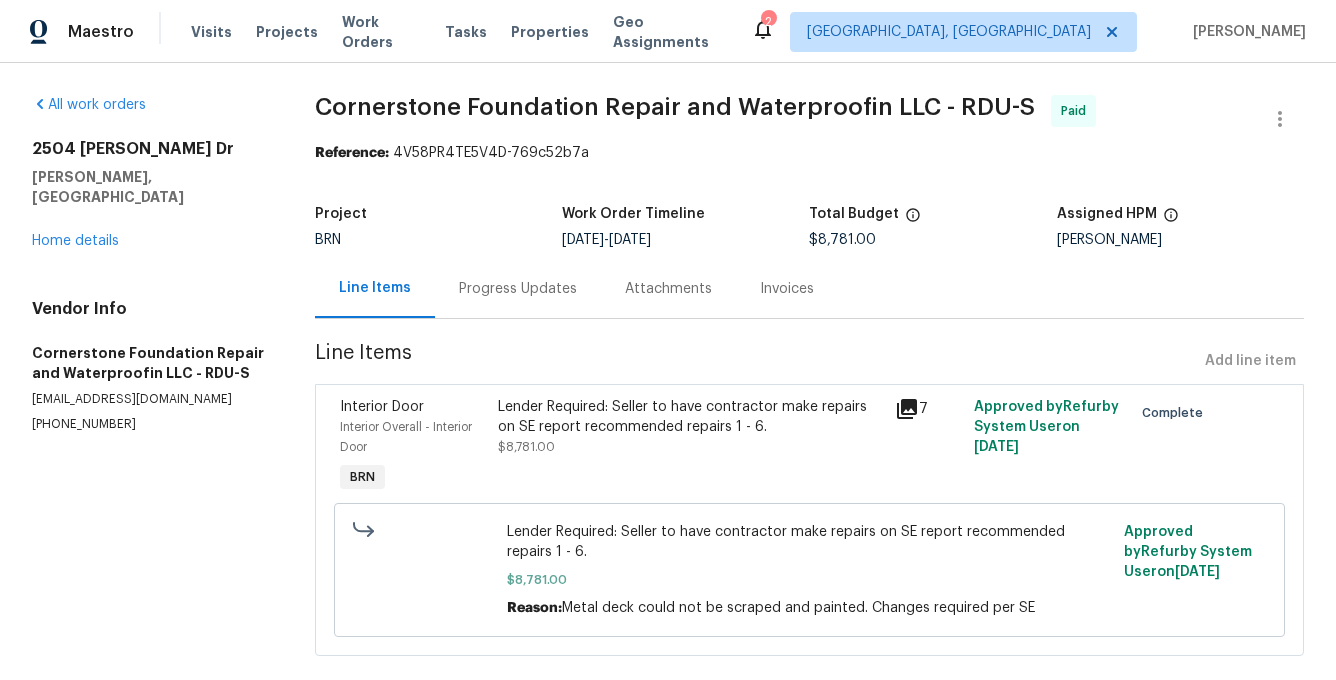 click on "Invoices" at bounding box center [787, 289] 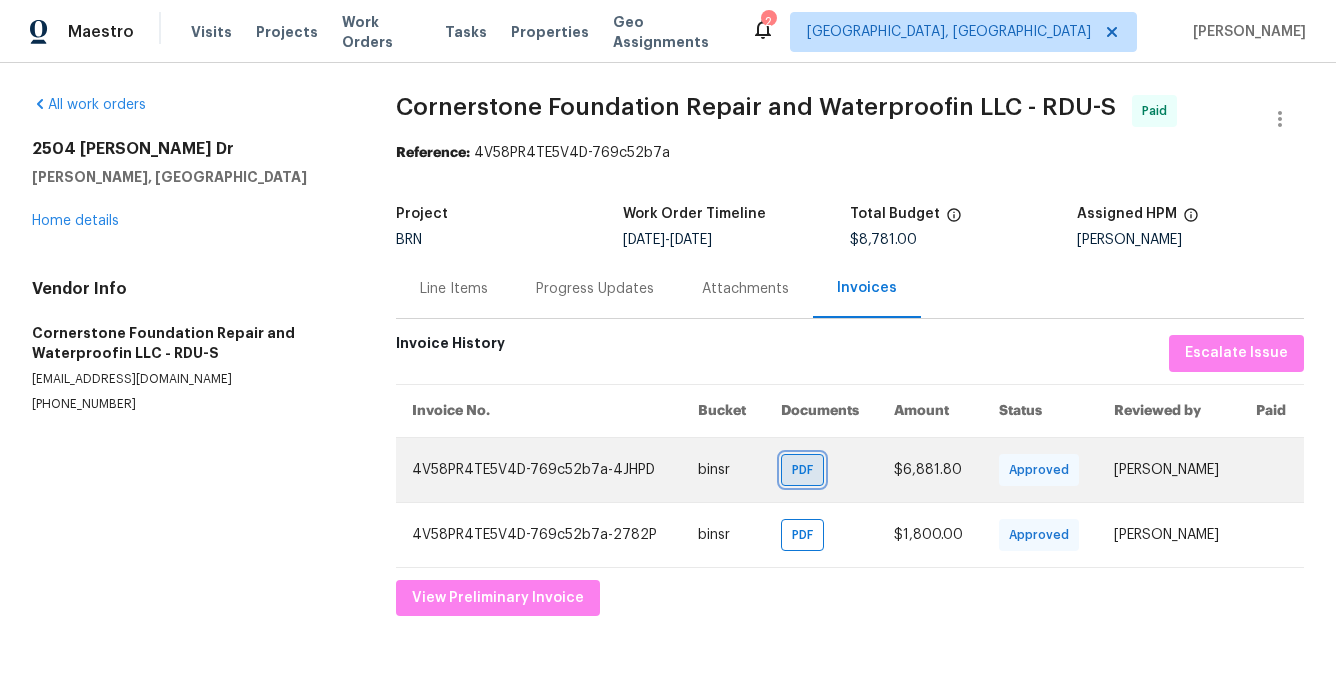 click on "PDF" at bounding box center (806, 470) 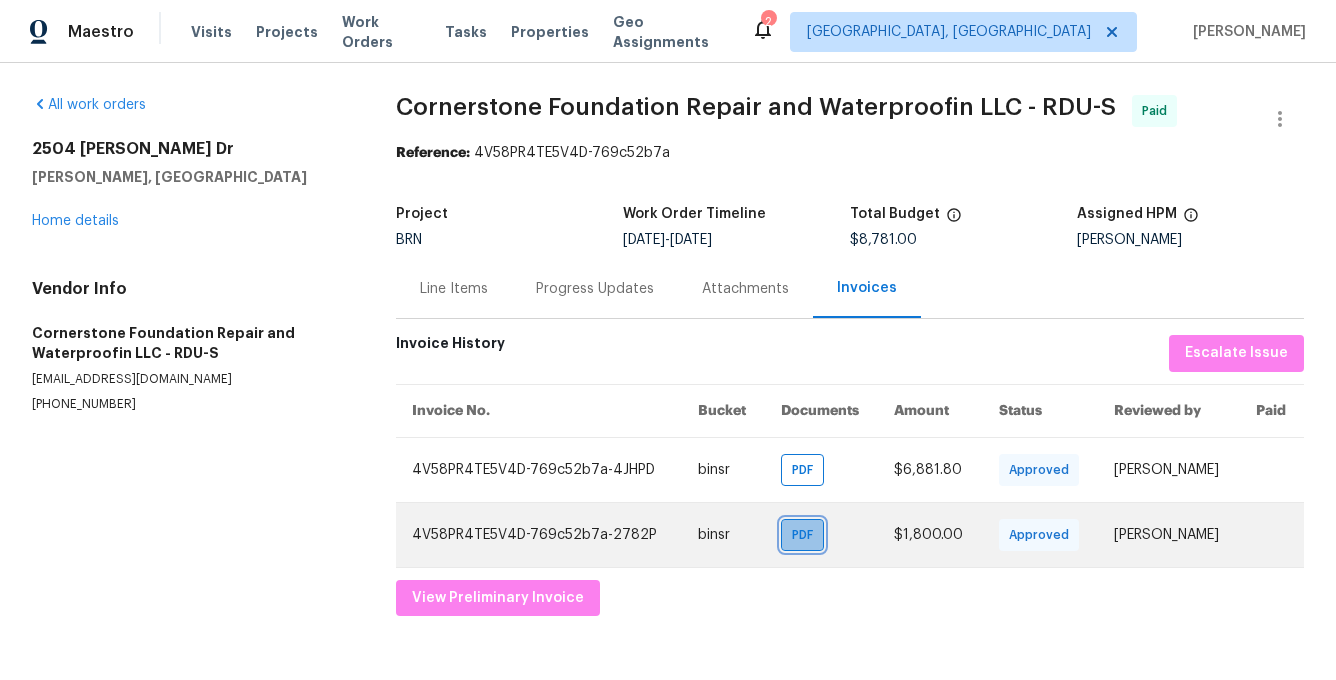 click on "PDF" at bounding box center (802, 535) 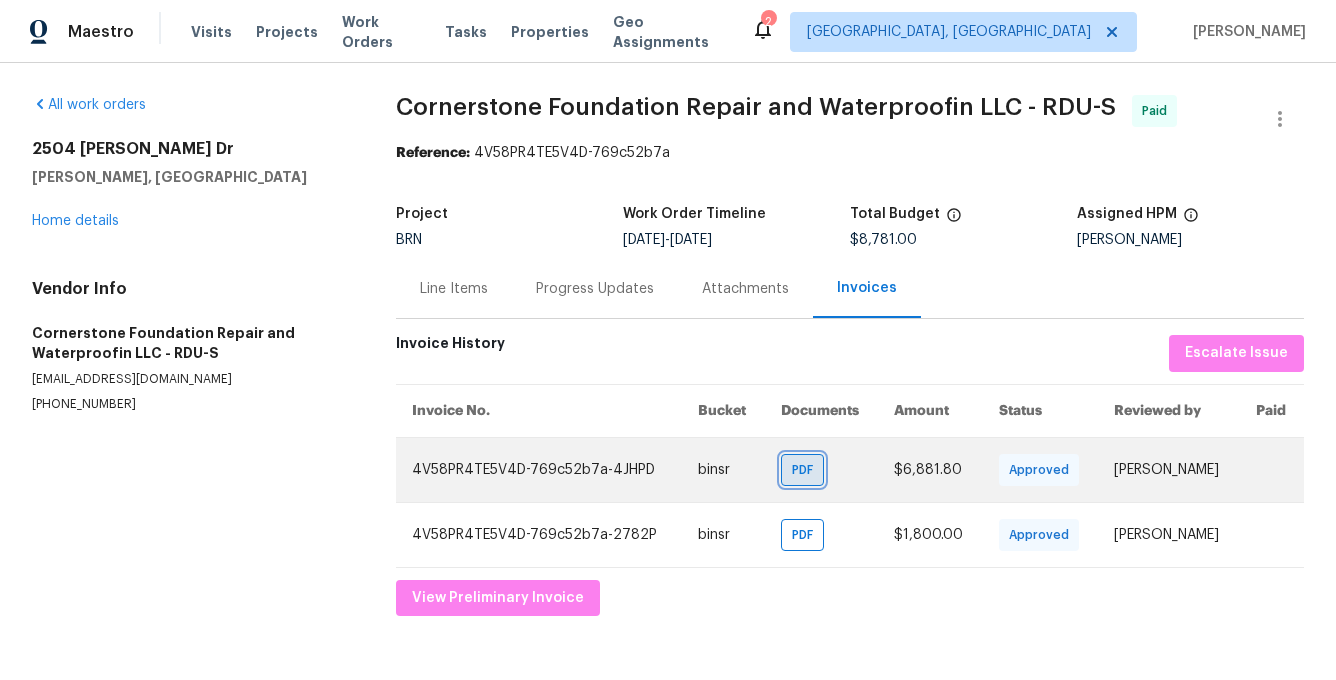 click on "PDF" at bounding box center [806, 470] 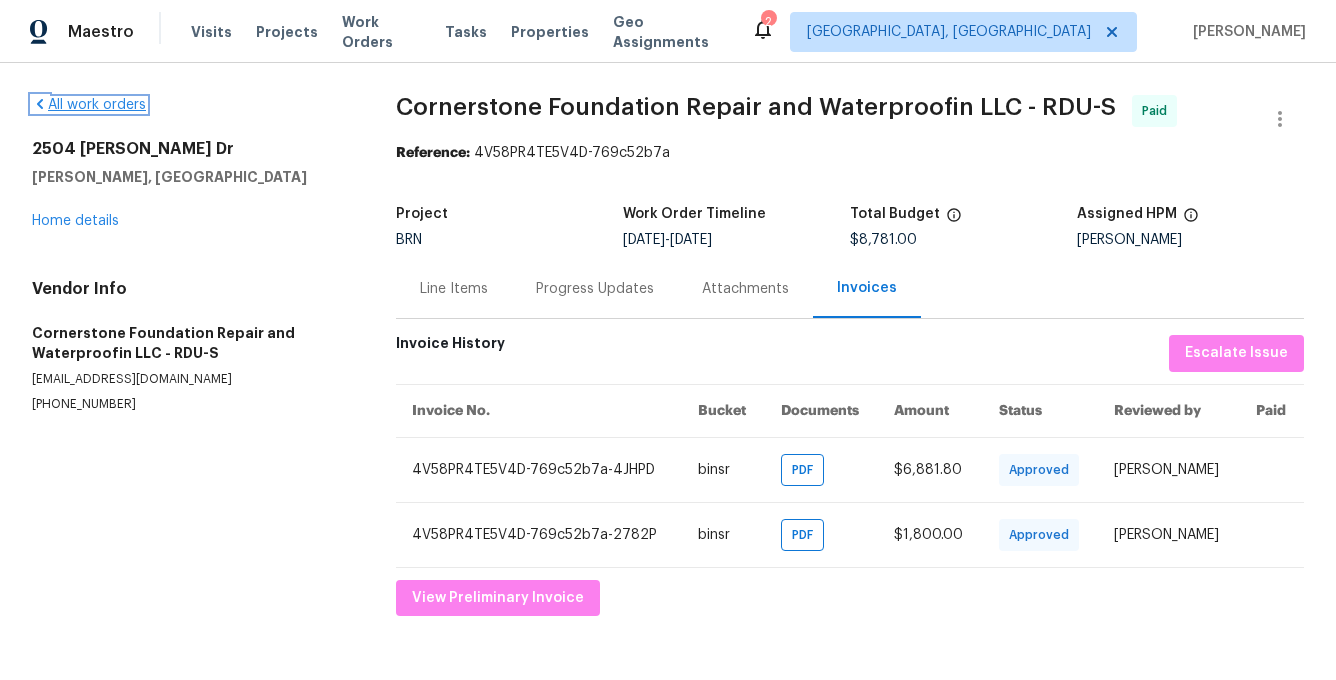 click on "All work orders" at bounding box center (89, 105) 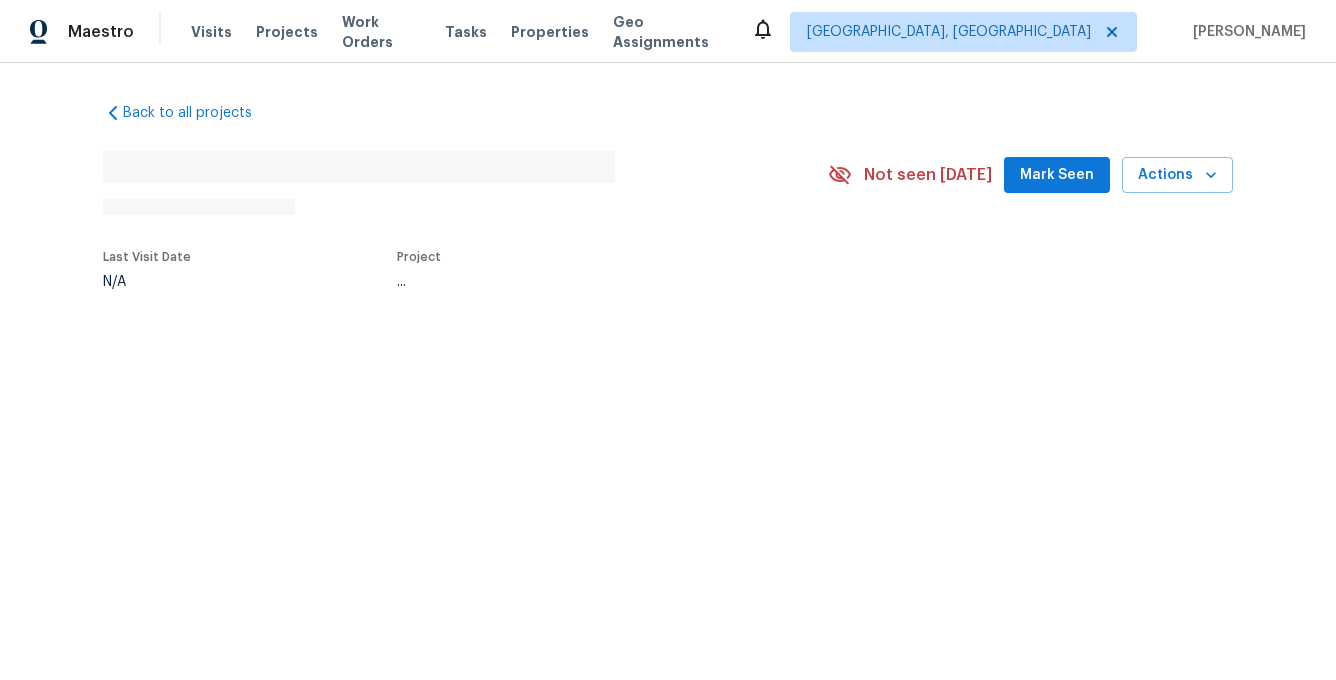 scroll, scrollTop: 0, scrollLeft: 0, axis: both 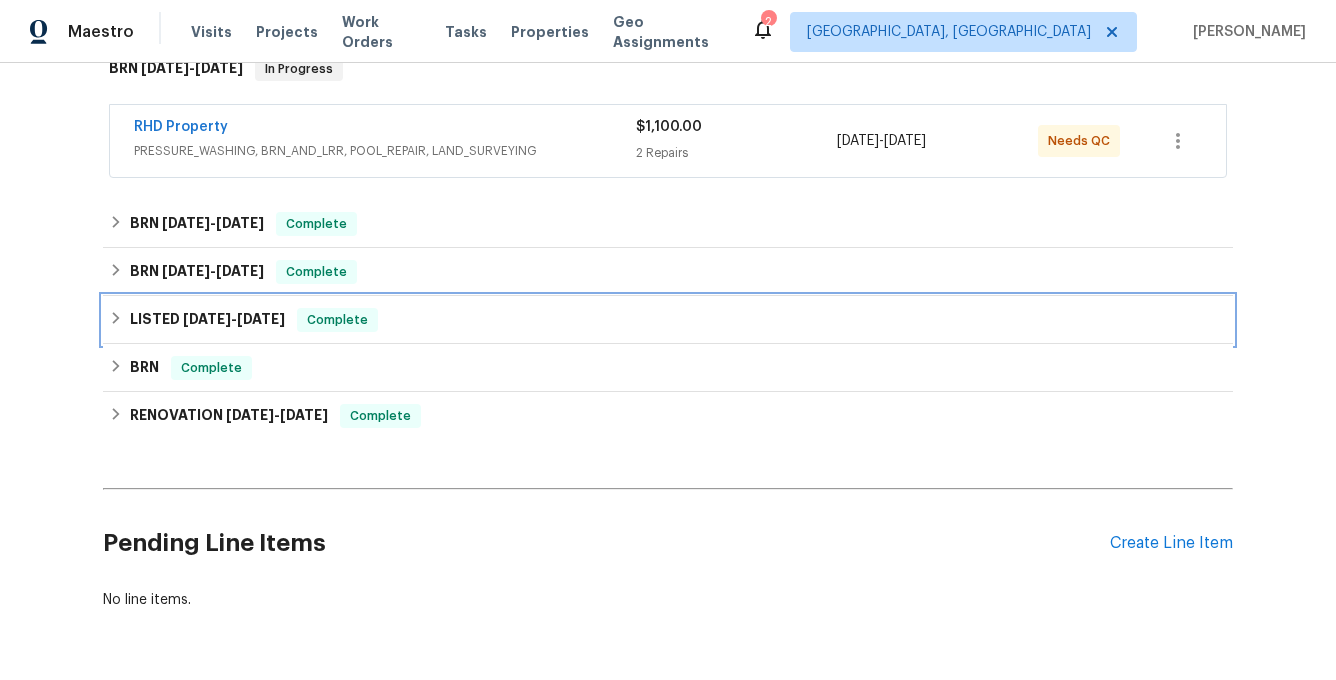 click on "[DATE]" at bounding box center (261, 319) 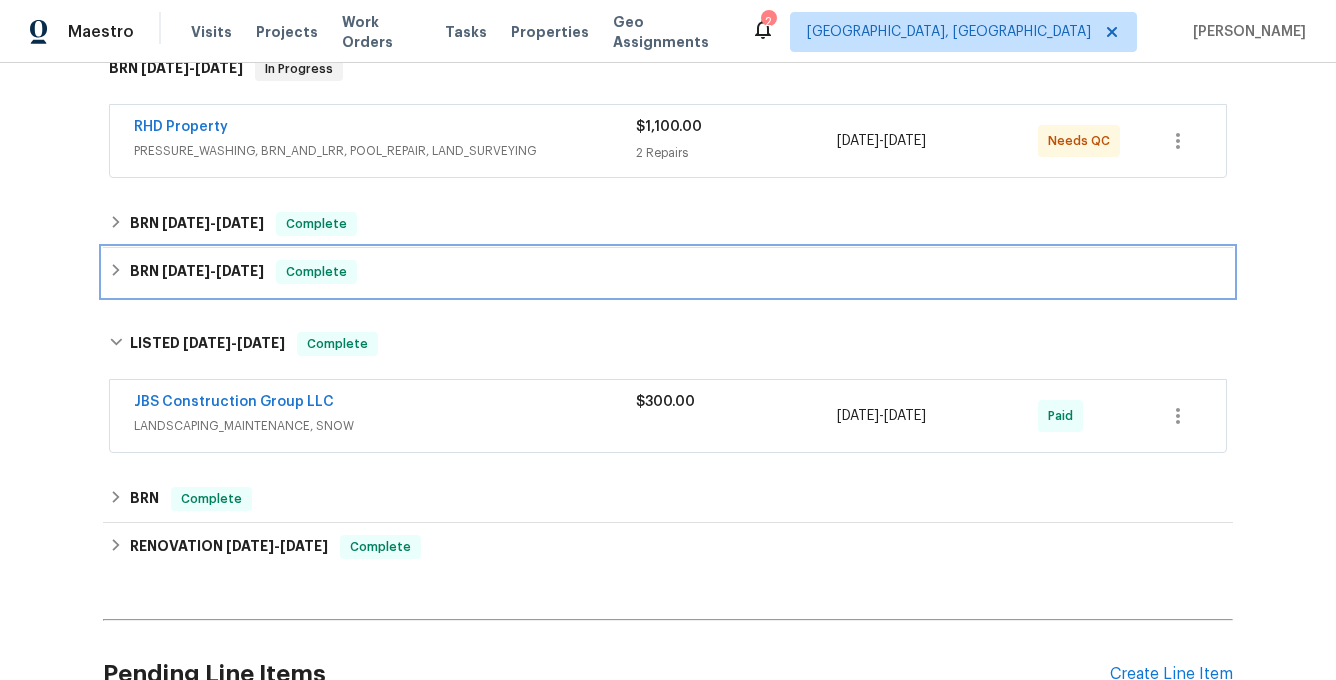 click on "[DATE]  -  [DATE]" at bounding box center (213, 271) 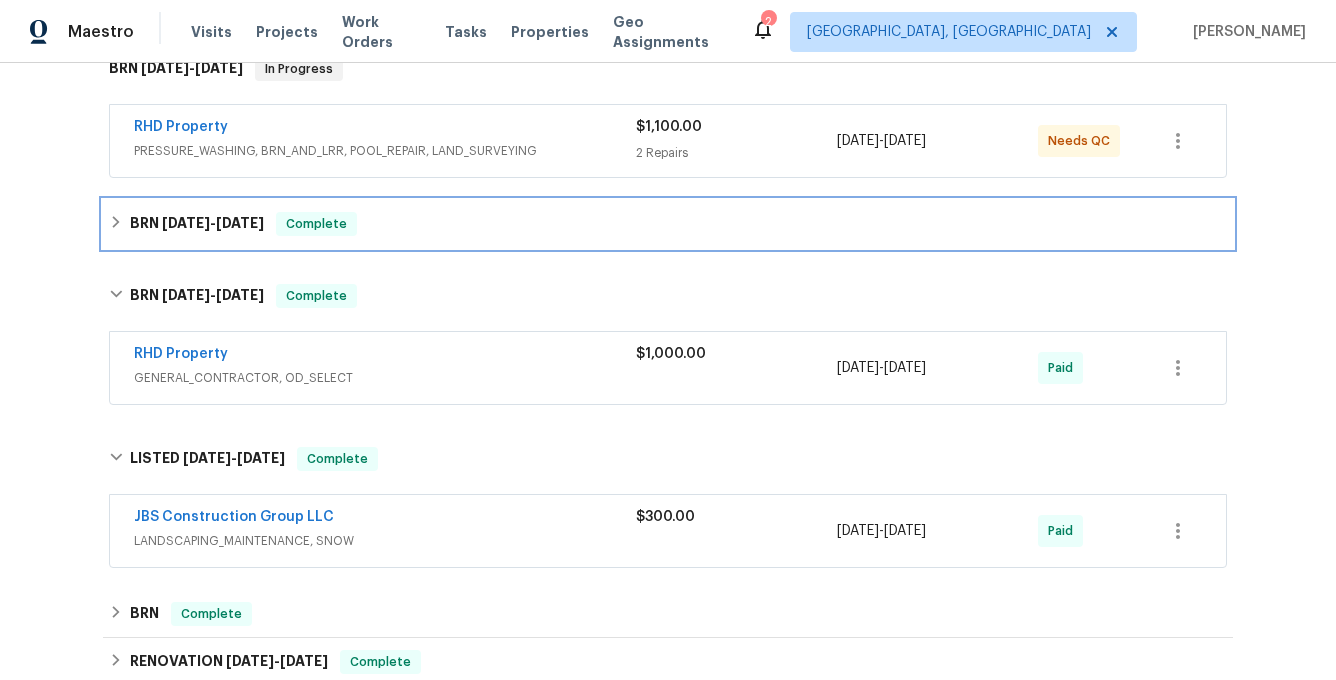 click on "BRN   [DATE]  -  [DATE]" at bounding box center [197, 224] 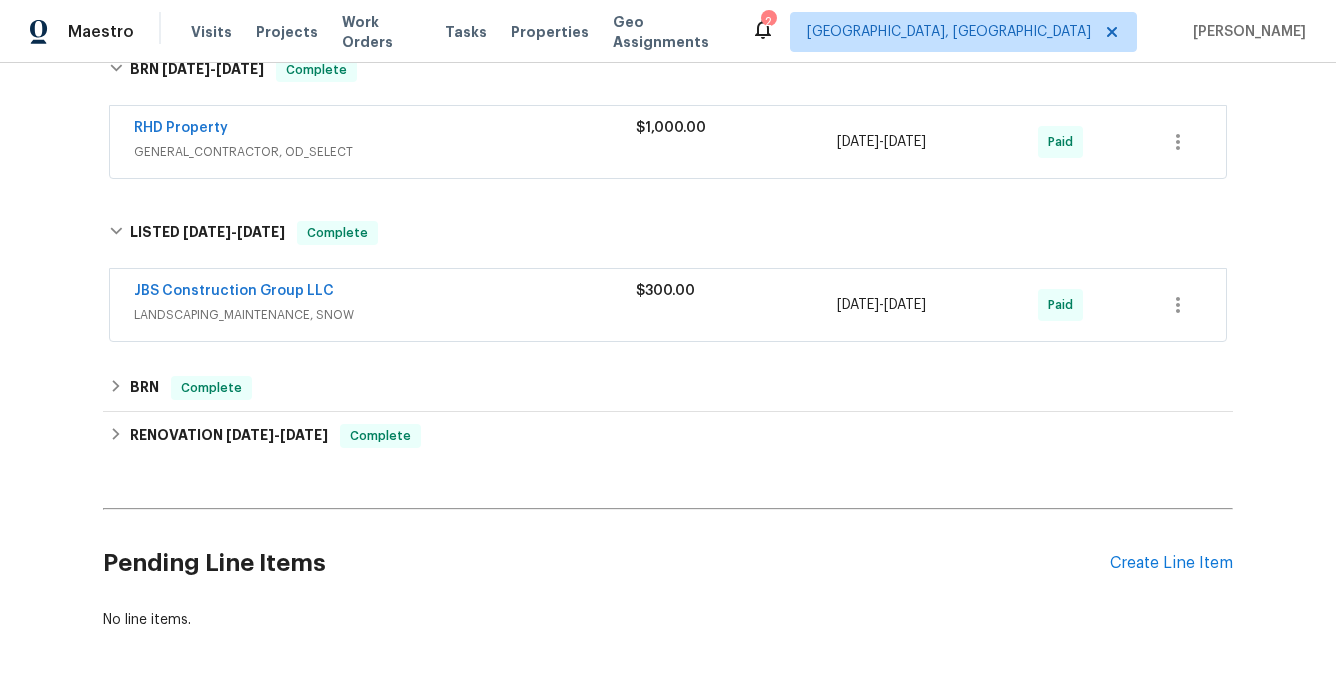 scroll, scrollTop: 753, scrollLeft: 0, axis: vertical 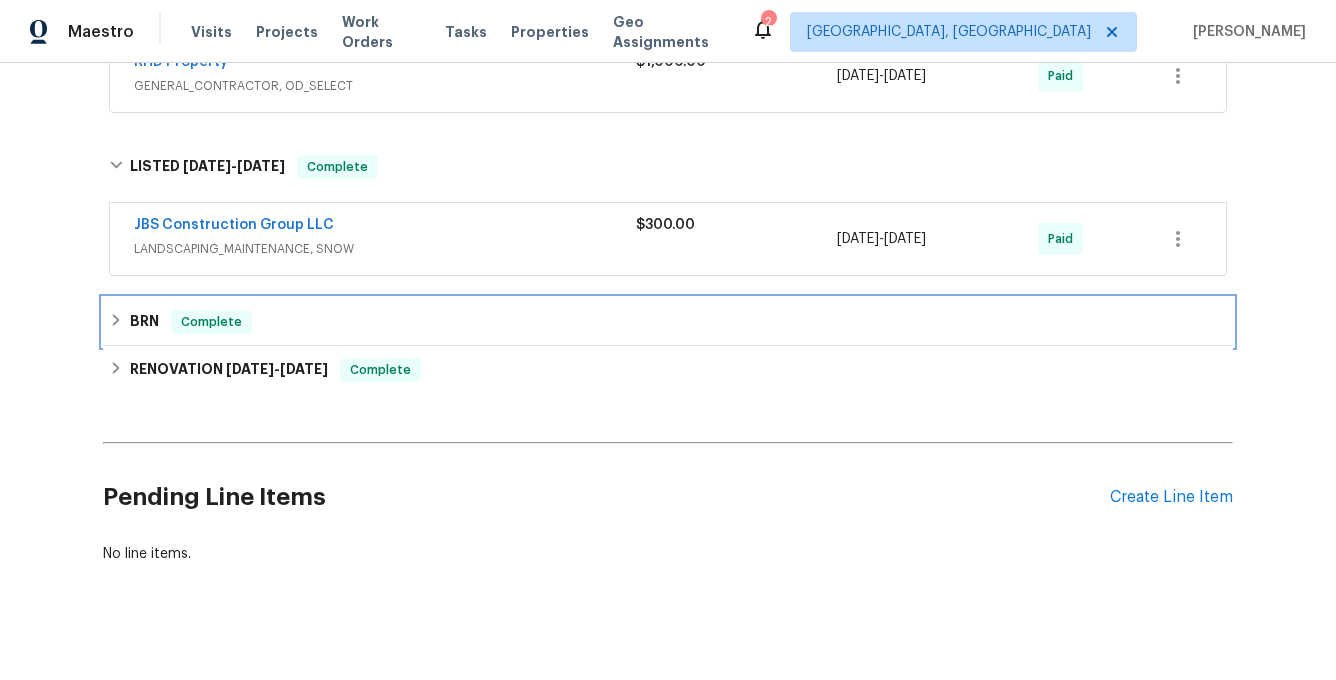 click on "BRN" at bounding box center [144, 322] 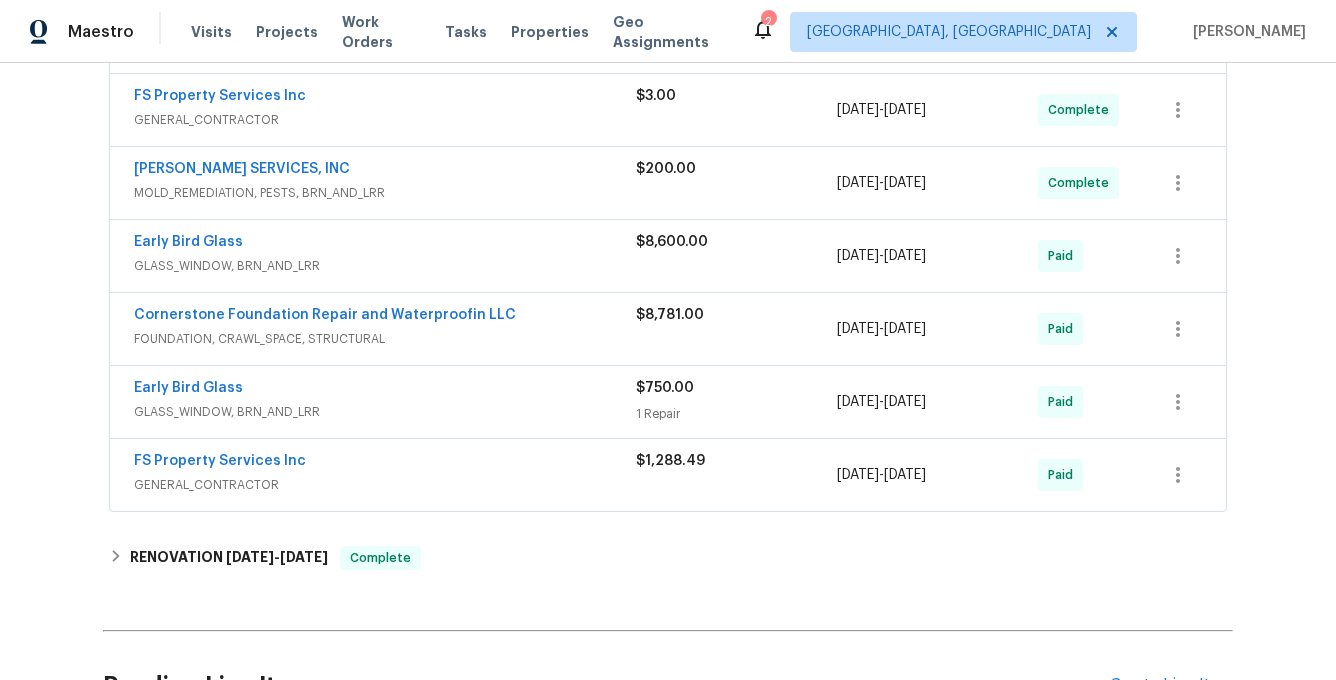 scroll, scrollTop: 1123, scrollLeft: 0, axis: vertical 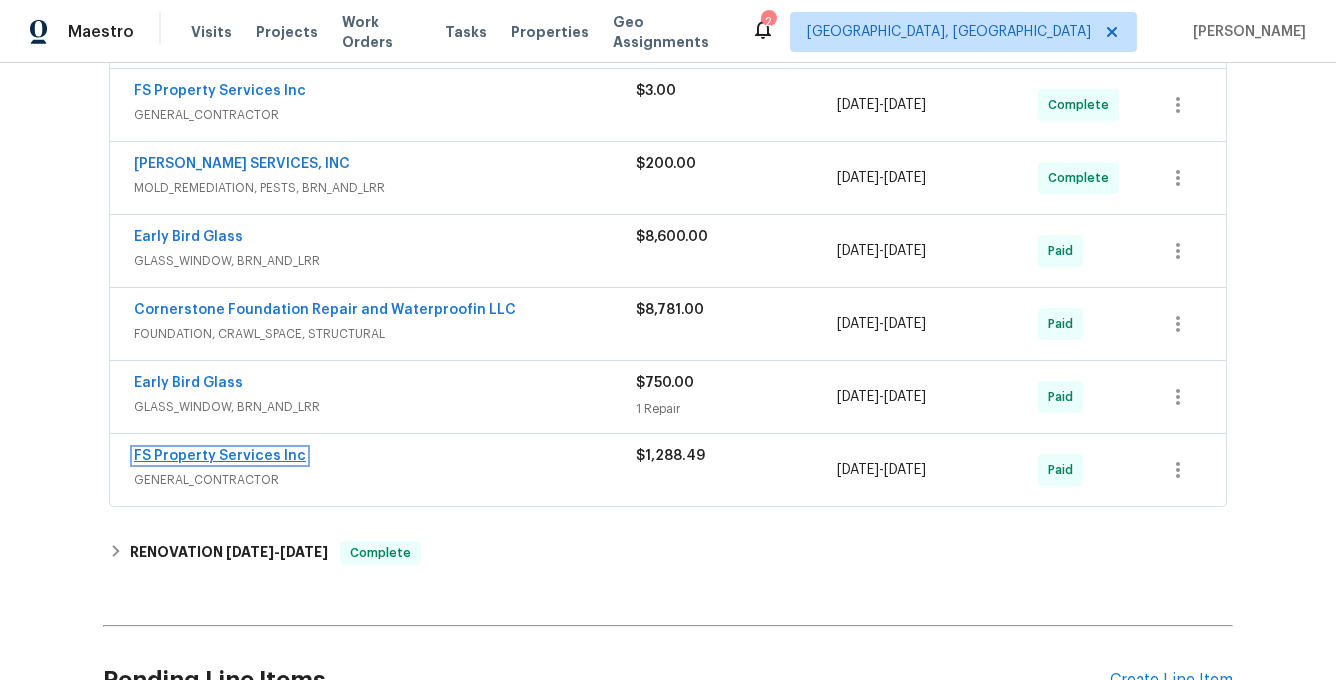click on "FS Property Services Inc" at bounding box center [220, 456] 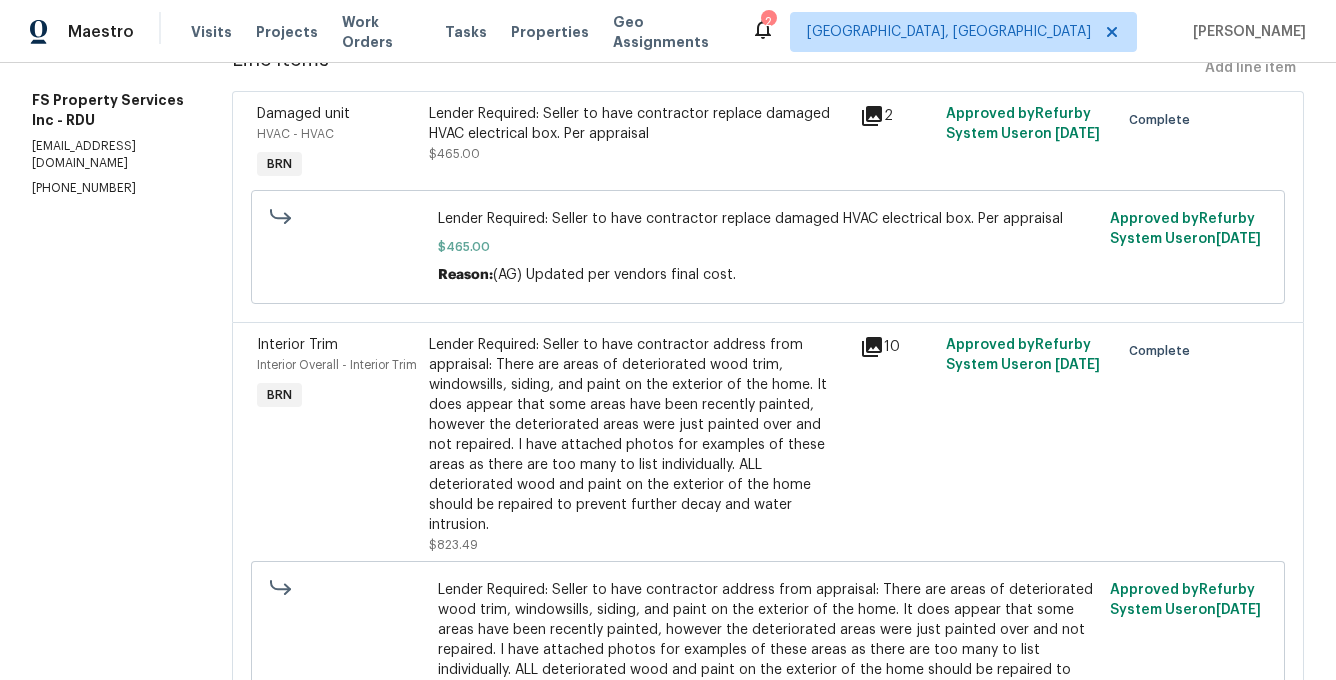scroll, scrollTop: 312, scrollLeft: 0, axis: vertical 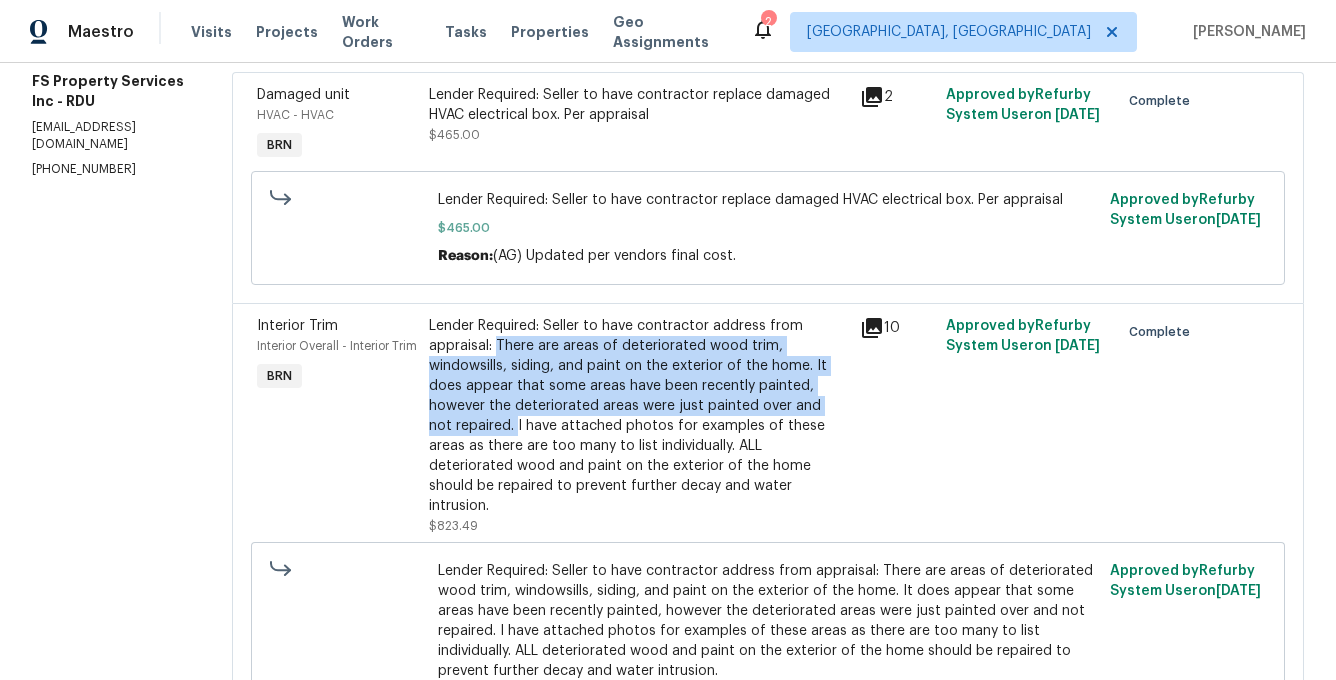 drag, startPoint x: 532, startPoint y: 348, endPoint x: 549, endPoint y: 434, distance: 87.66413 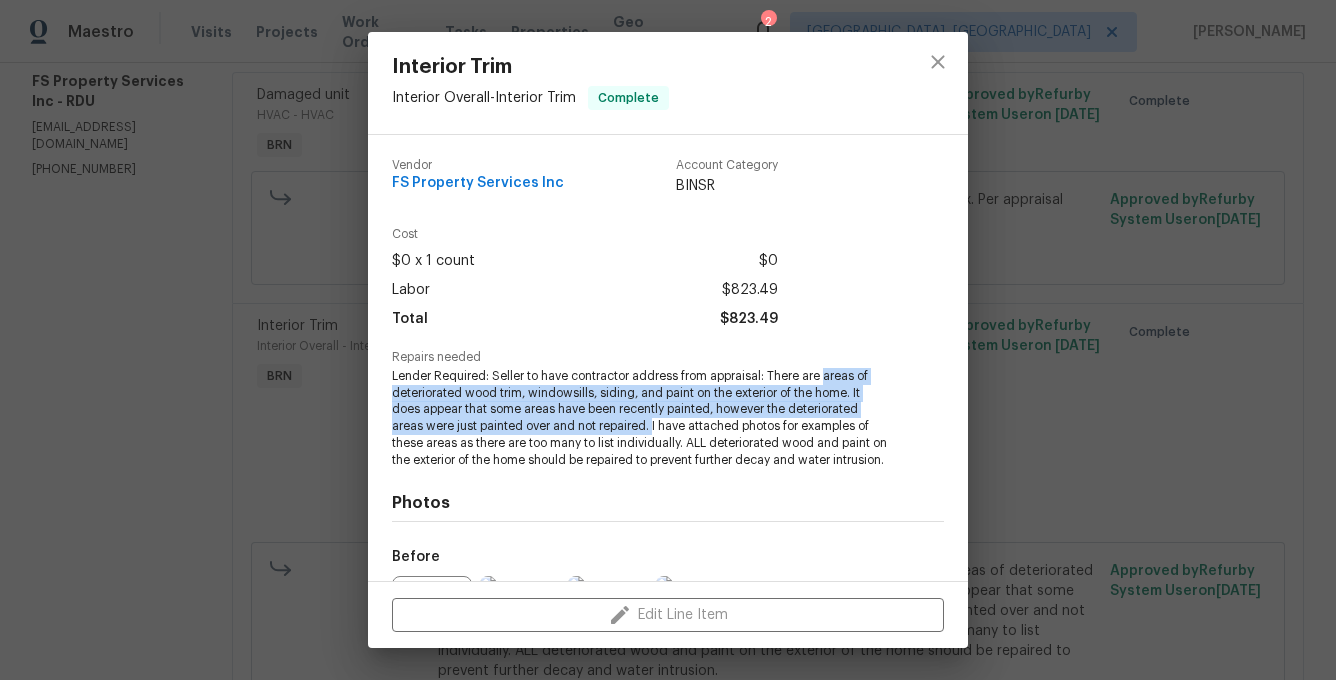 drag, startPoint x: 823, startPoint y: 376, endPoint x: 652, endPoint y: 427, distance: 178.44327 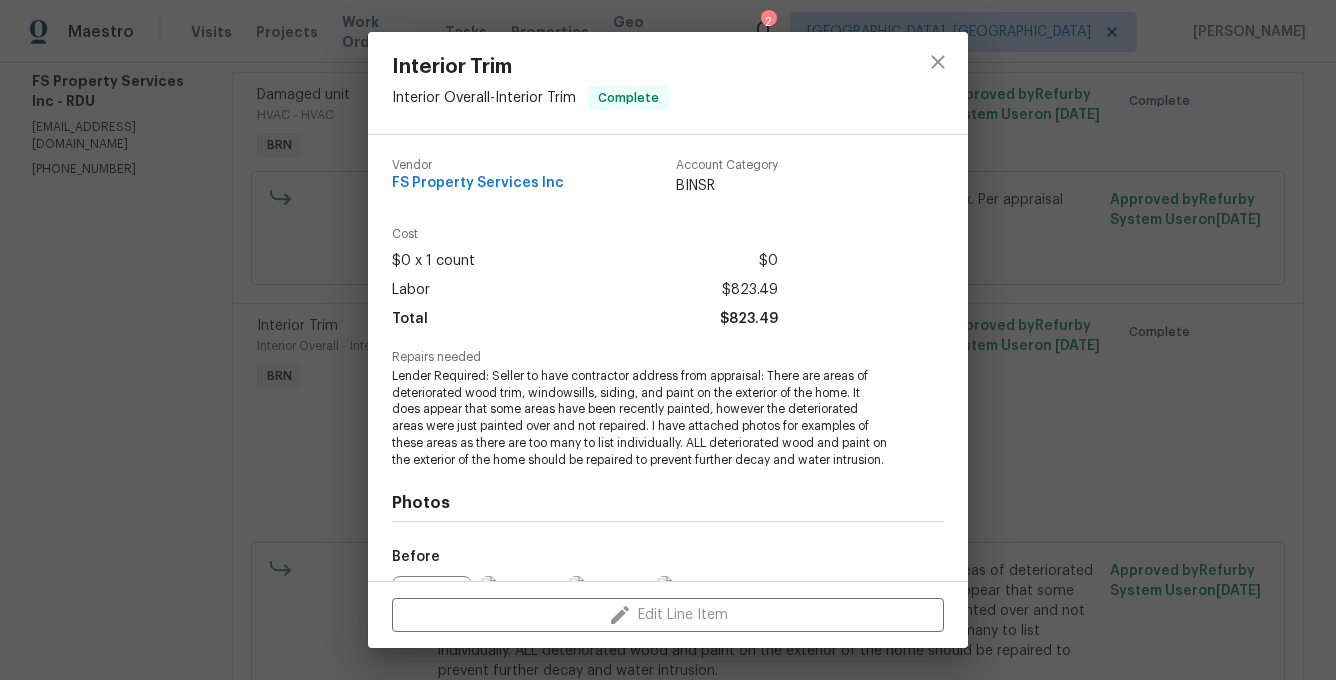 click on "Interior Trim Interior Overall  -  Interior Trim Complete Vendor FS Property Services Inc Account Category BINSR Cost $0 x 1 count $0 Labor $823.49 Total $823.49 Repairs needed Lender Required: Seller to have contractor address from appraisal: There are areas of deteriorated wood trim, windowsills, siding, and paint on the exterior of the home. It does appear that some areas have been recently painted, however the deteriorated areas were just painted over and not repaired. I have attached photos for examples of these areas as there are too many to list individually. ALL deteriorated wood and paint on the exterior of the home should be repaired to prevent further decay and water intrusion. Photos Before After  +3  Edit Line Item" at bounding box center [668, 340] 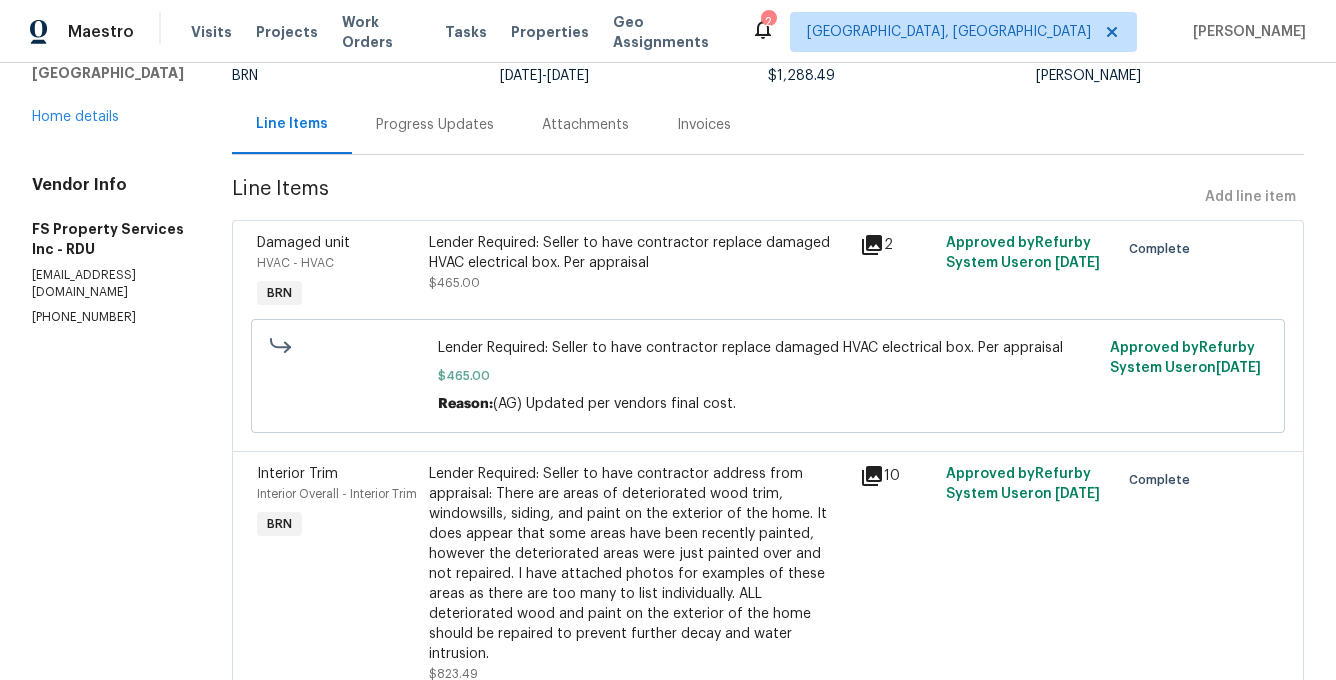 scroll, scrollTop: 139, scrollLeft: 0, axis: vertical 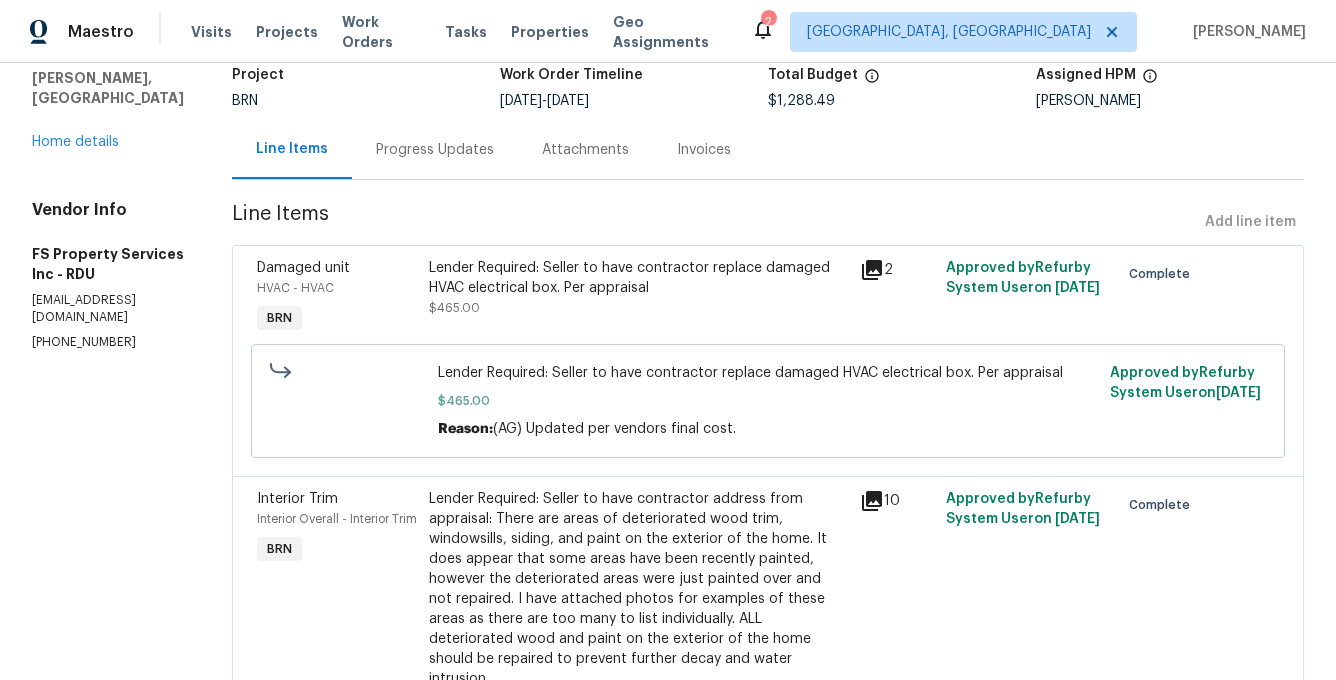 click on "Invoices" at bounding box center [704, 150] 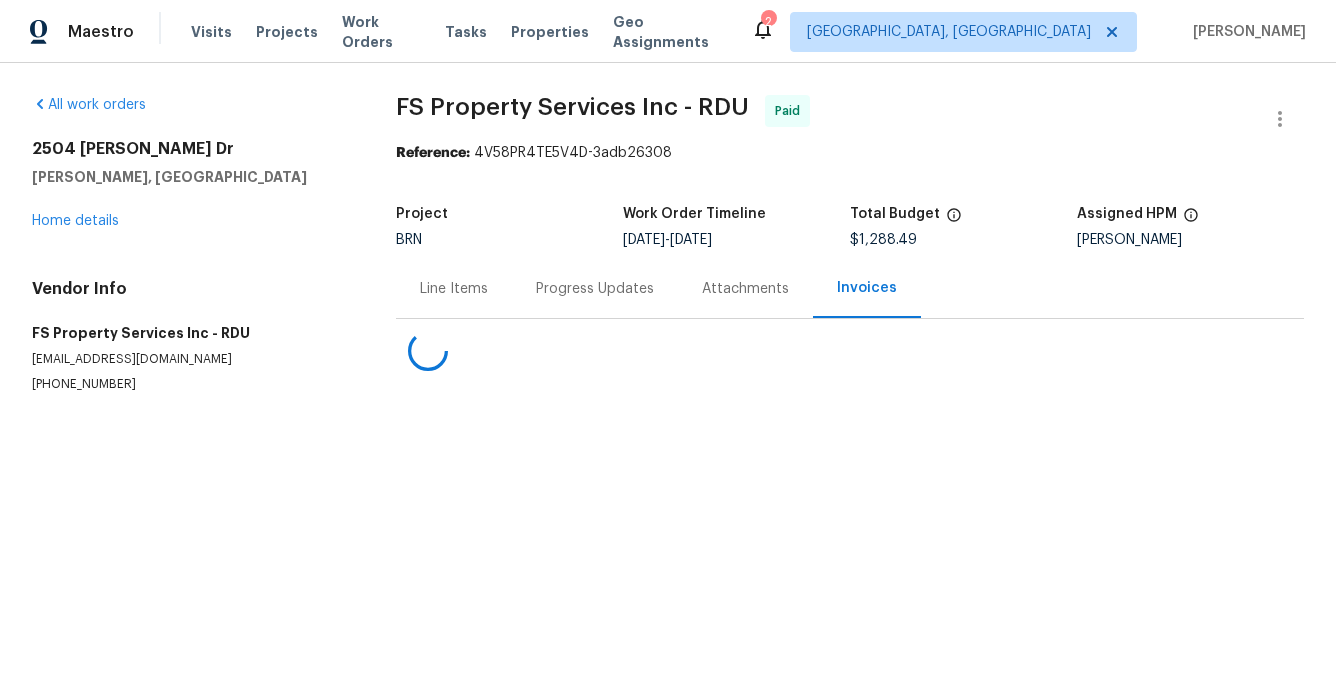 scroll, scrollTop: 0, scrollLeft: 0, axis: both 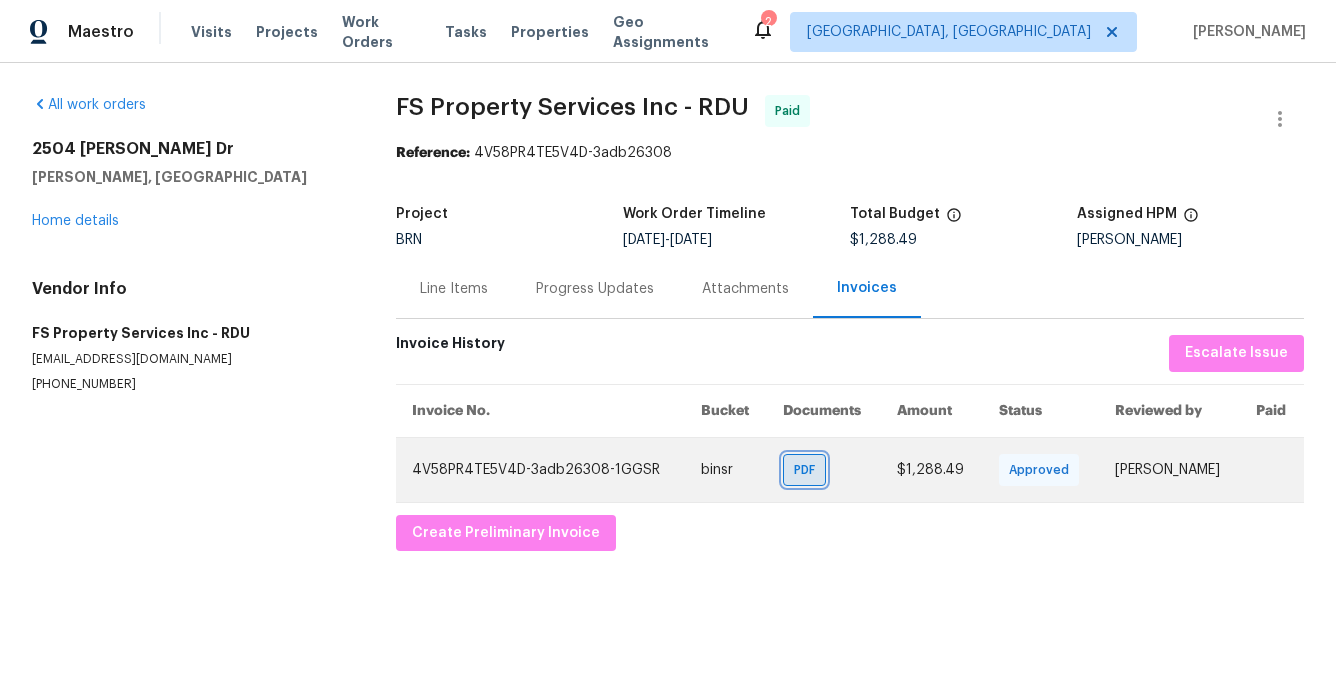 click on "PDF" at bounding box center (808, 470) 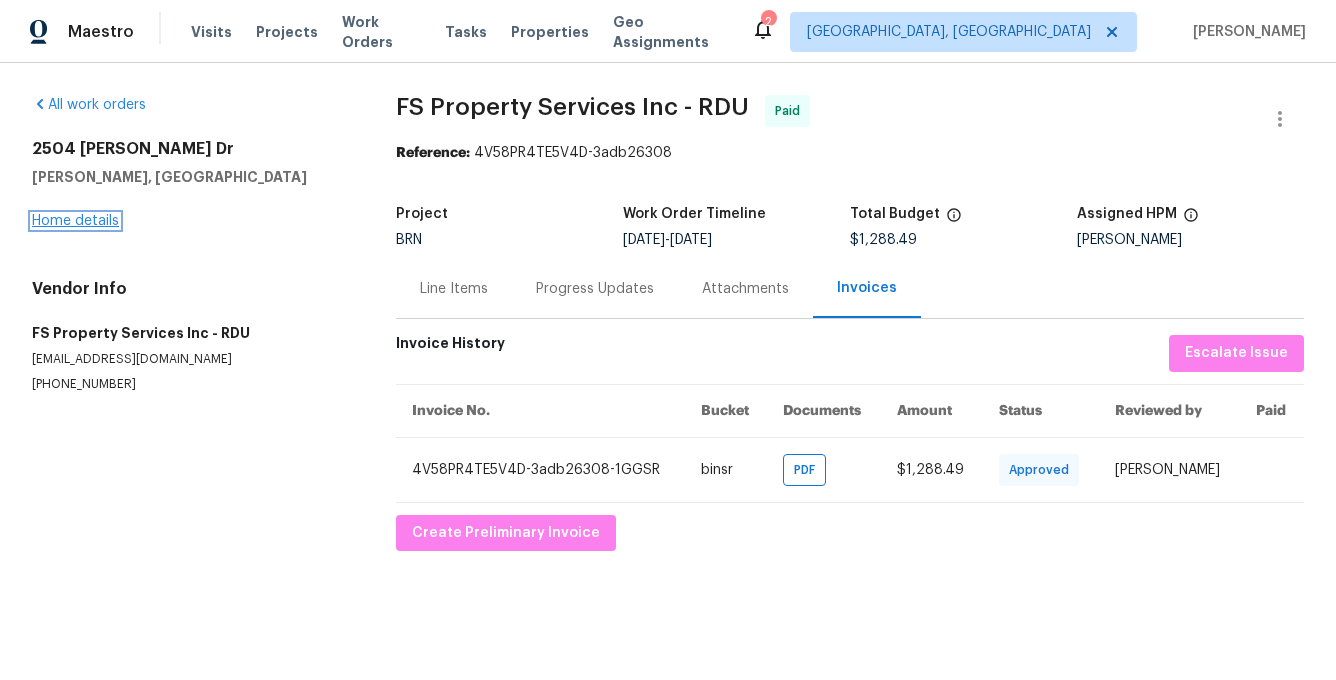 click on "Home details" at bounding box center [75, 221] 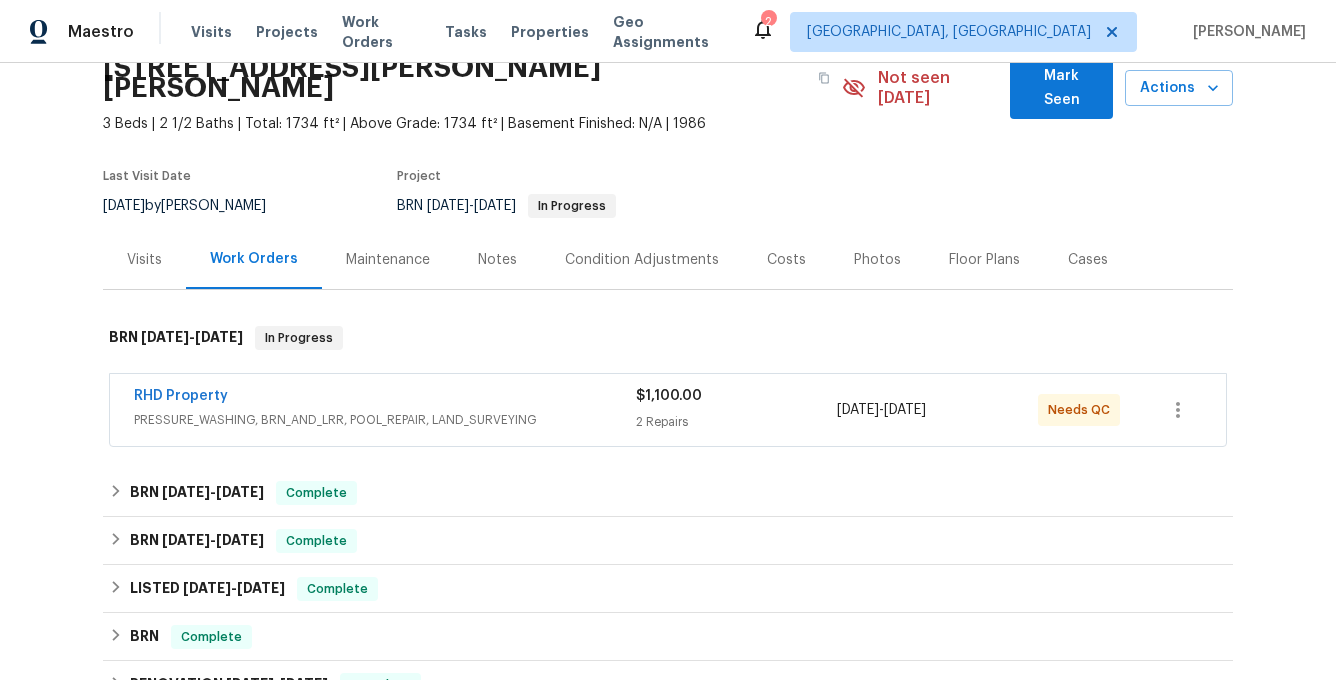 scroll, scrollTop: 120, scrollLeft: 0, axis: vertical 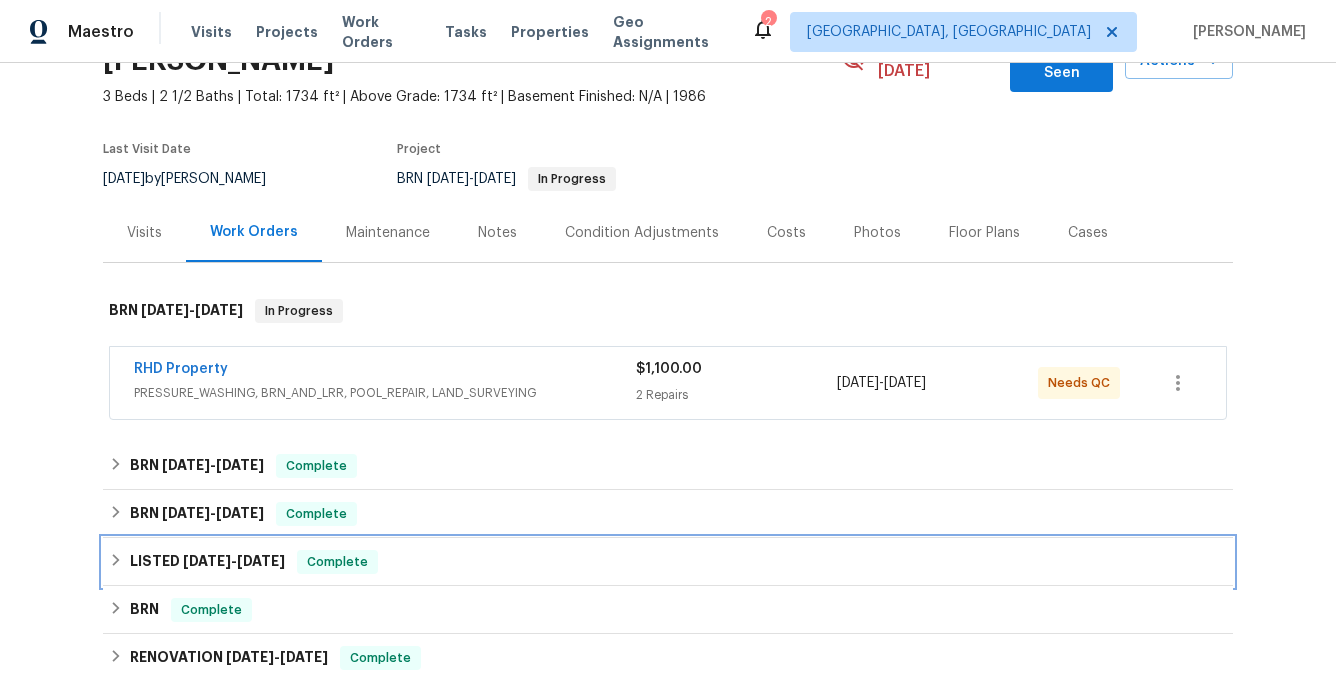 click on "[DATE]" at bounding box center [261, 561] 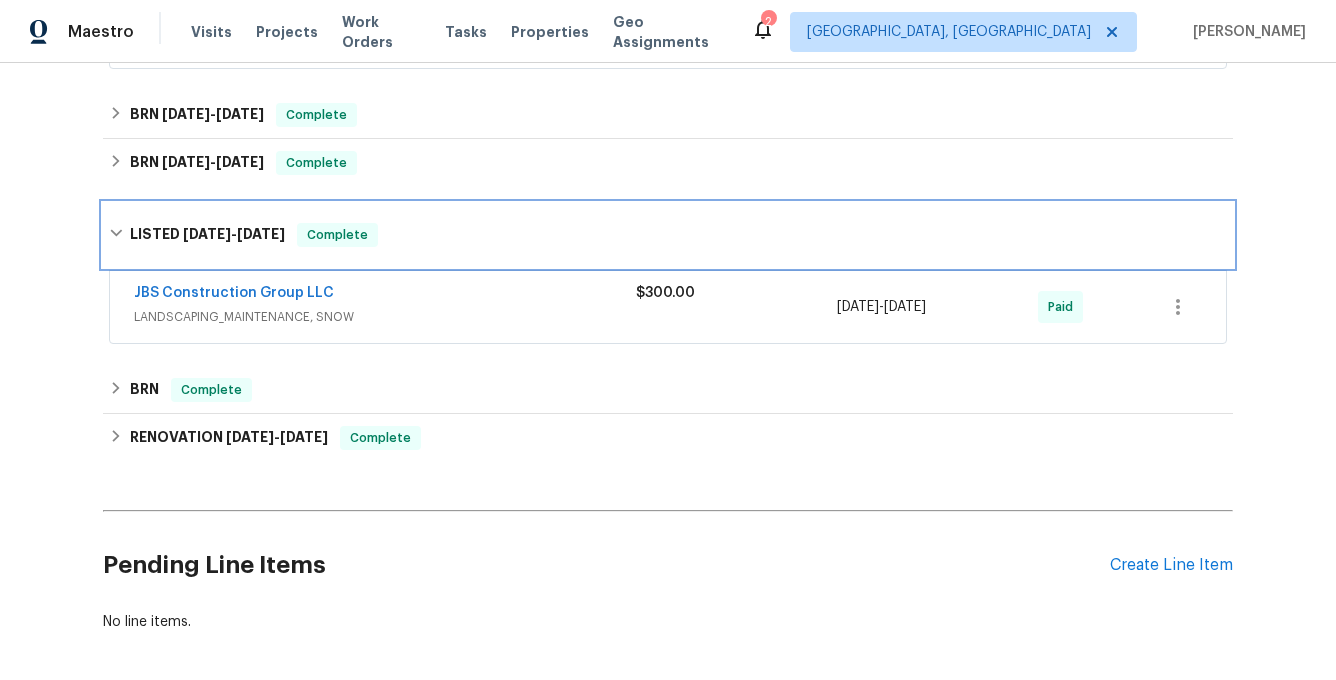 scroll, scrollTop: 539, scrollLeft: 0, axis: vertical 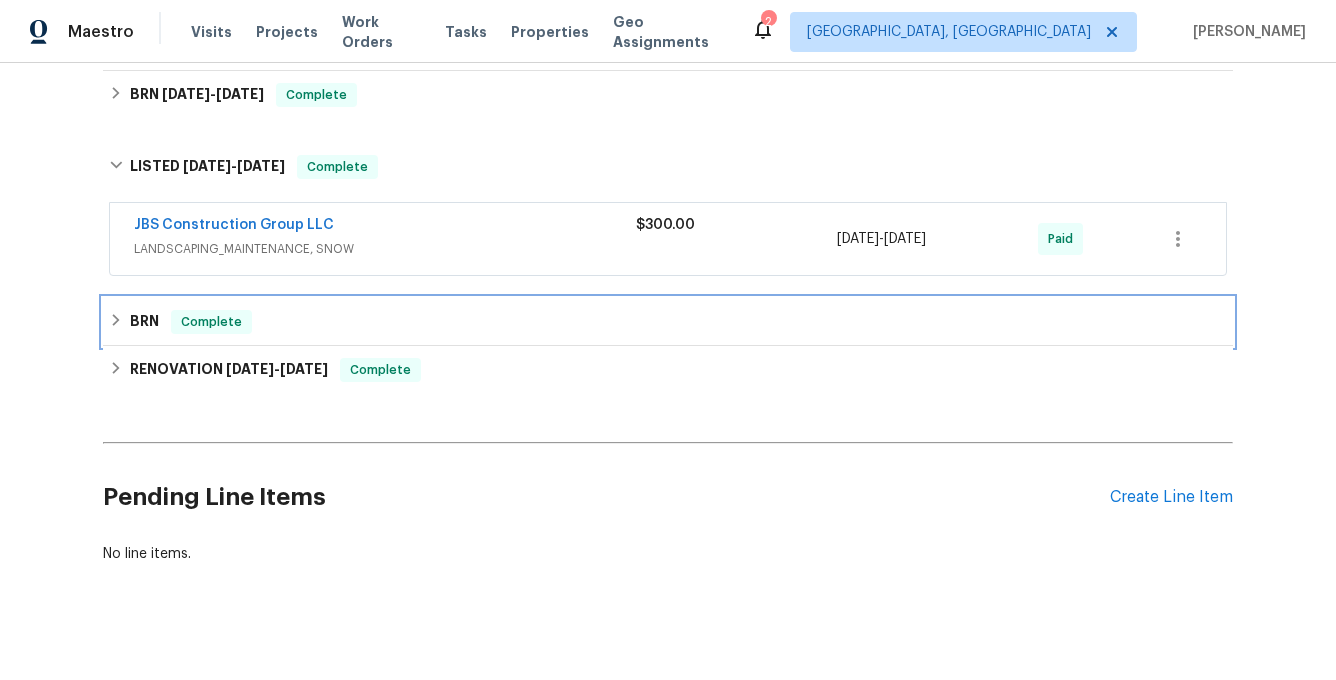 click on "BRN" at bounding box center (144, 322) 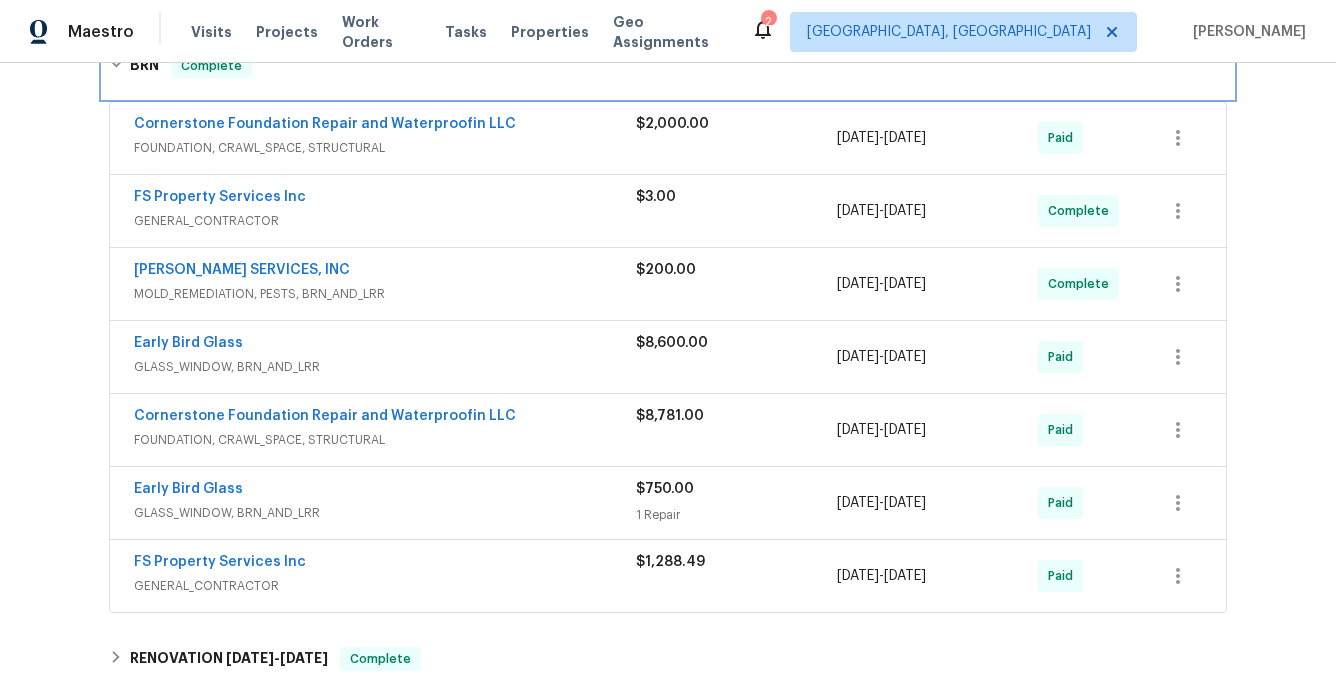 scroll, scrollTop: 806, scrollLeft: 0, axis: vertical 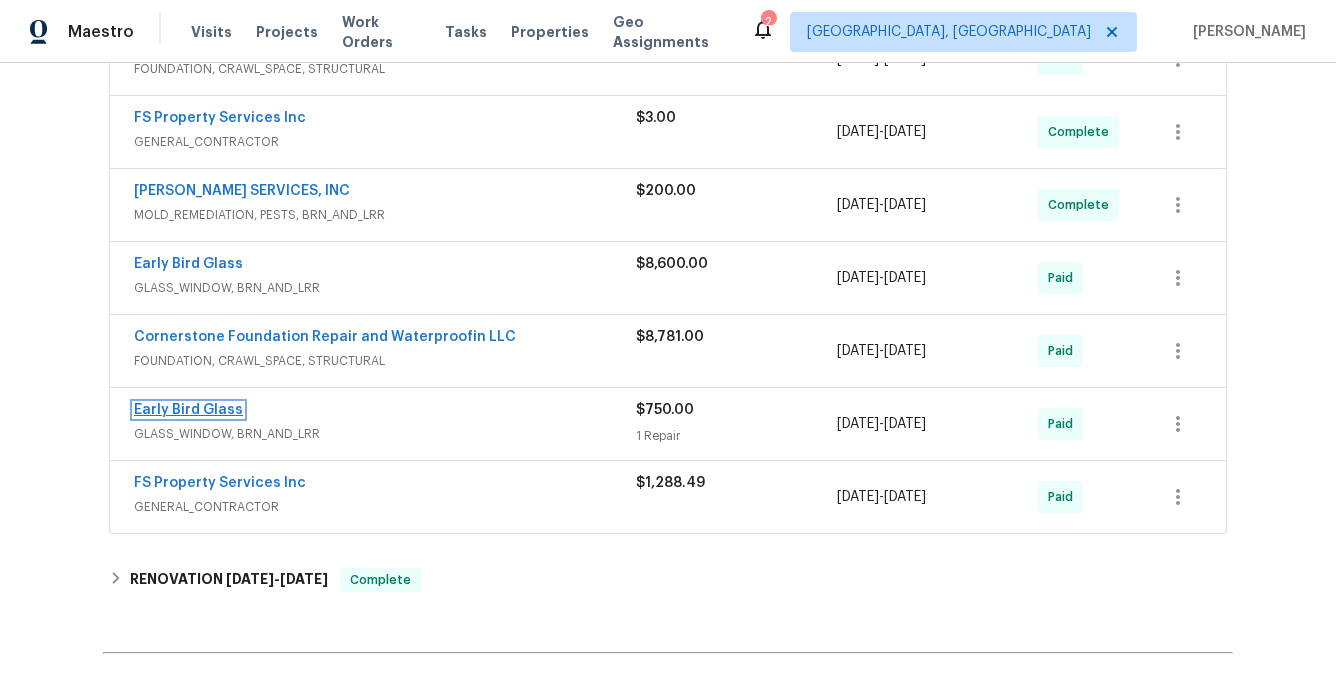 click on "Early Bird Glass" at bounding box center [188, 410] 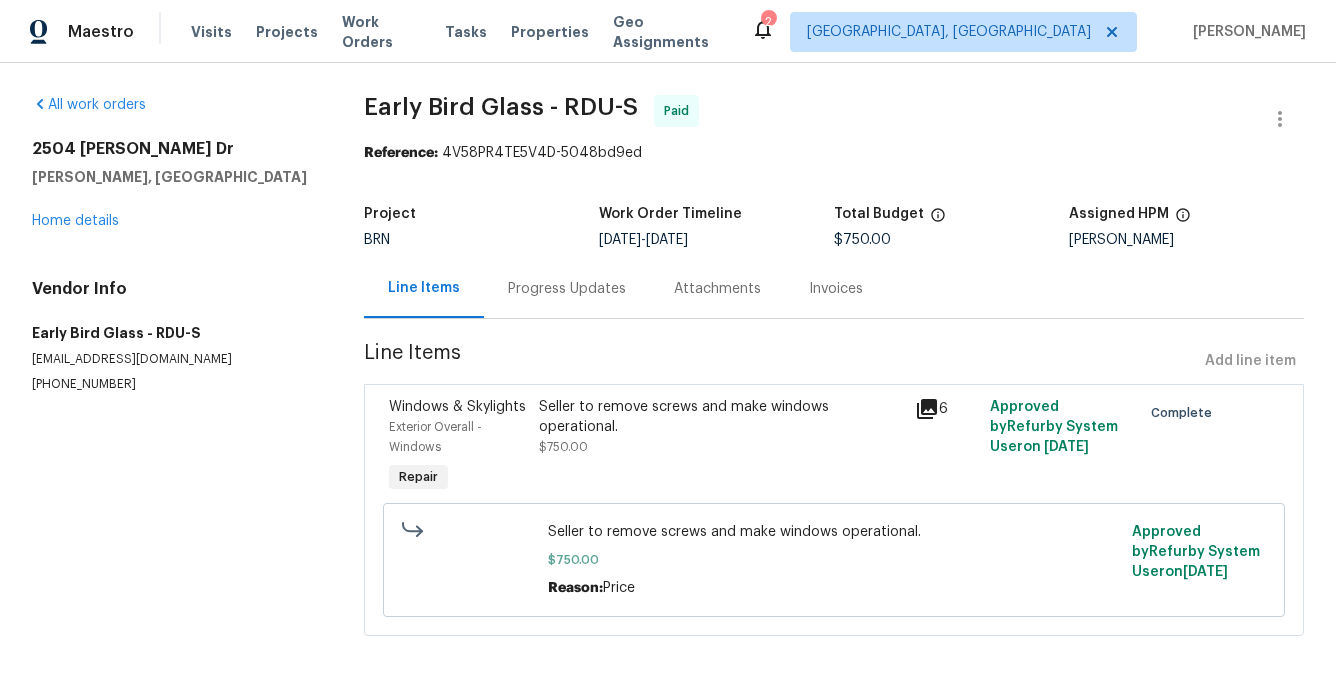 scroll, scrollTop: 15, scrollLeft: 0, axis: vertical 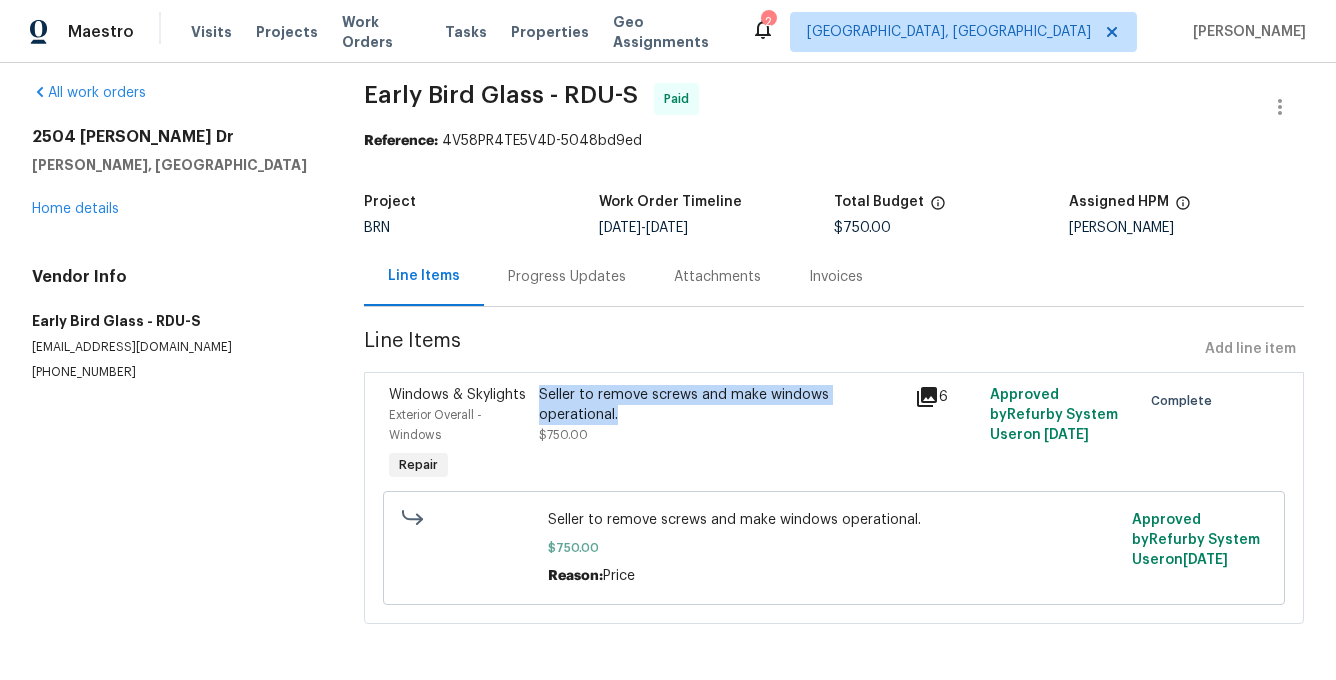 drag, startPoint x: 540, startPoint y: 391, endPoint x: 618, endPoint y: 411, distance: 80.523285 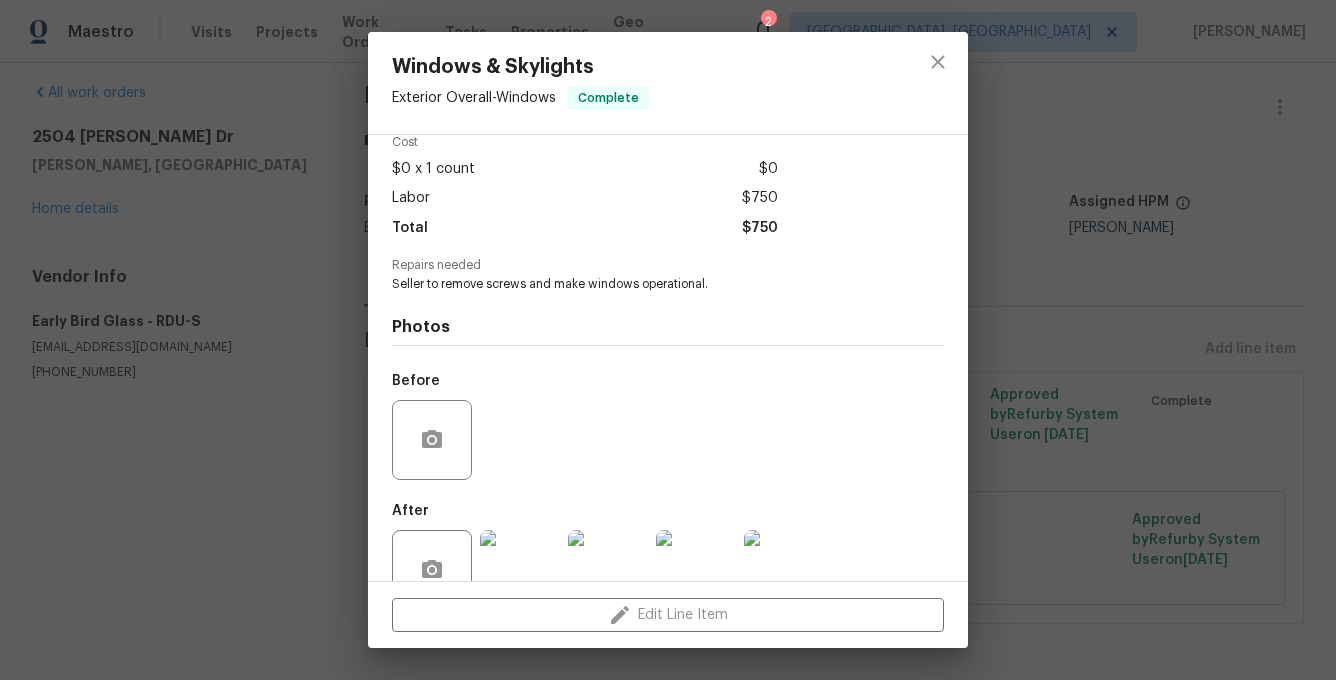 scroll, scrollTop: 83, scrollLeft: 0, axis: vertical 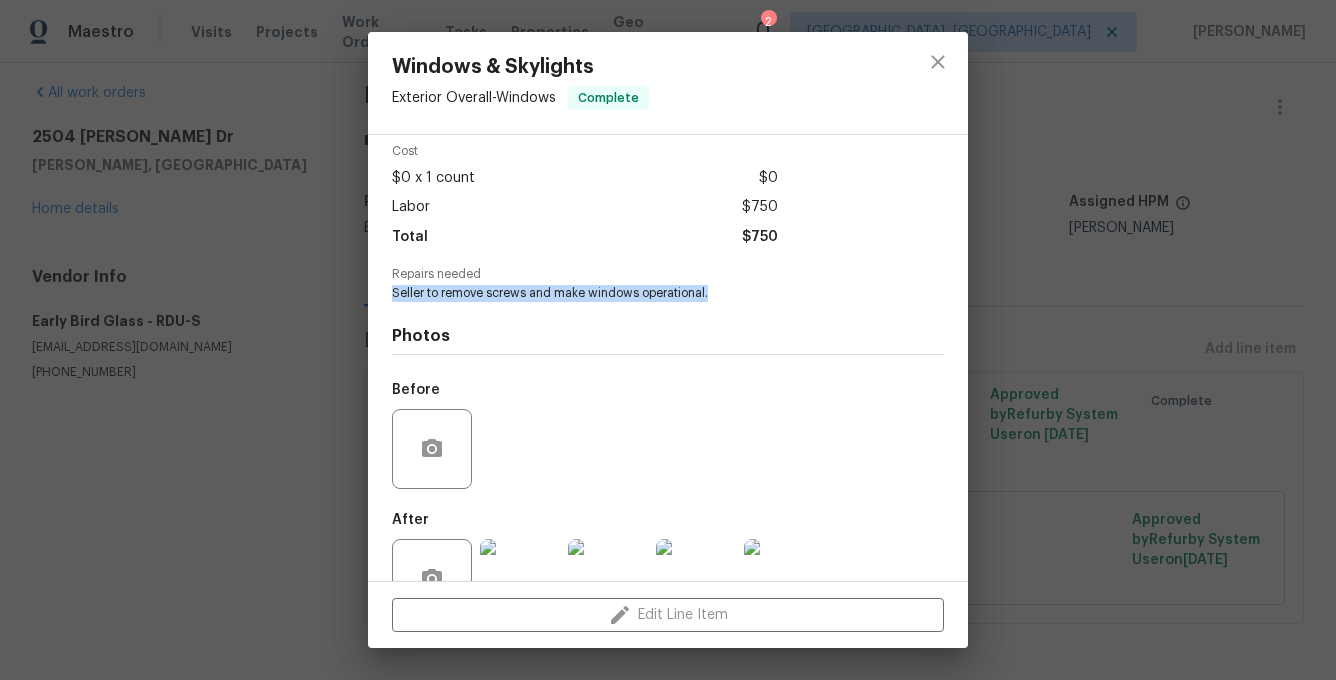 drag, startPoint x: 394, startPoint y: 292, endPoint x: 721, endPoint y: 291, distance: 327.00153 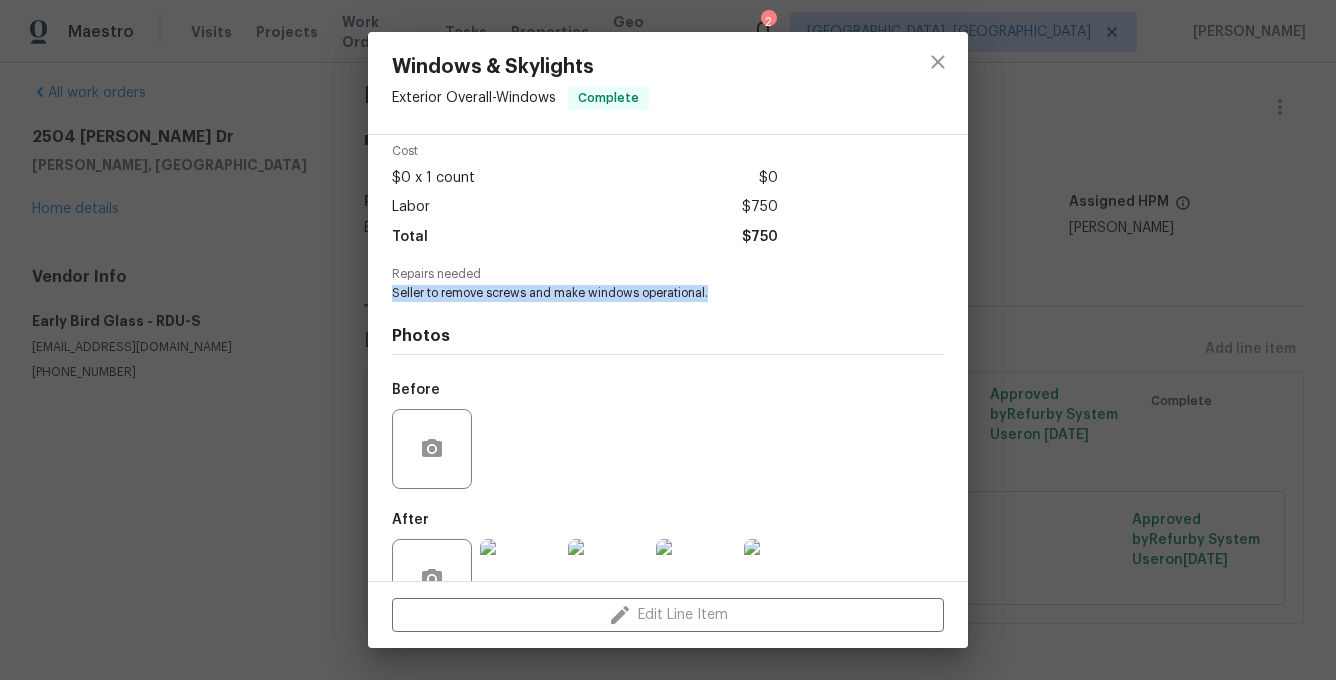 copy on "Seller to remove screws and make windows operational." 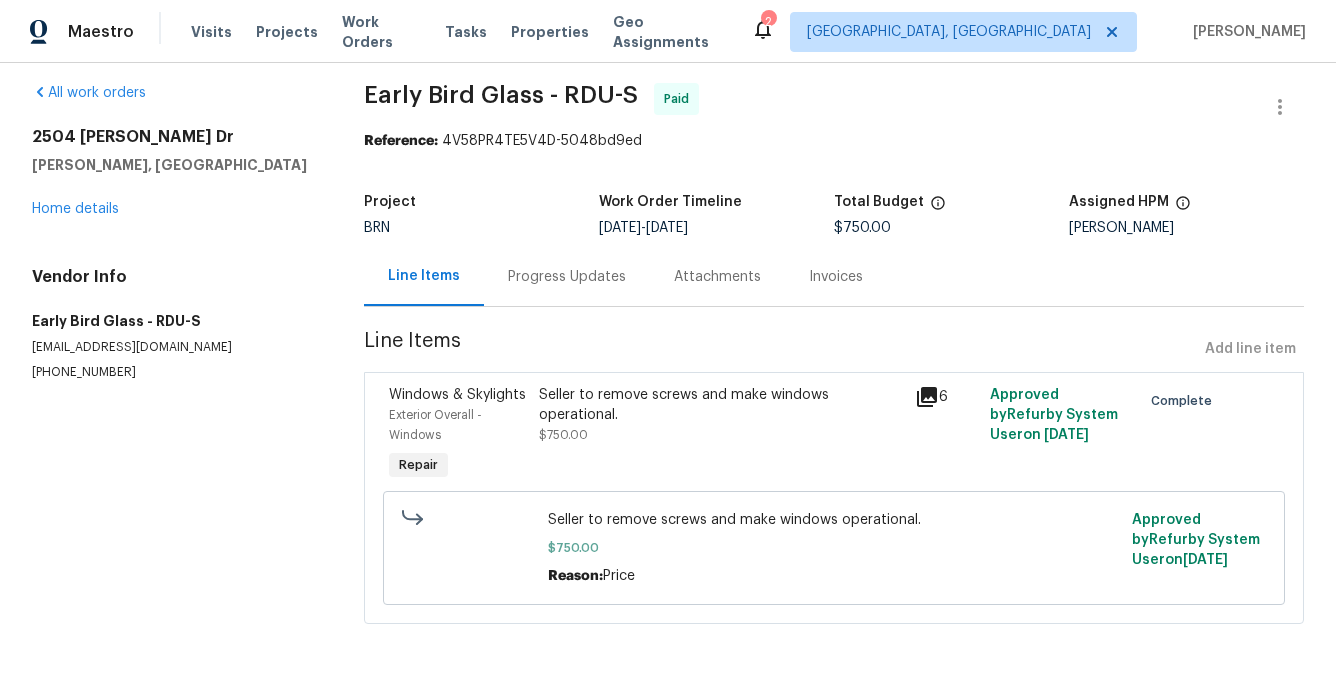 click on "Invoices" at bounding box center [836, 277] 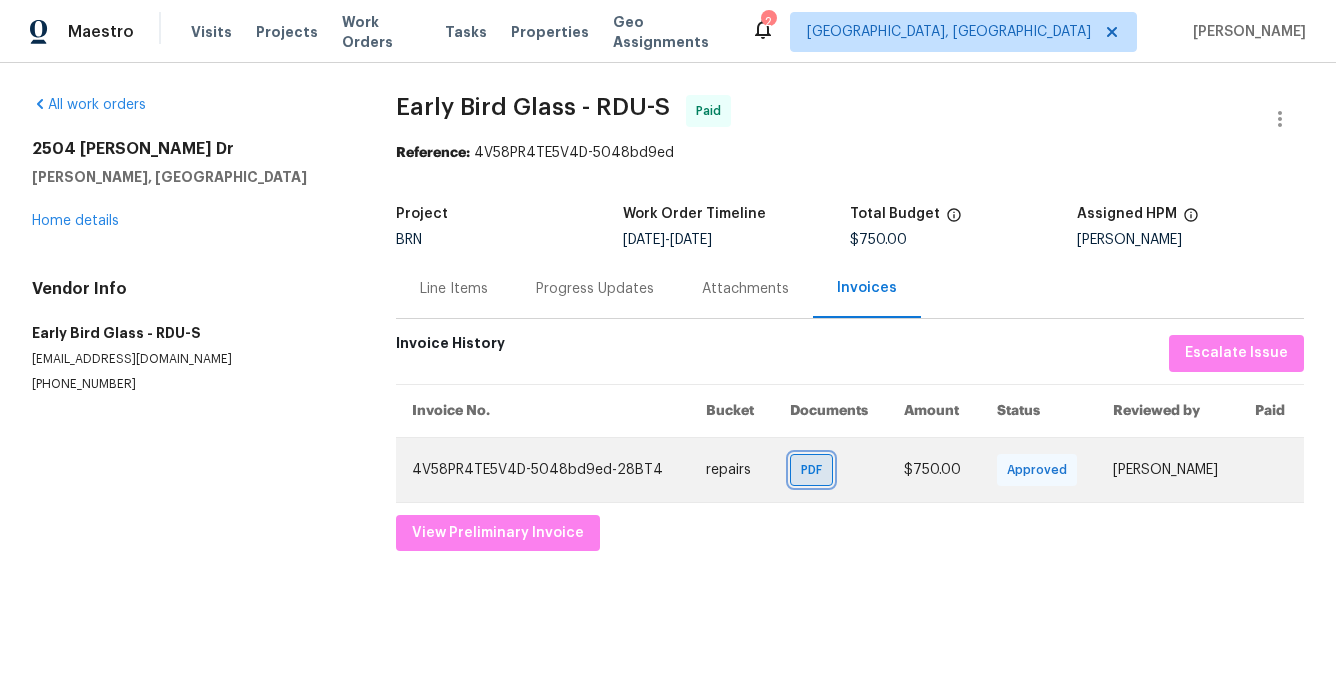 click on "PDF" at bounding box center (815, 470) 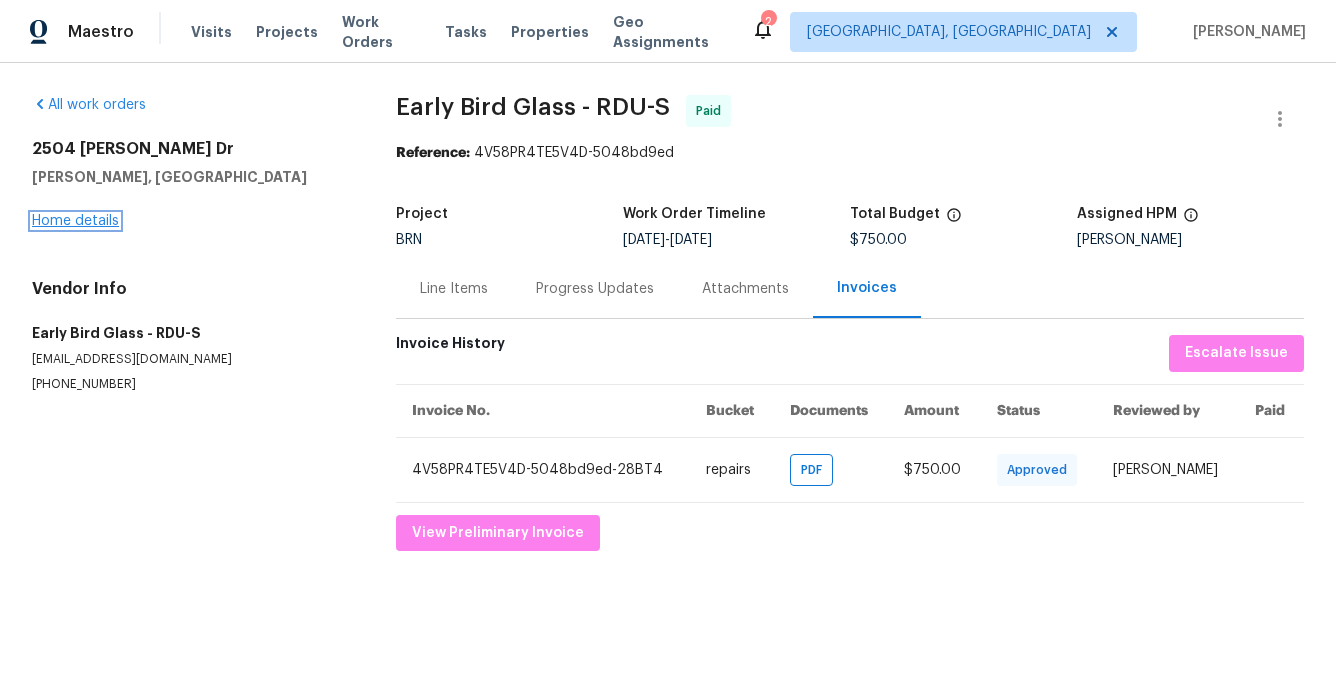 click on "Home details" at bounding box center [75, 221] 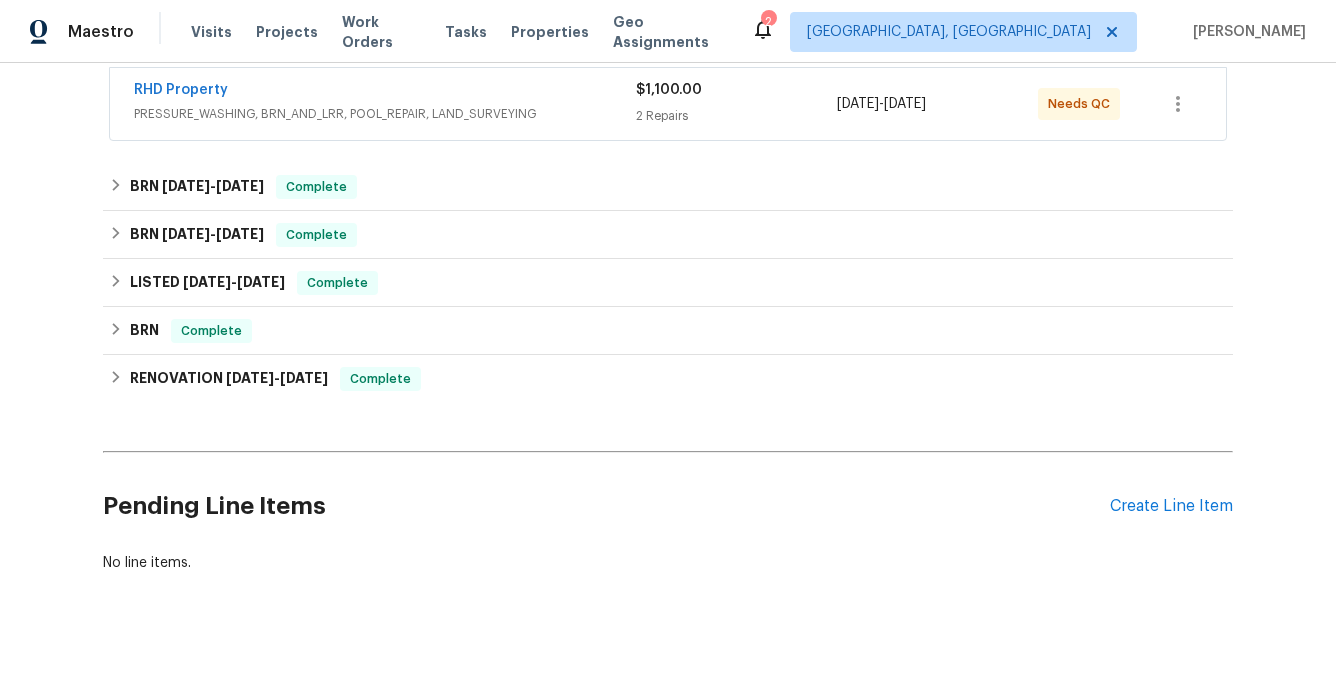 scroll, scrollTop: 408, scrollLeft: 0, axis: vertical 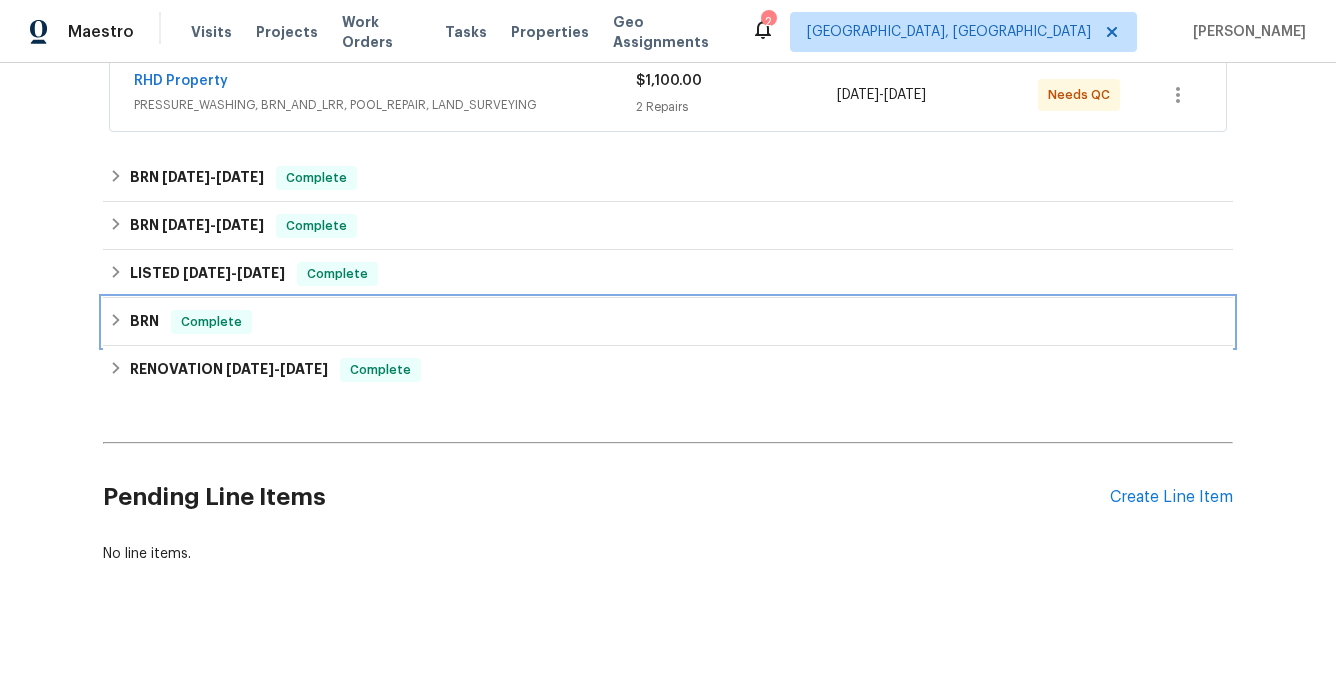 click on "BRN" at bounding box center (144, 322) 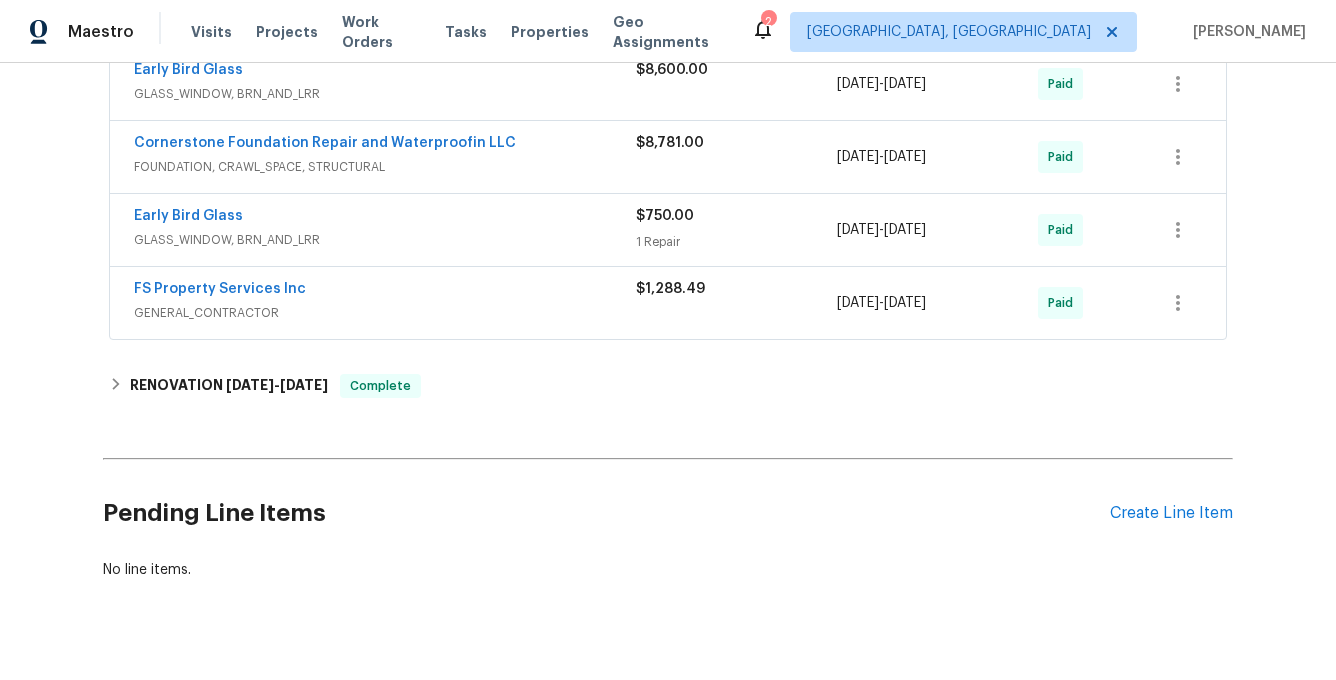 scroll, scrollTop: 977, scrollLeft: 0, axis: vertical 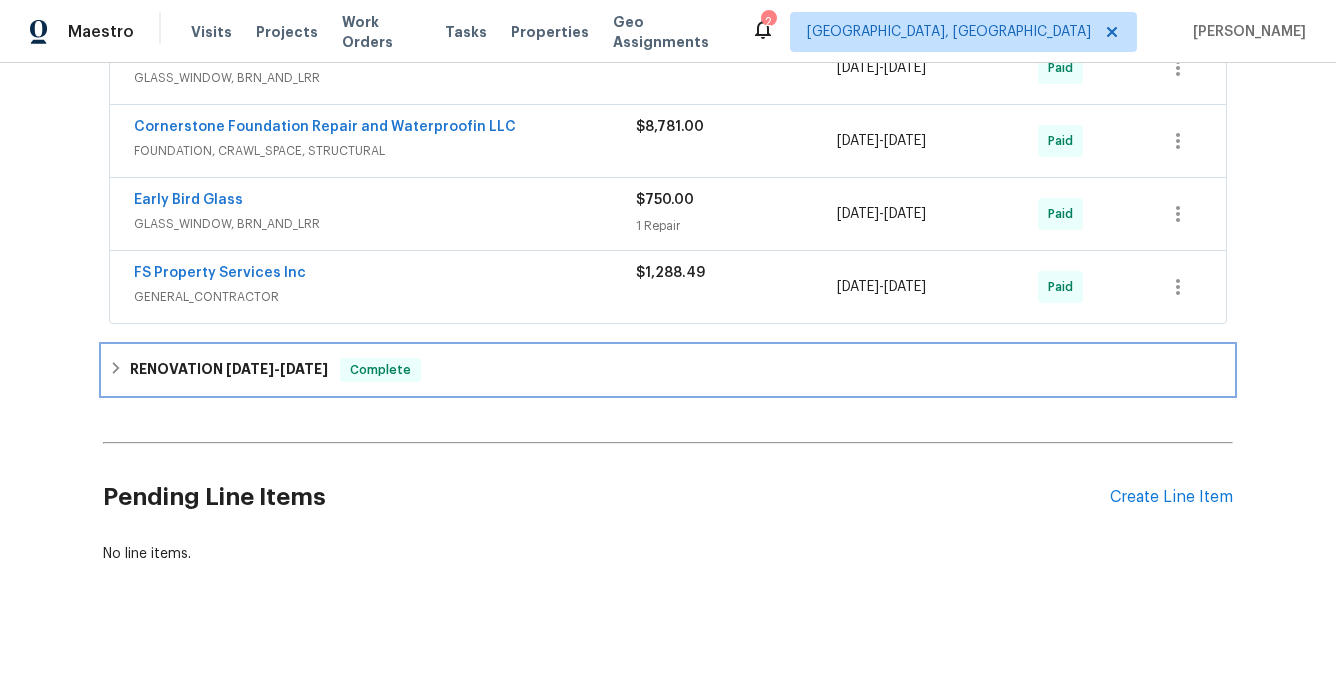 click on "[DATE]" at bounding box center (250, 369) 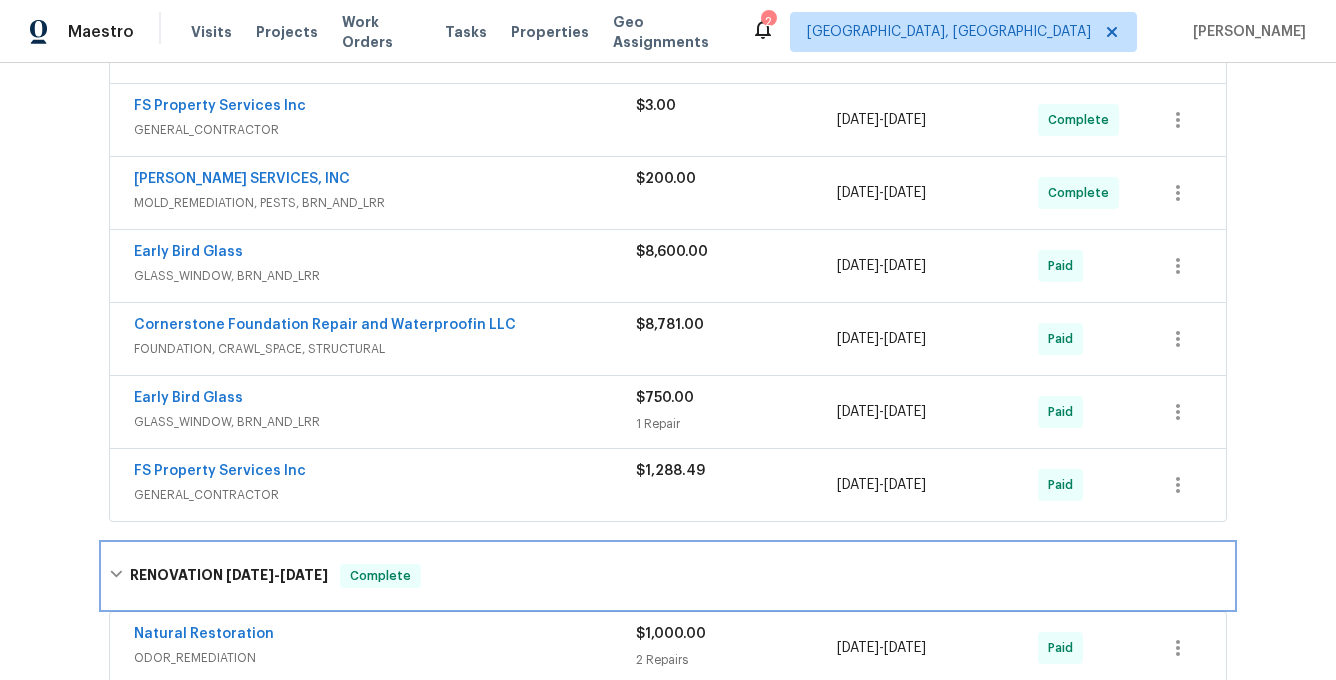 scroll, scrollTop: 776, scrollLeft: 0, axis: vertical 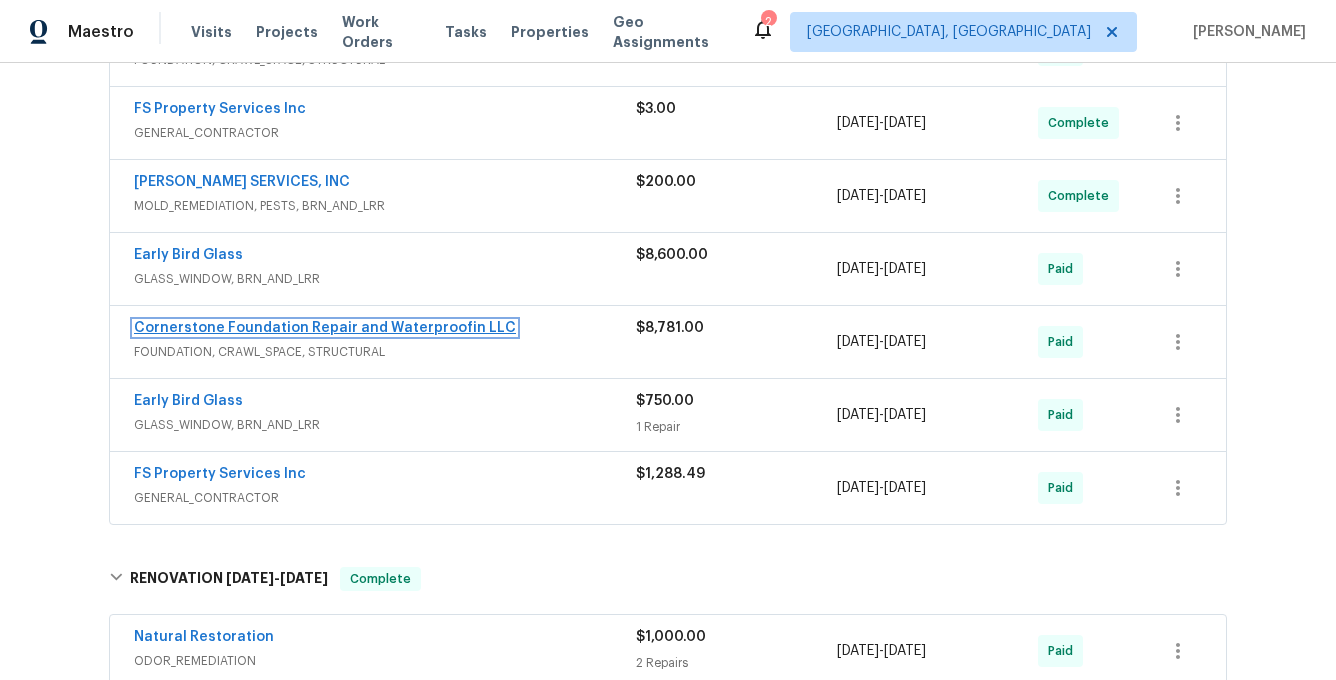 click on "Cornerstone Foundation Repair and Waterproofin LLC" at bounding box center (325, 328) 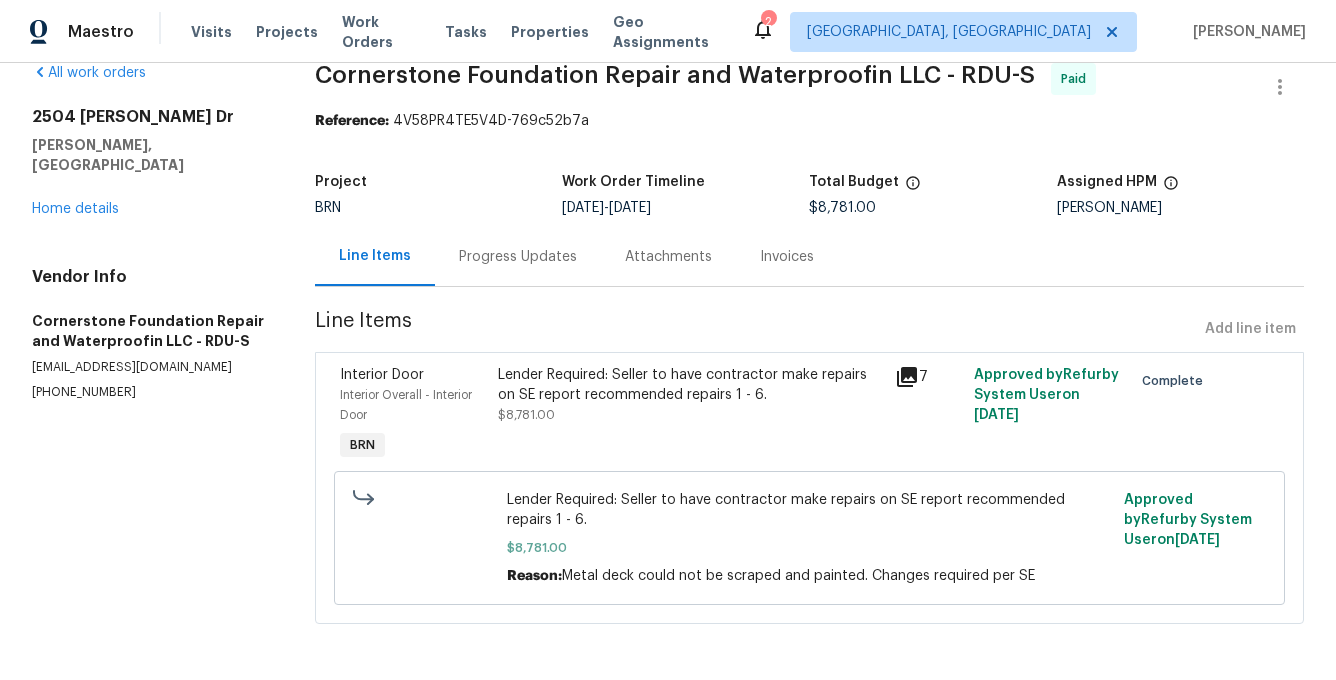 scroll, scrollTop: 0, scrollLeft: 0, axis: both 